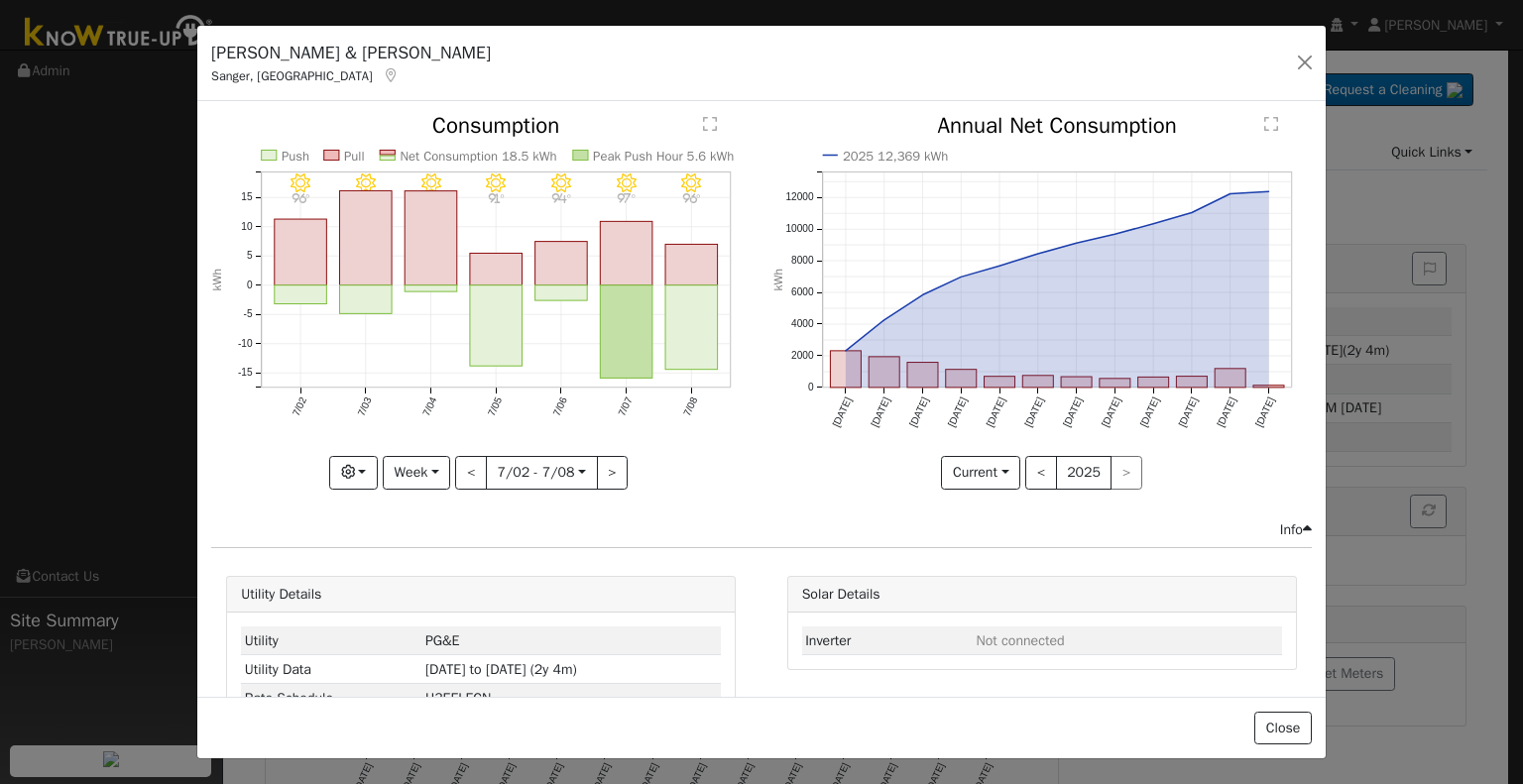 scroll, scrollTop: 0, scrollLeft: 0, axis: both 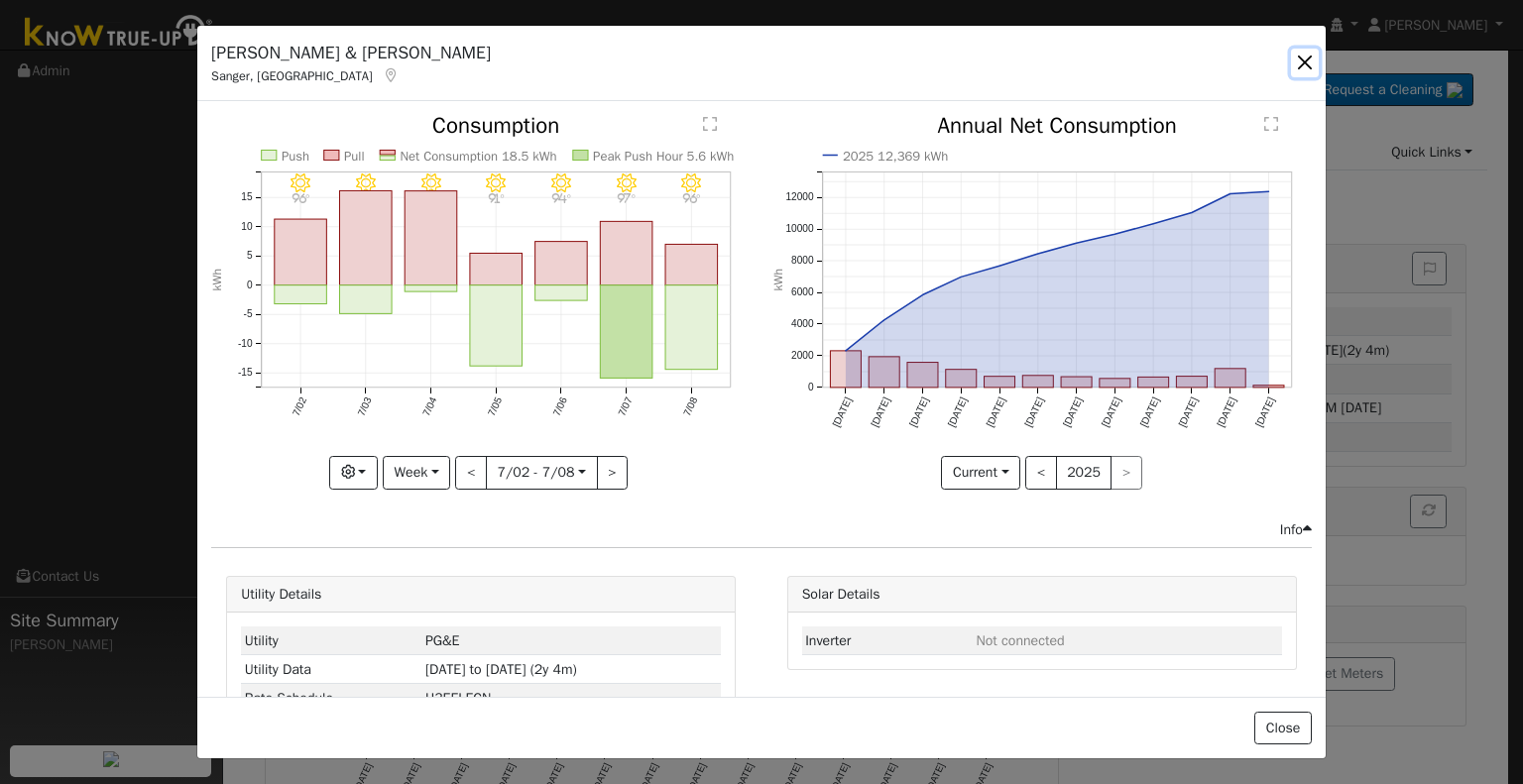 drag, startPoint x: 1308, startPoint y: 62, endPoint x: 1275, endPoint y: 68, distance: 33.54102 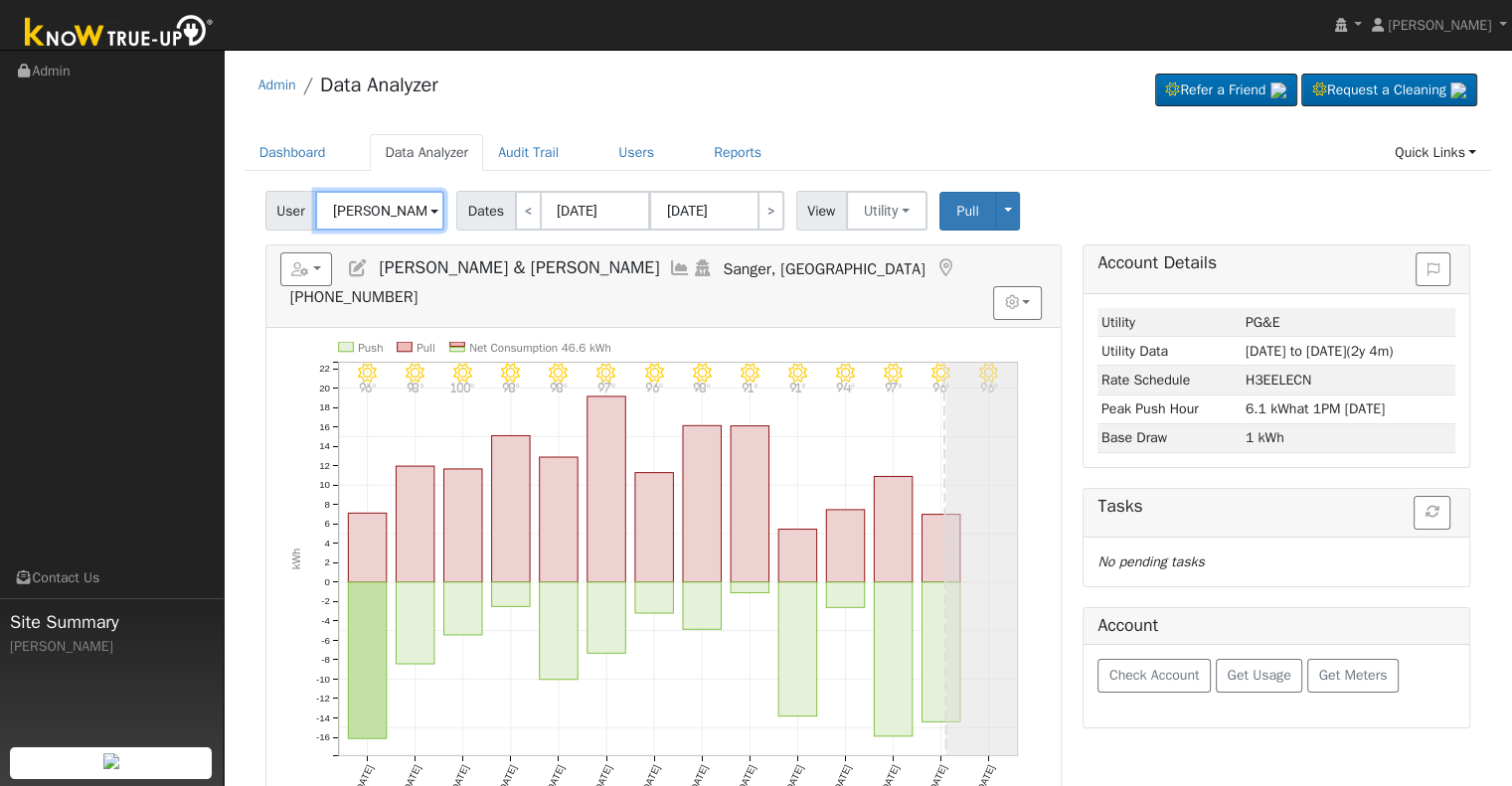 click on "[PERSON_NAME] & [PERSON_NAME]" at bounding box center (380, 211) 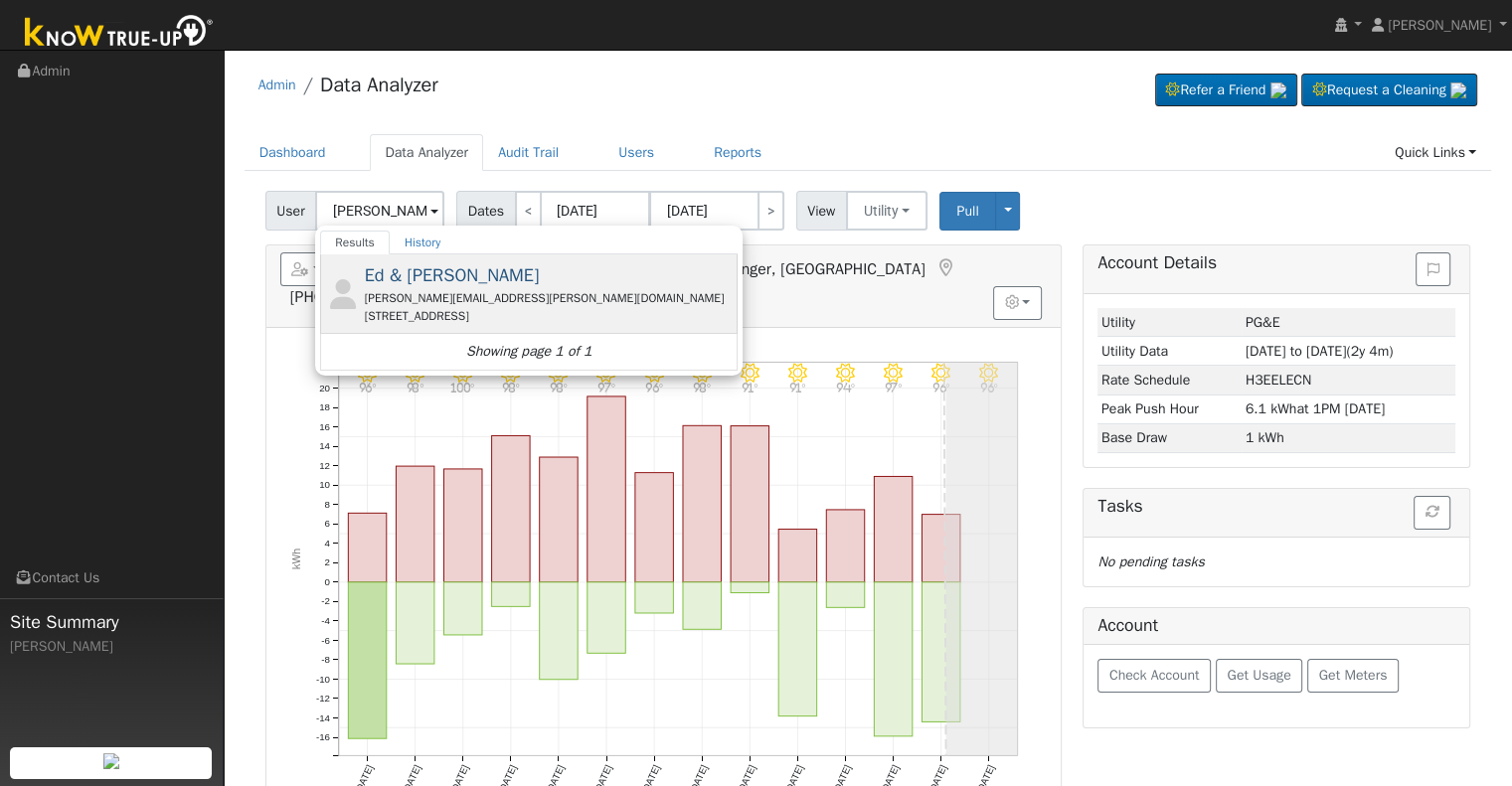 click on "[PERSON_NAME][EMAIL_ADDRESS][PERSON_NAME][DOMAIN_NAME]" at bounding box center [549, 298] 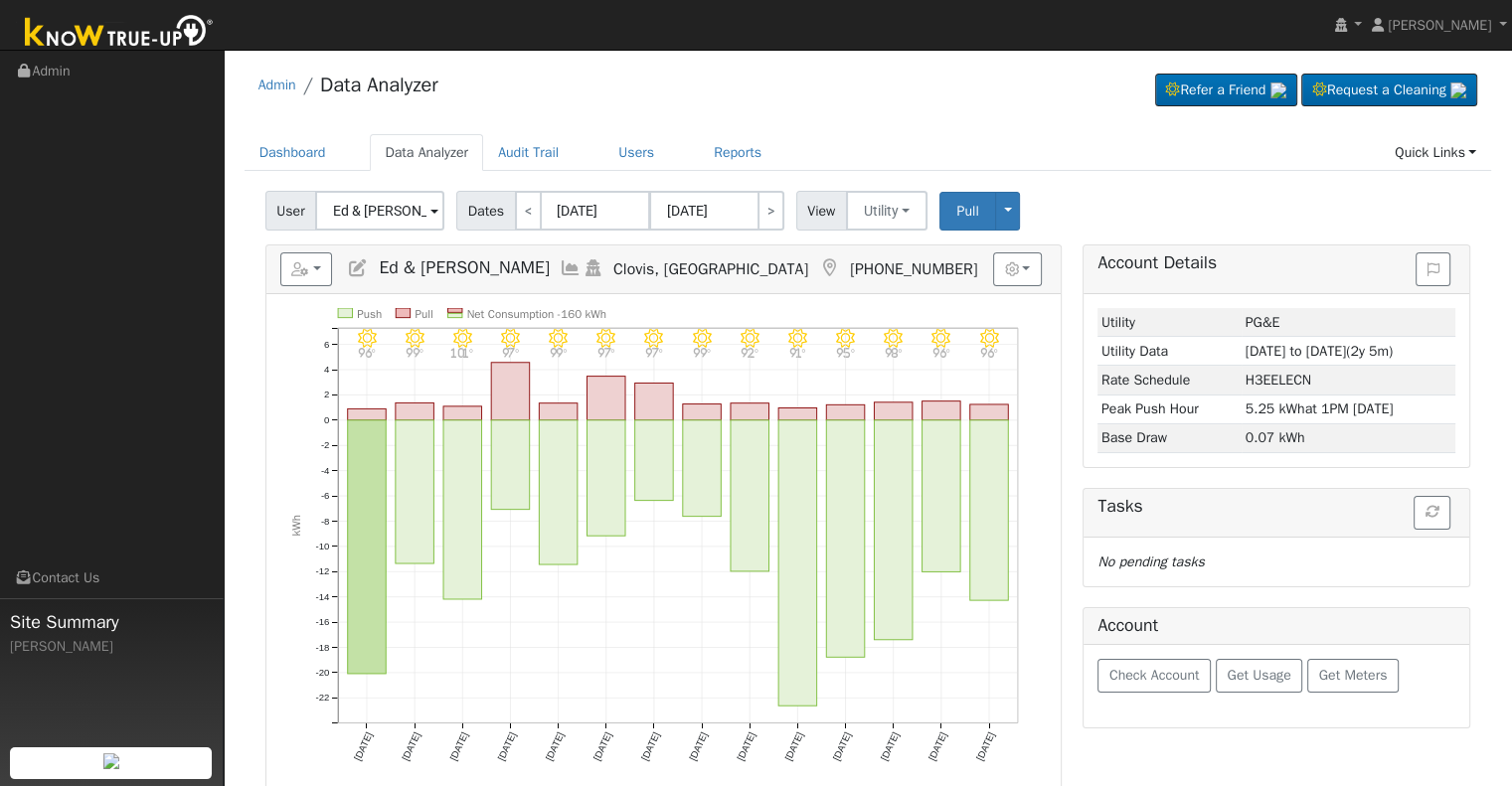 click on "Reports Scenario Health Check Account Timeline User Audit Trail  Interval Data Import from CSV Export to CSV Add New User Quick Add New User Delete This User Ed & [PERSON_NAME] Clovis, [GEOGRAPHIC_DATA] [PHONE_NUMBER] Graphs  Show Previous Year  Show Net Push/Pull Options  Show Weather  kWh  $  Show °F" at bounding box center [663, 269] 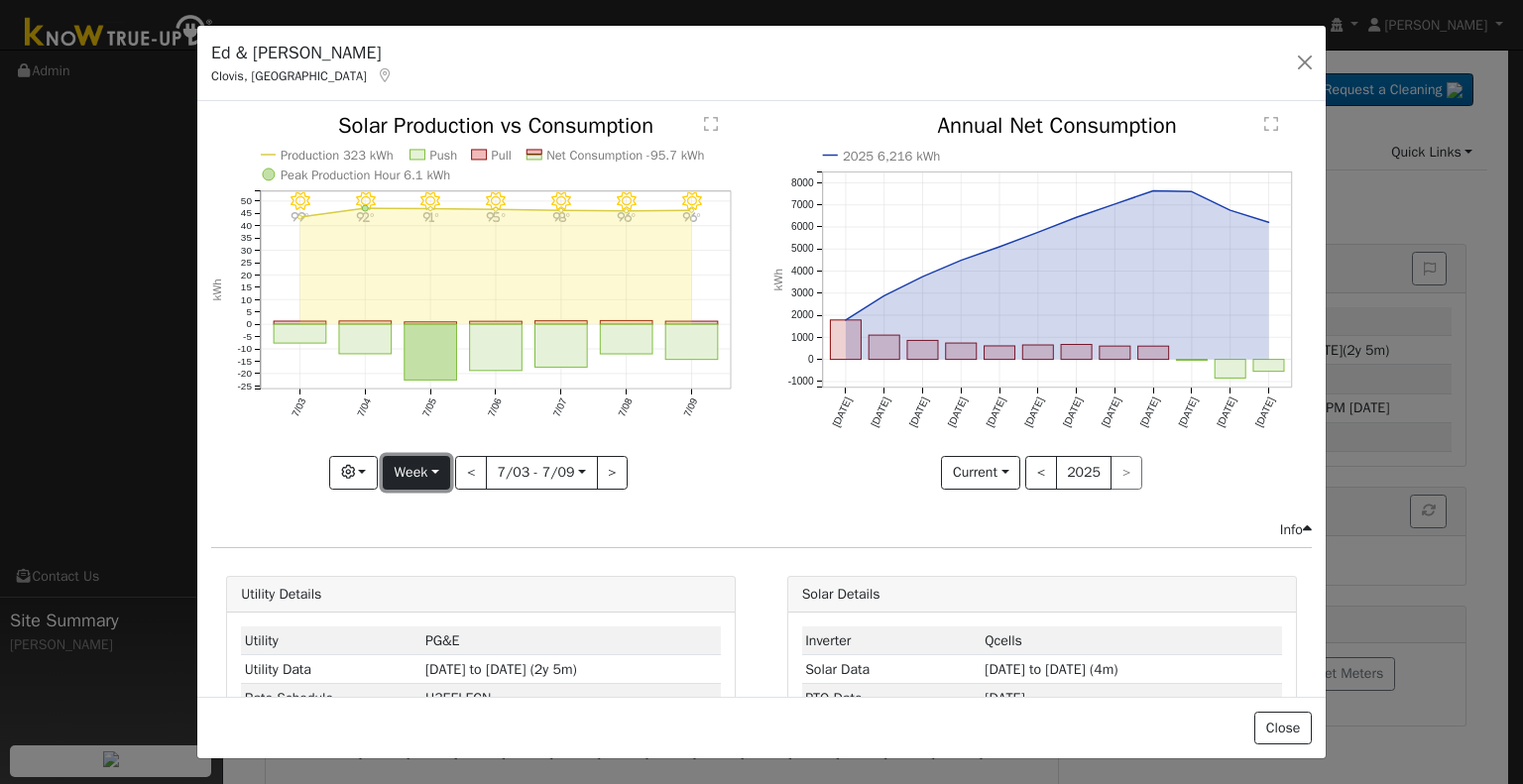 click on "Week" at bounding box center [416, 473] 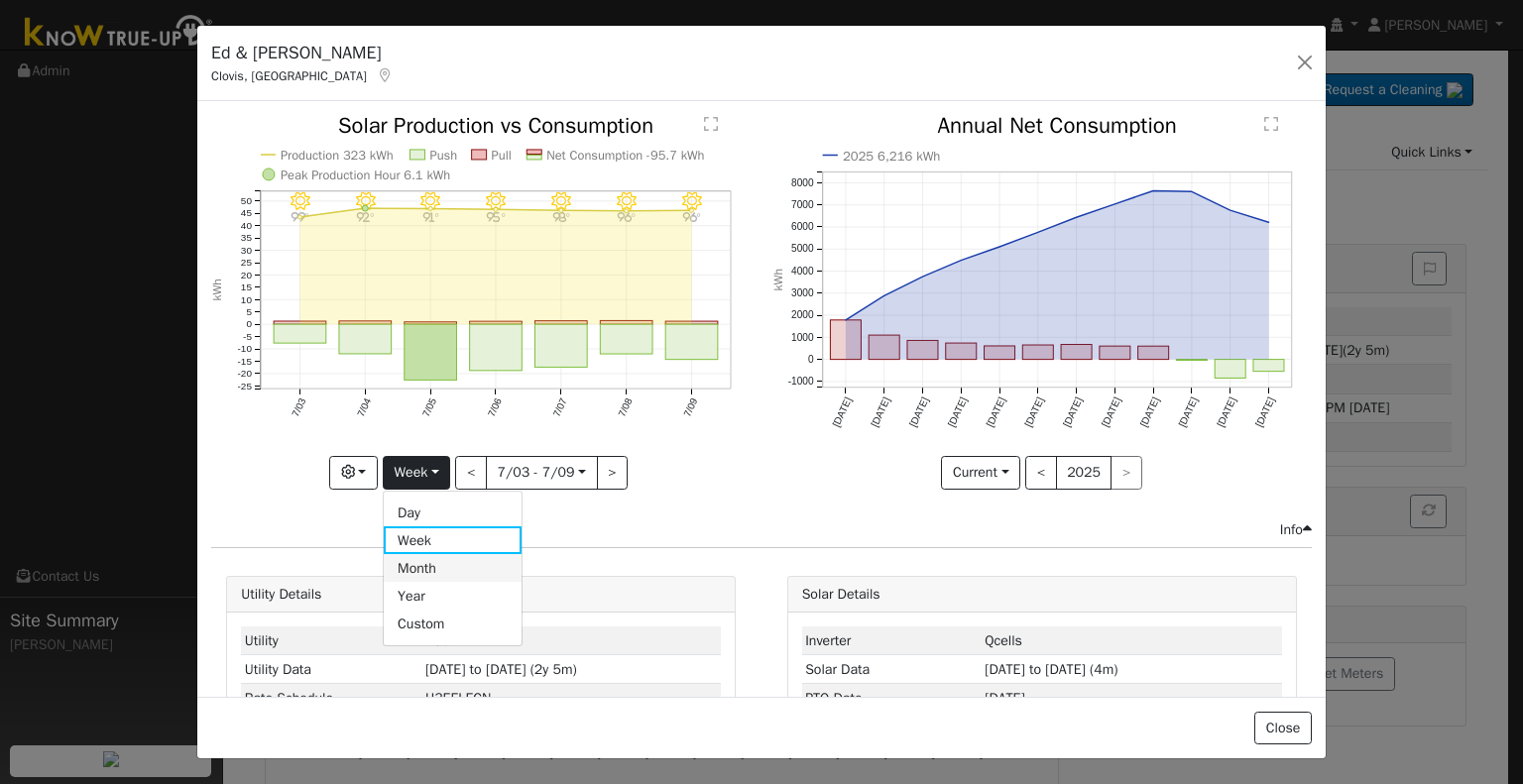 click on "Month" at bounding box center (452, 568) 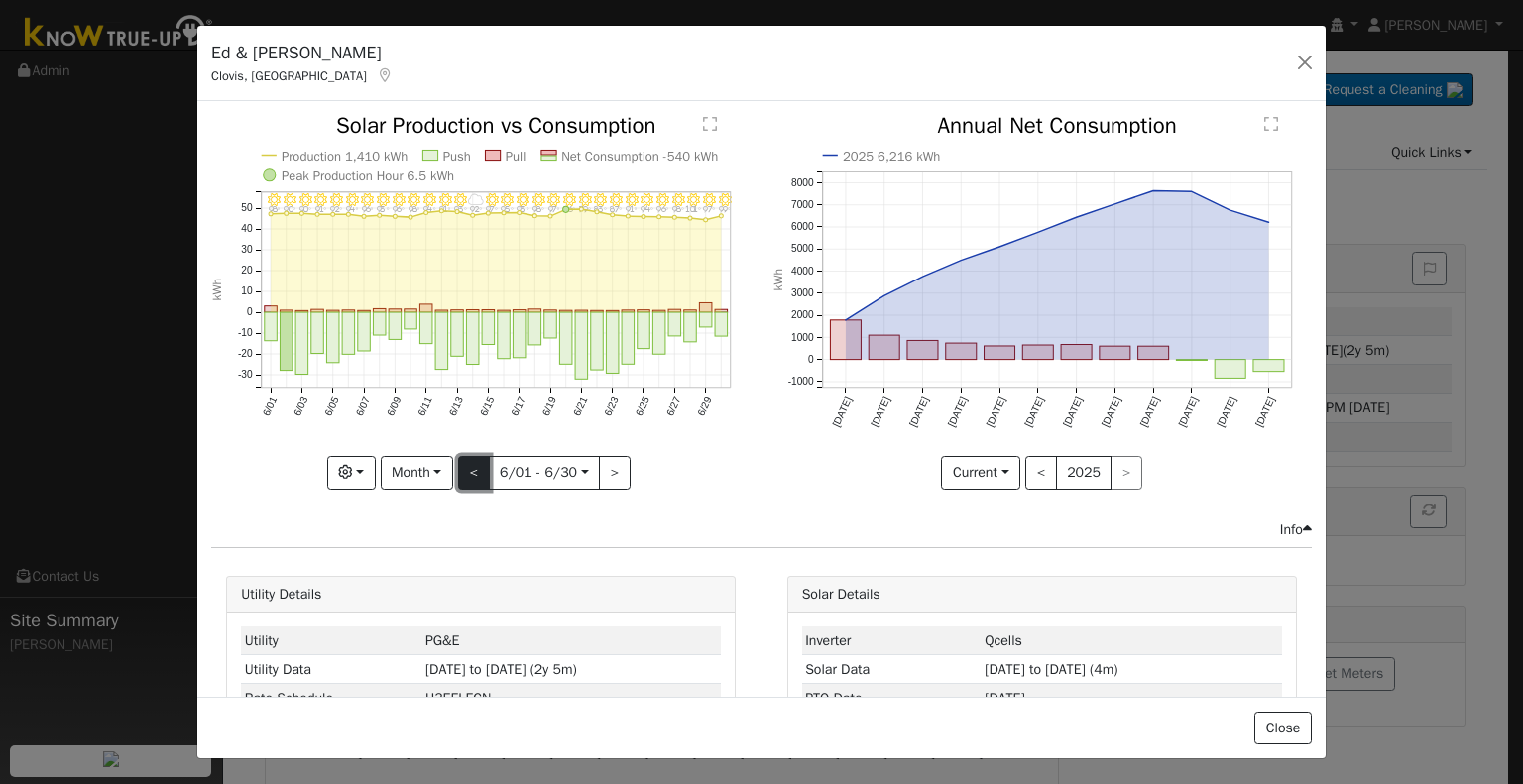 click on "<" at bounding box center [474, 473] 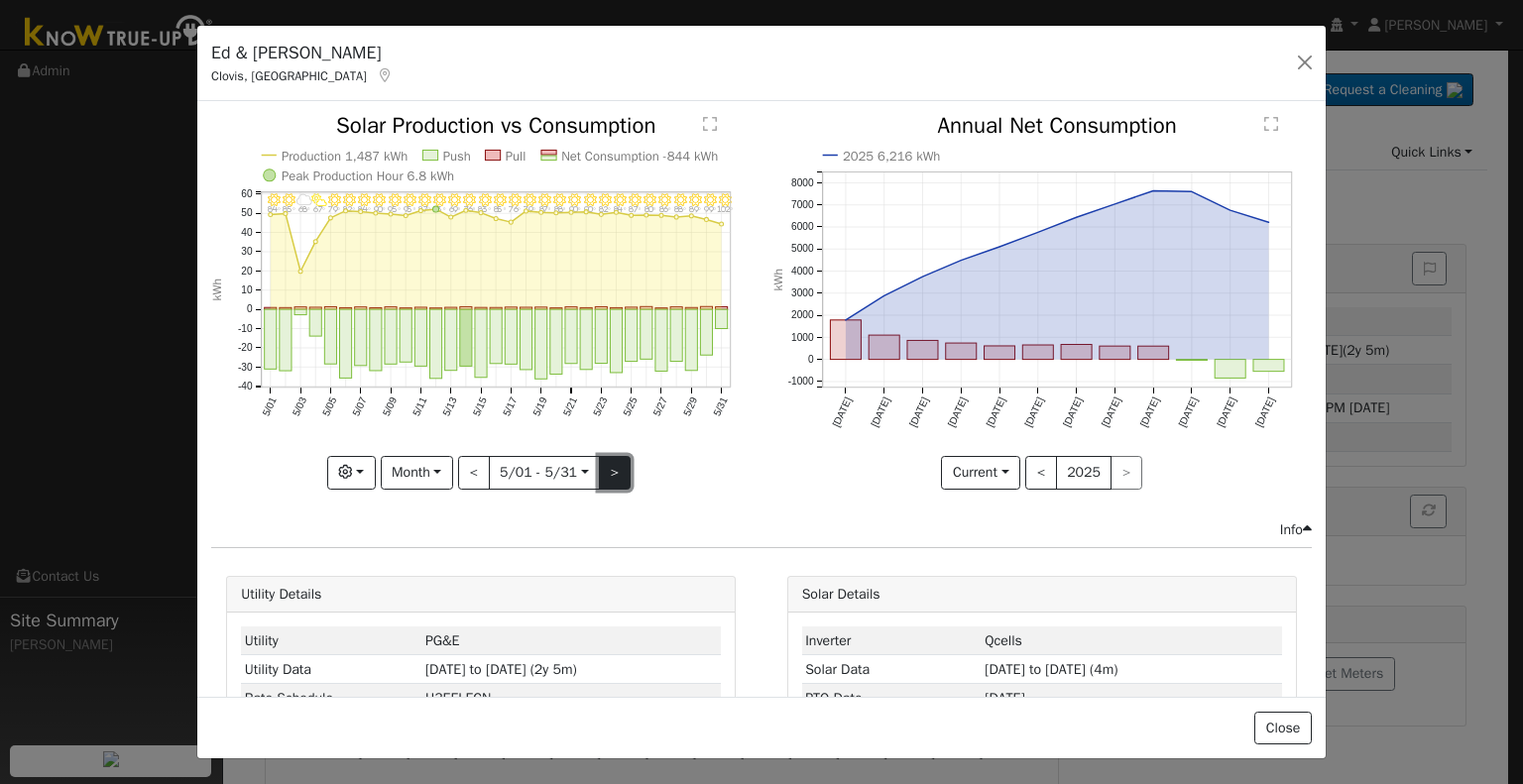 click on ">" at bounding box center (615, 473) 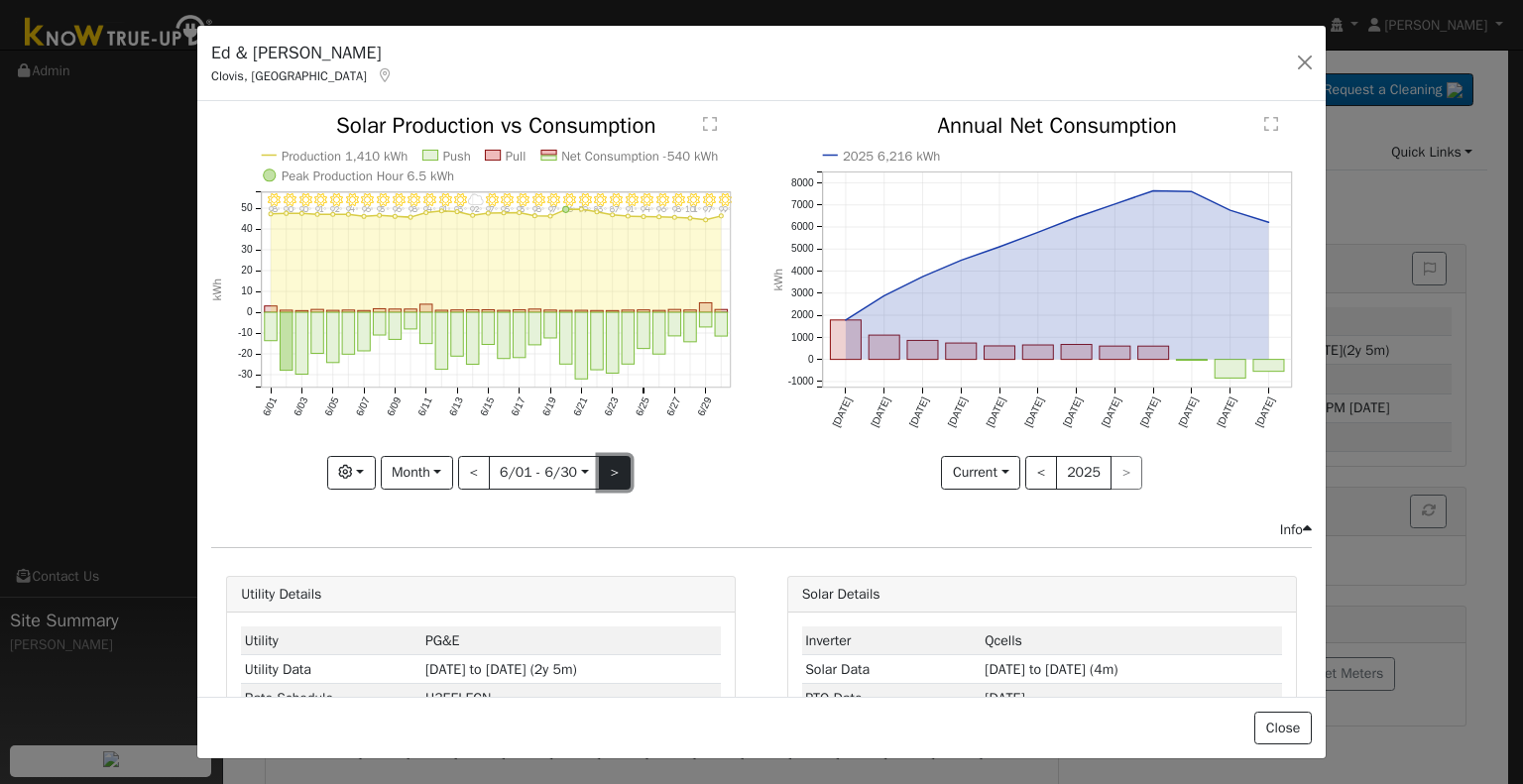 click on ">" at bounding box center (615, 473) 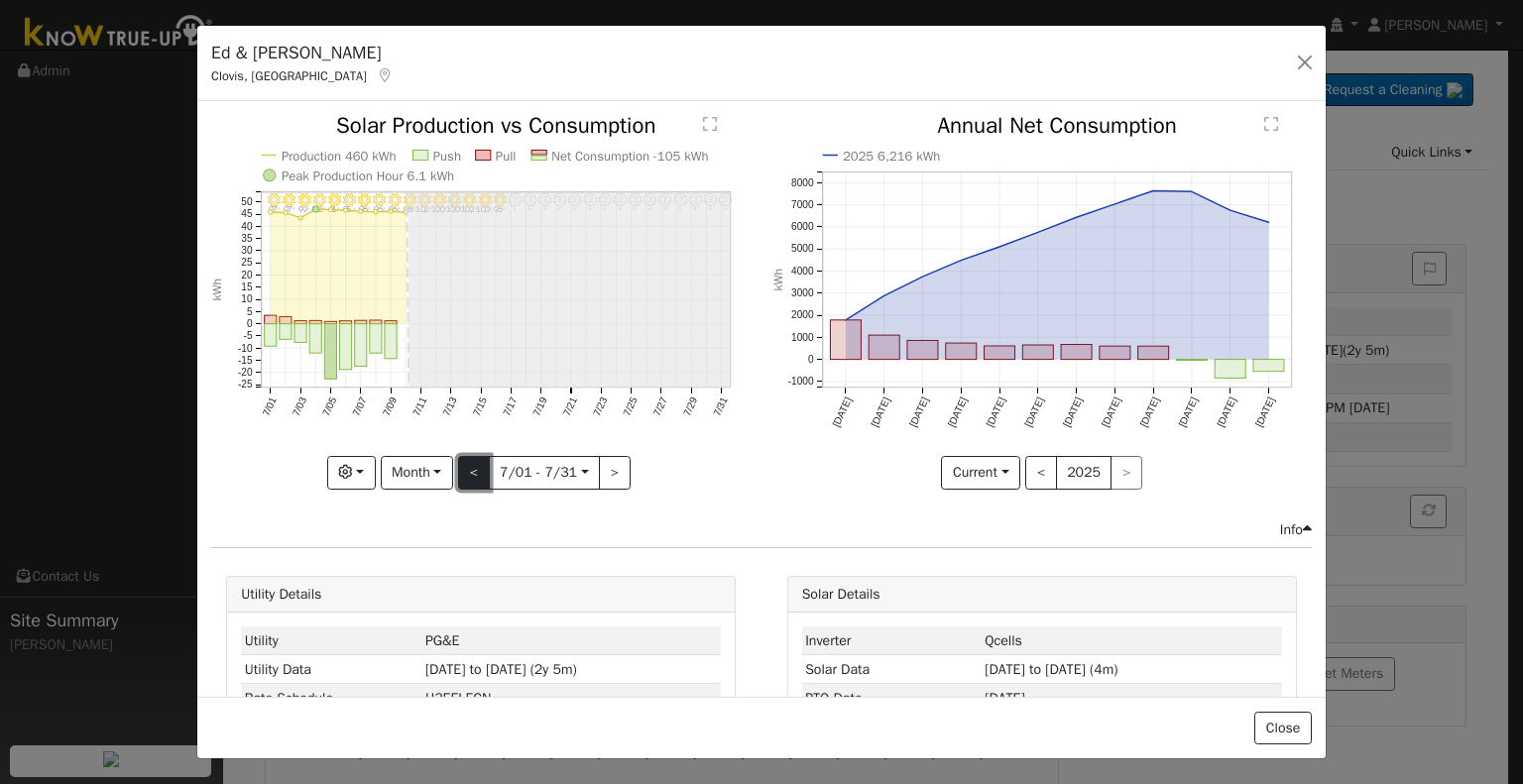 click on "<" at bounding box center [474, 473] 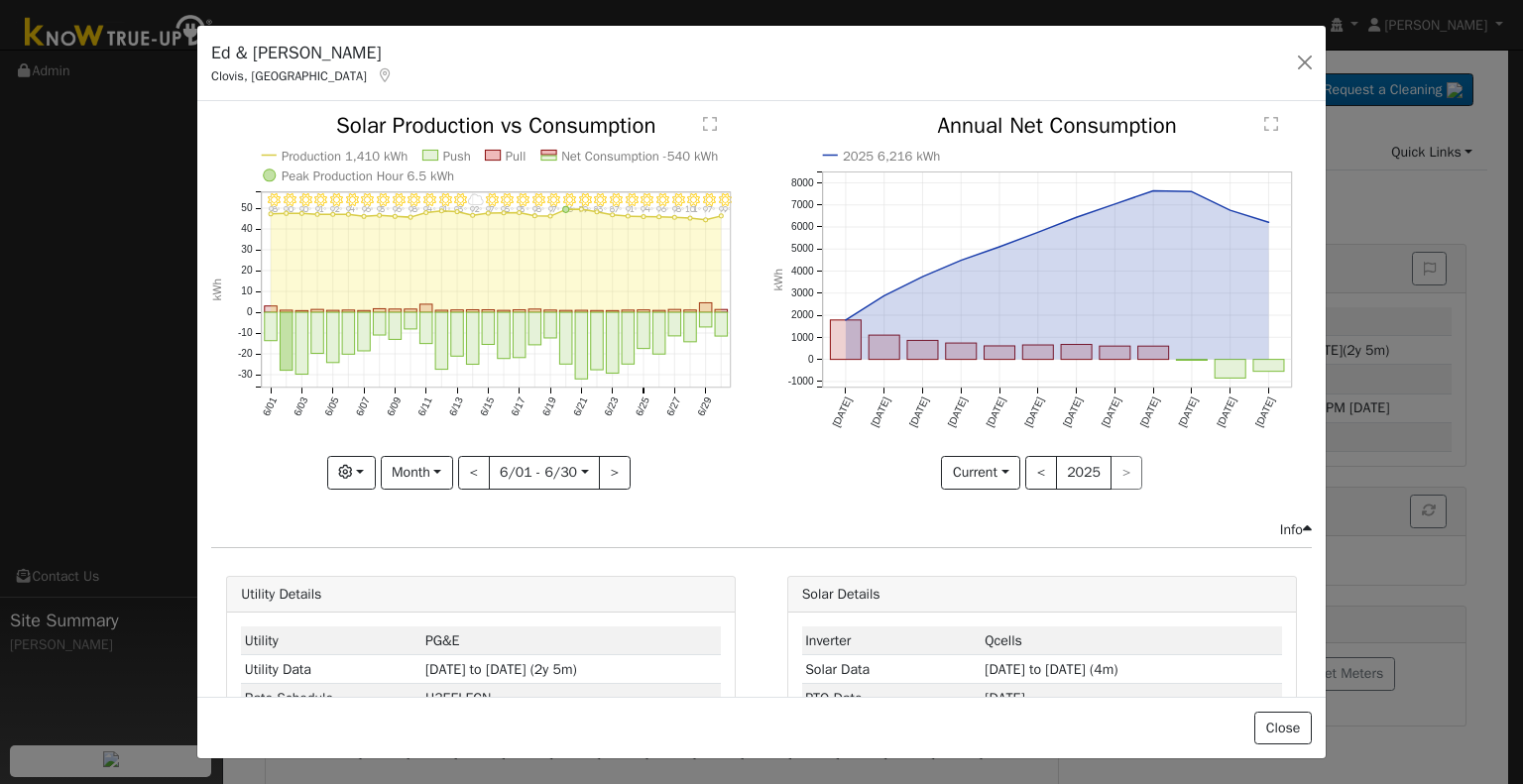 click on "" 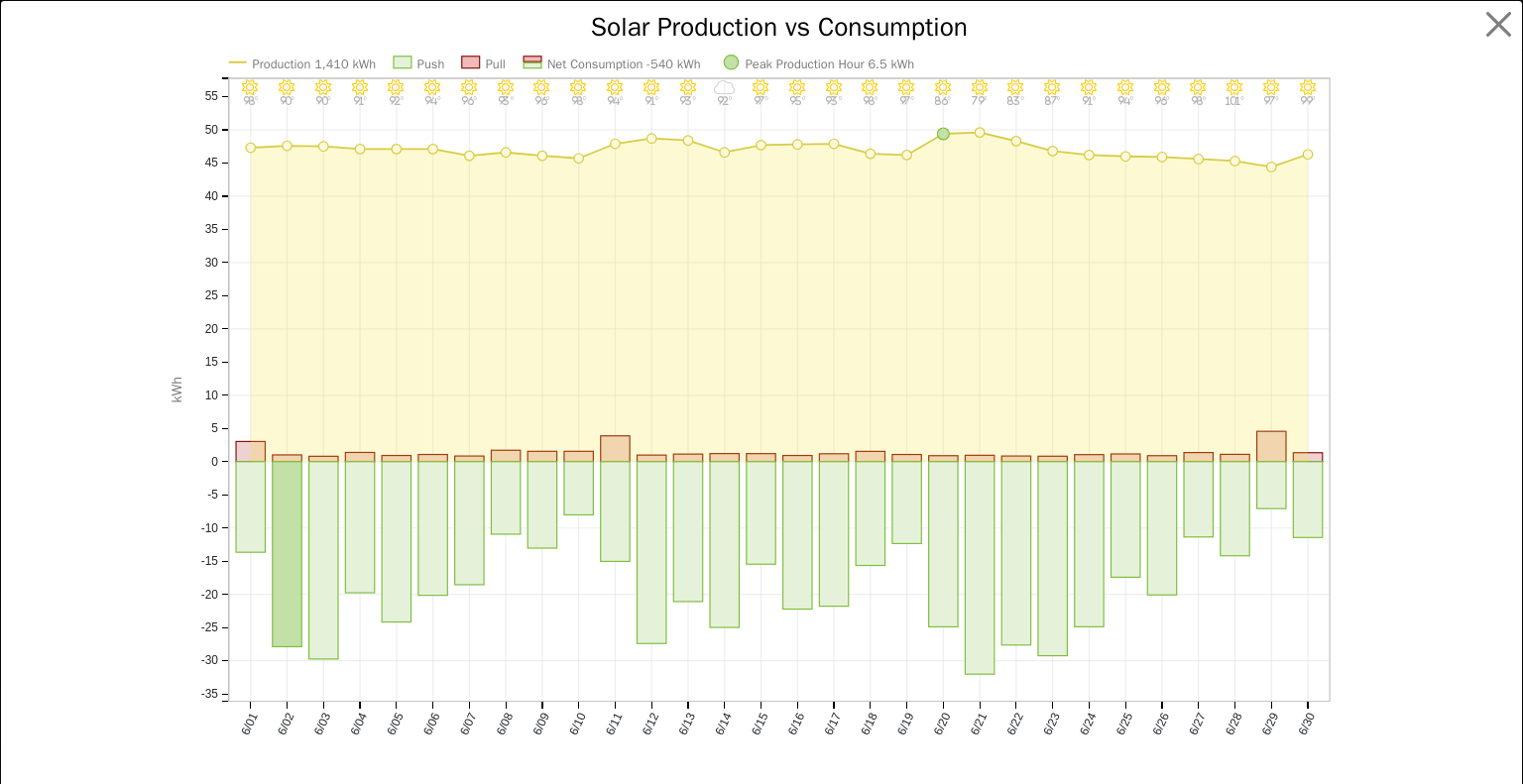 click at bounding box center [1442, 406] 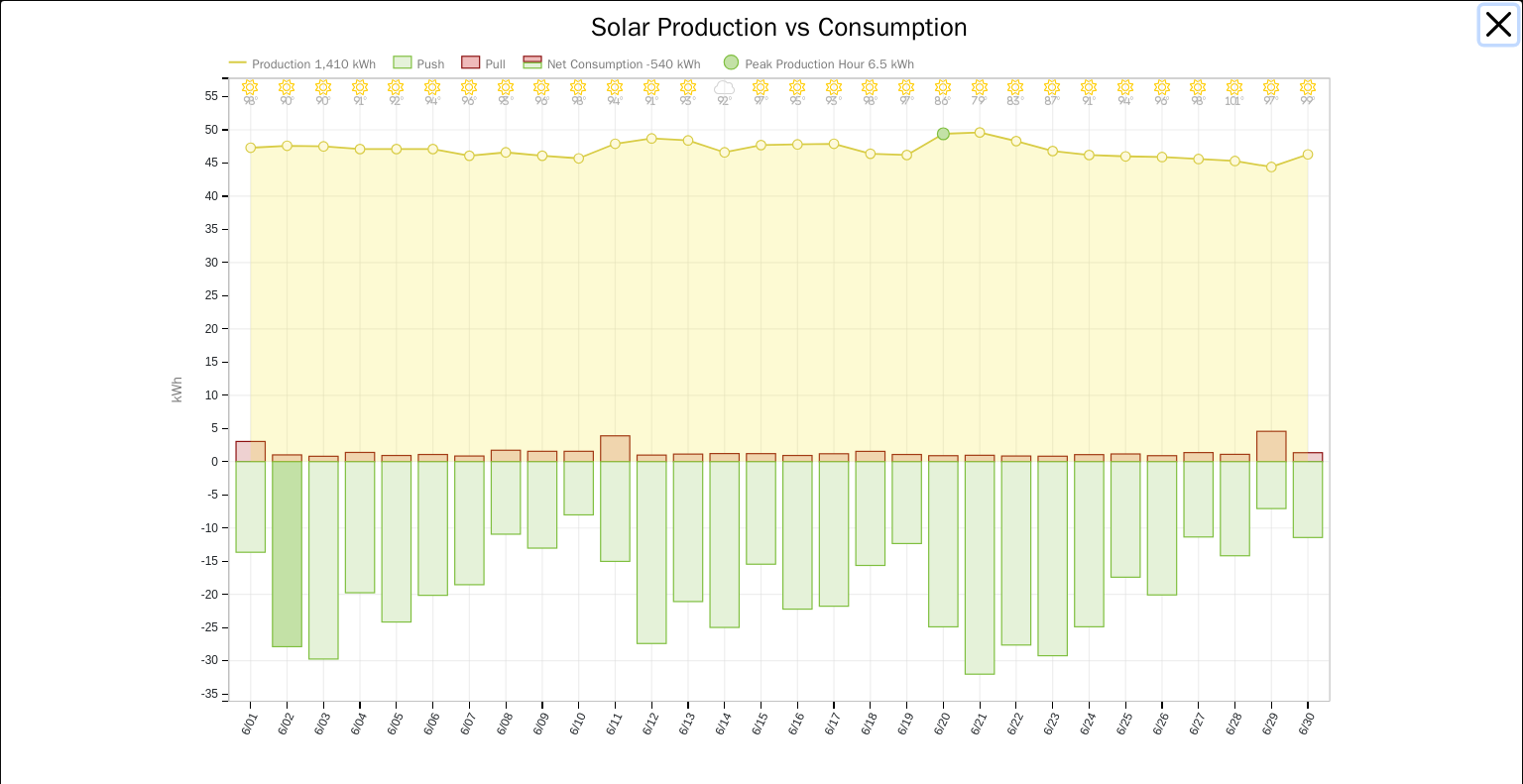 click at bounding box center (1499, 25) 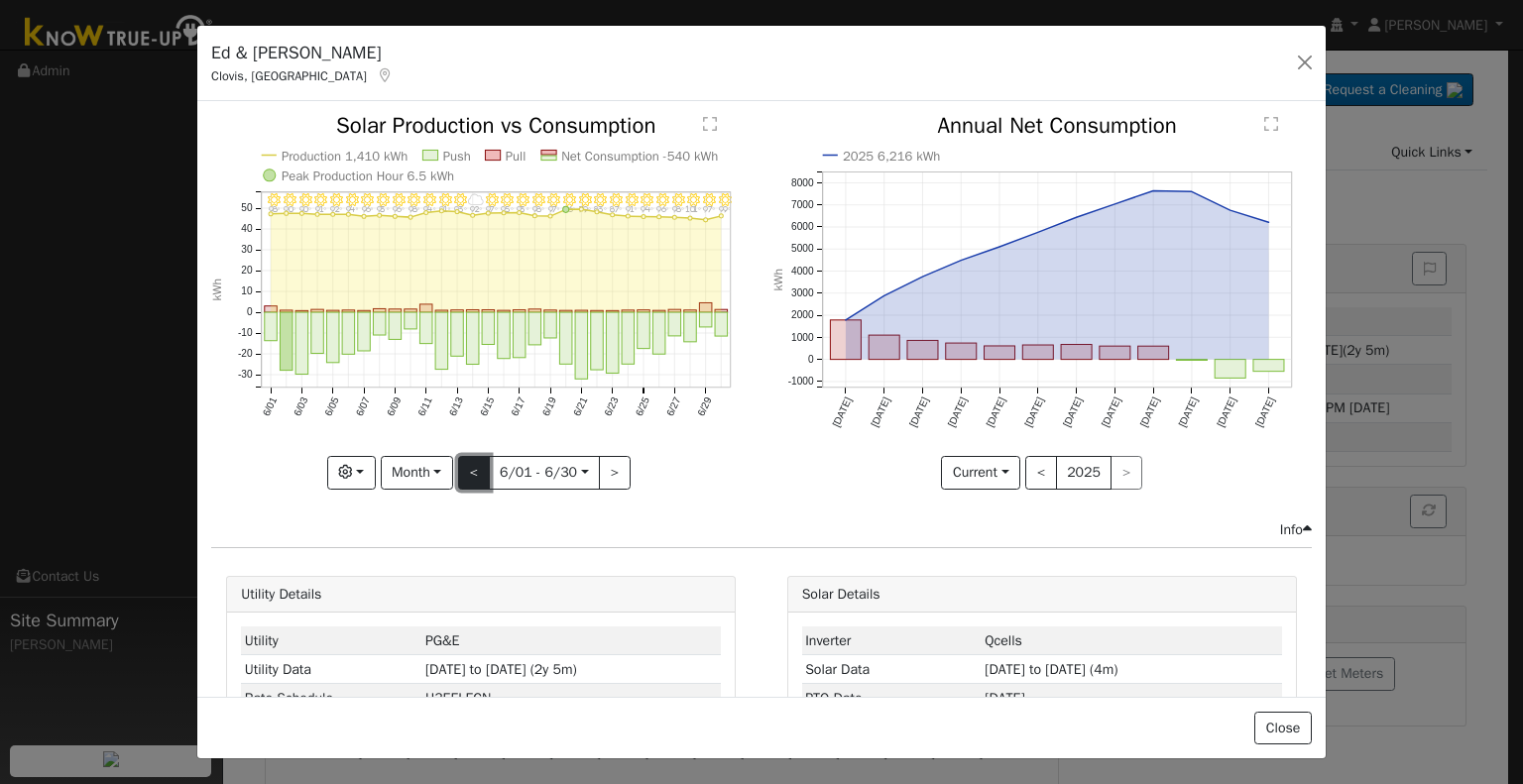 click on "<" at bounding box center (474, 473) 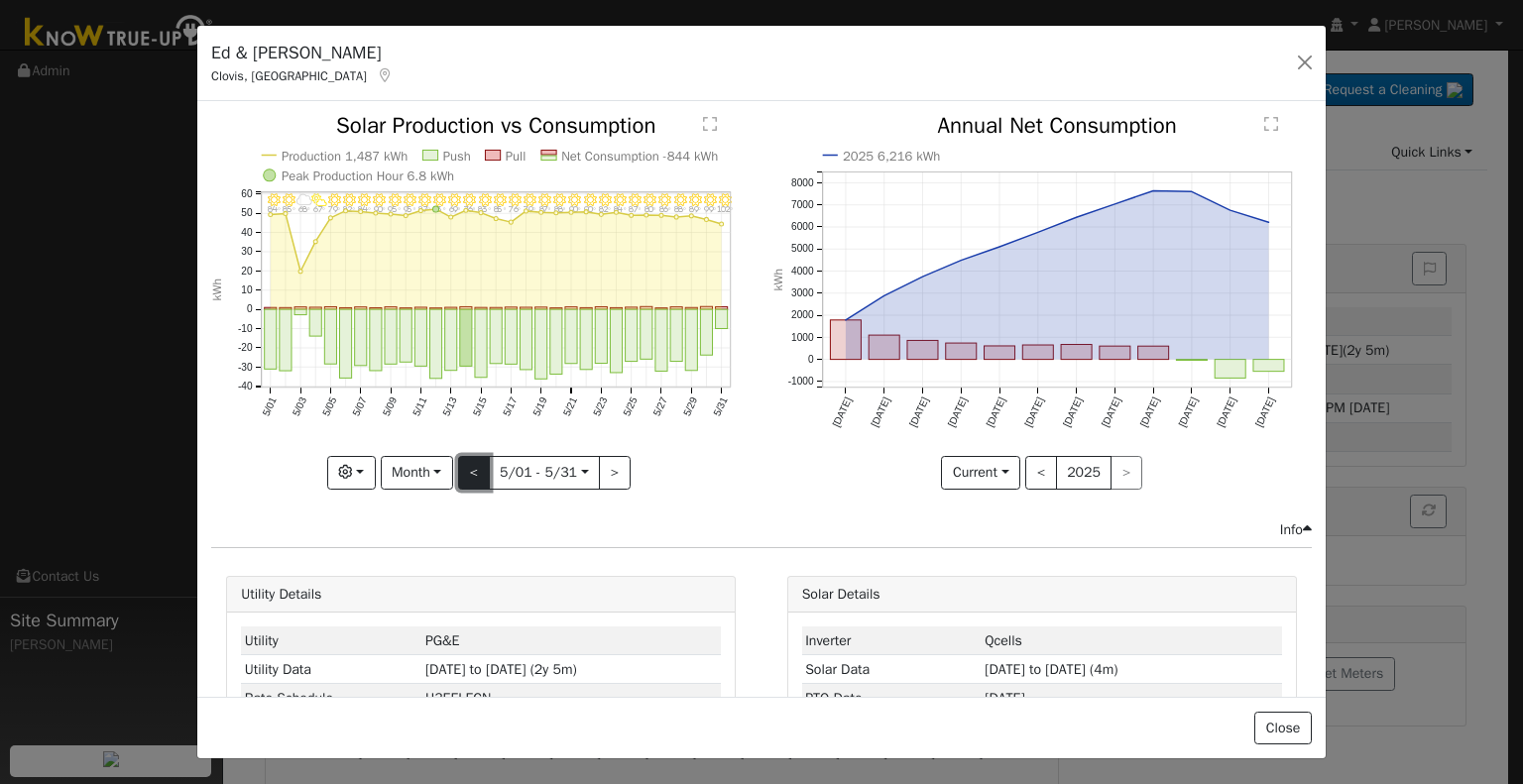 click on "<" at bounding box center (474, 473) 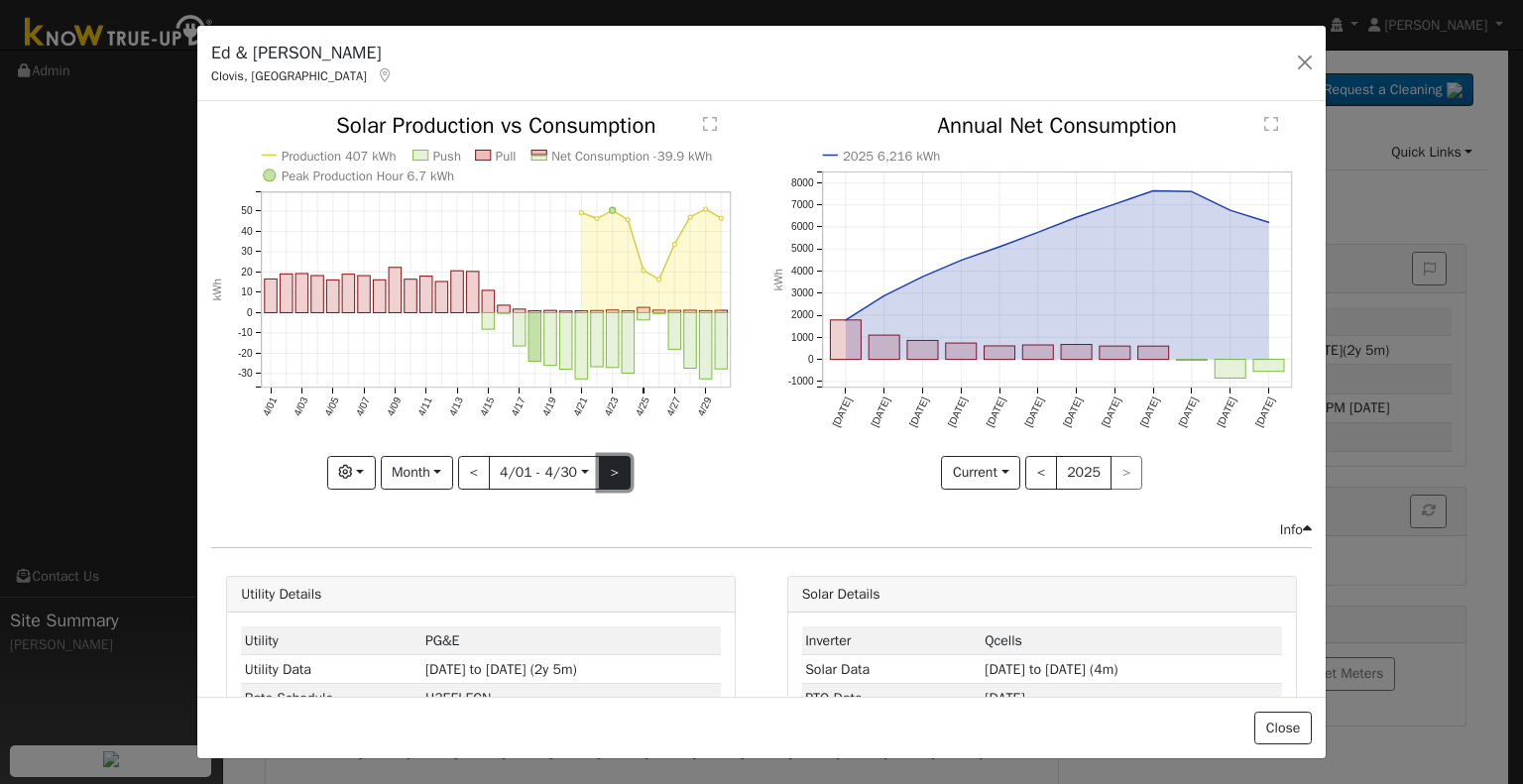 click on ">" at bounding box center [615, 473] 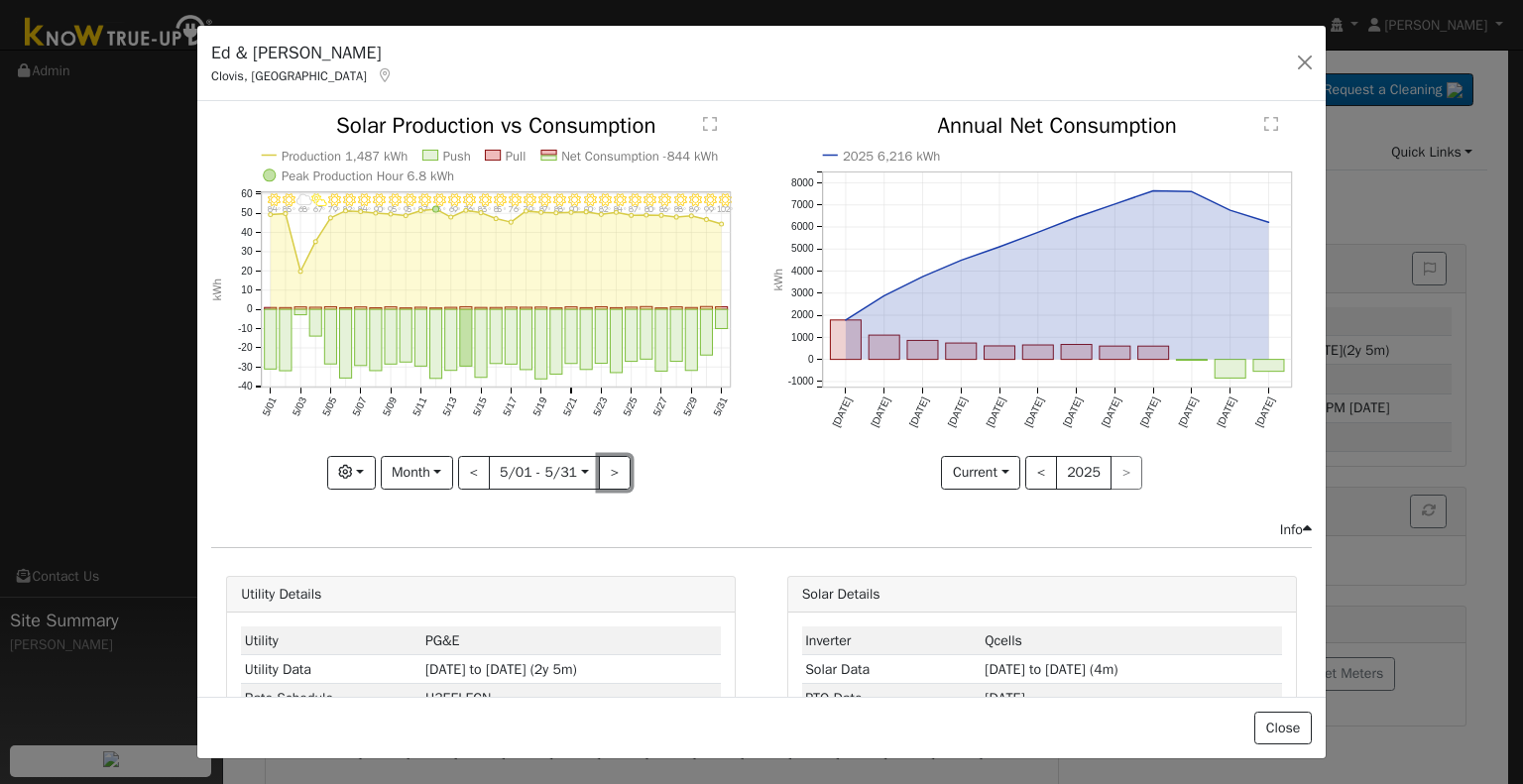 click on ">" at bounding box center [615, 473] 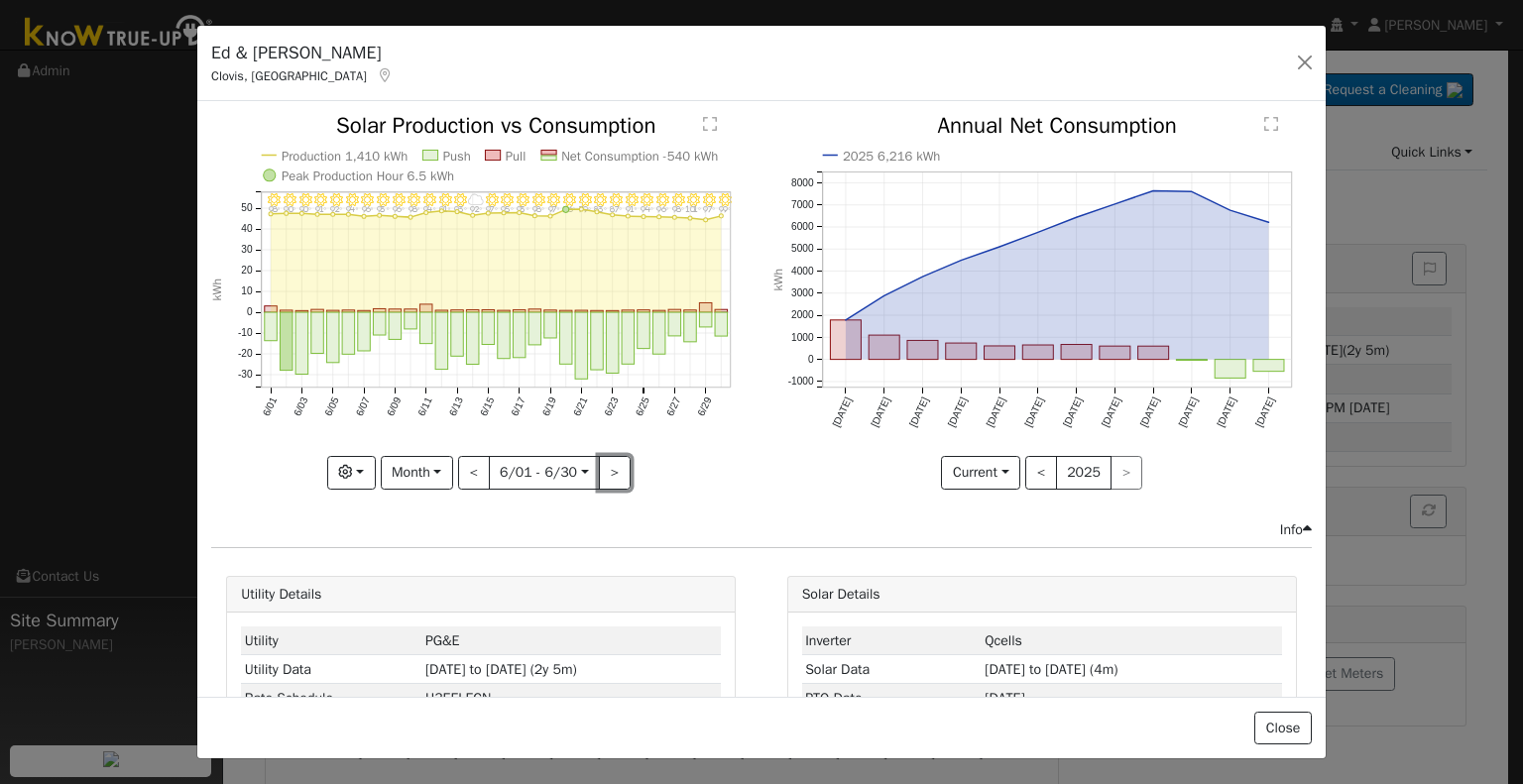 click on ">" at bounding box center [615, 473] 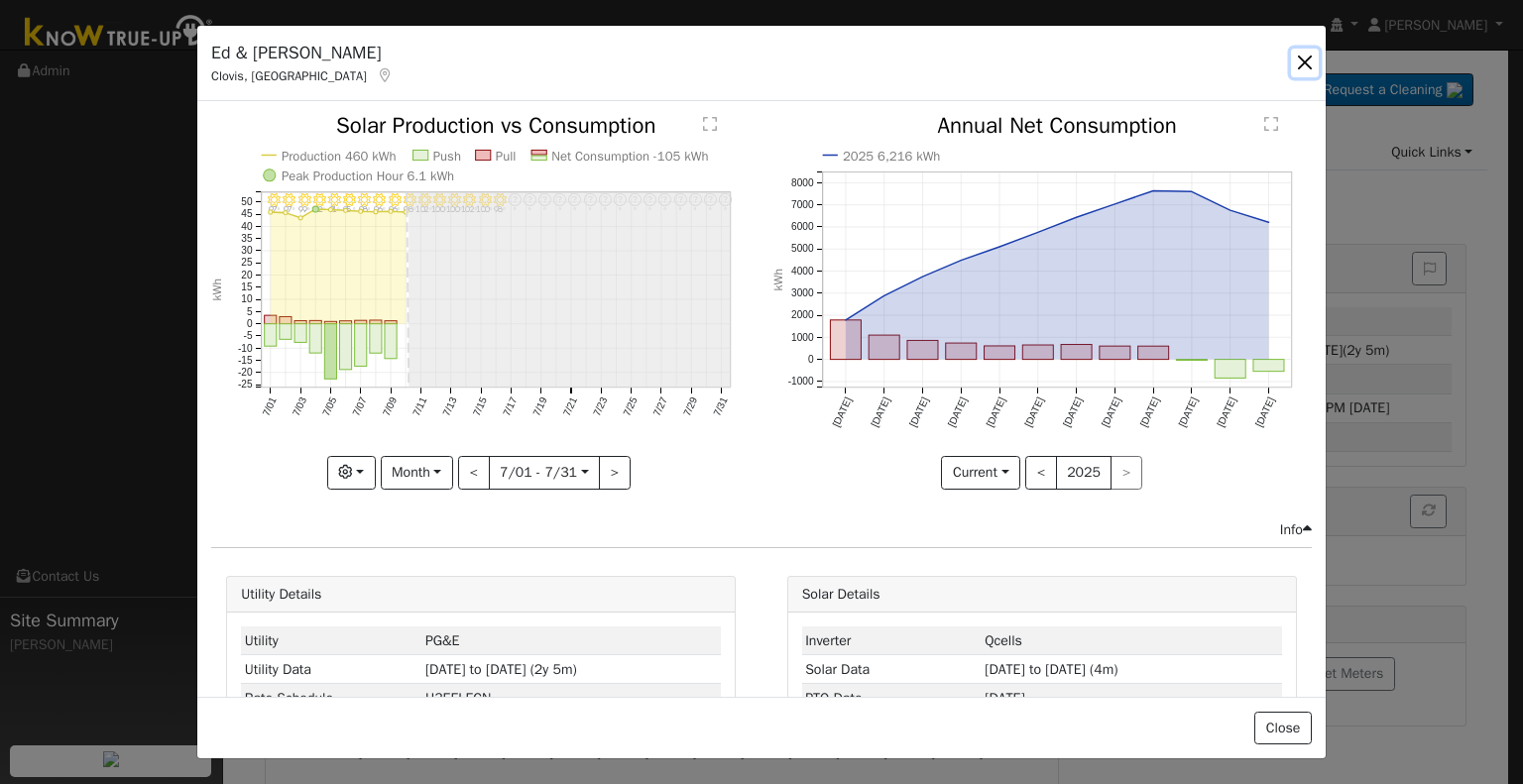 click at bounding box center (1305, 62) 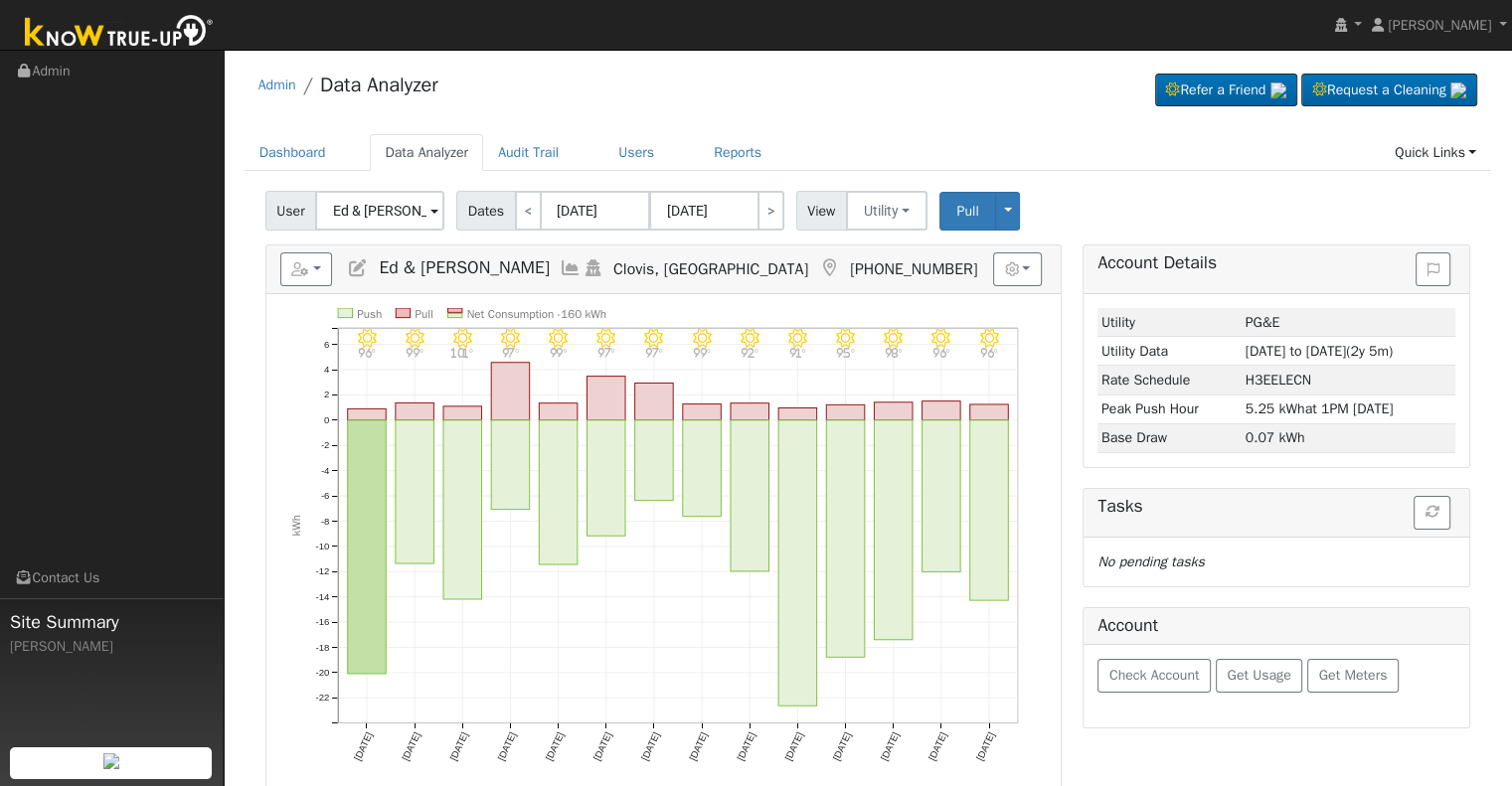 click at bounding box center [571, 268] 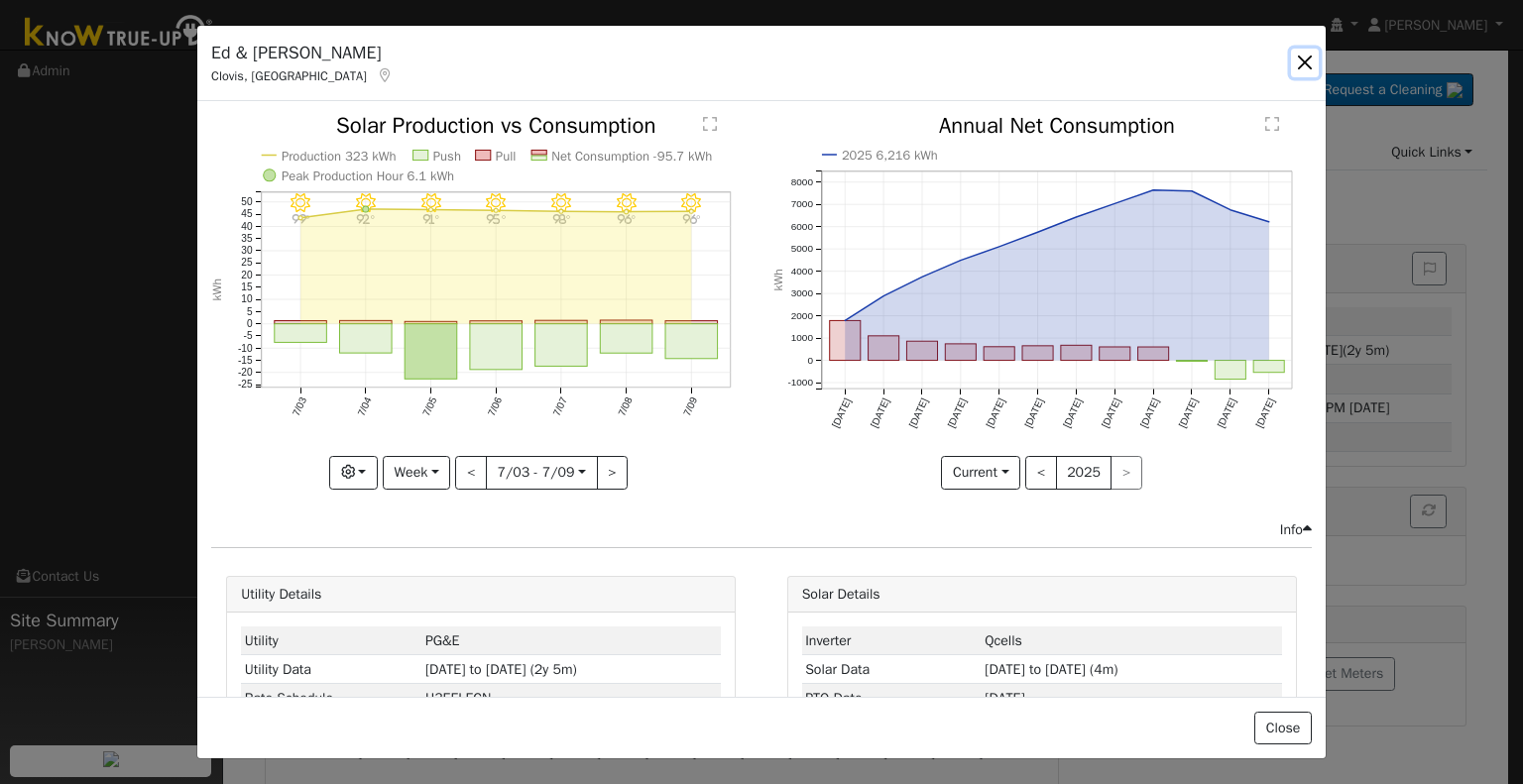 click at bounding box center [1305, 62] 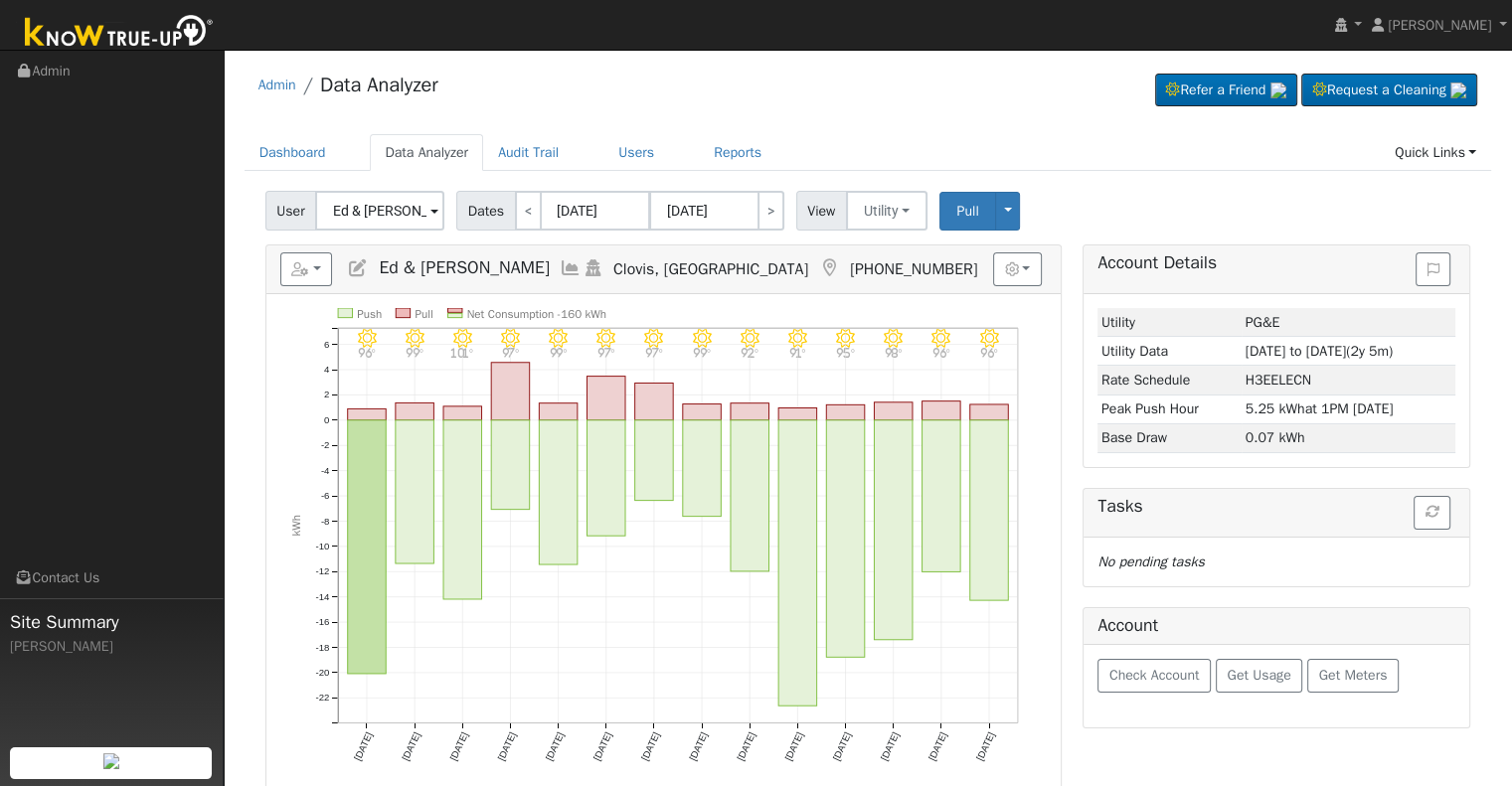 click at bounding box center (571, 268) 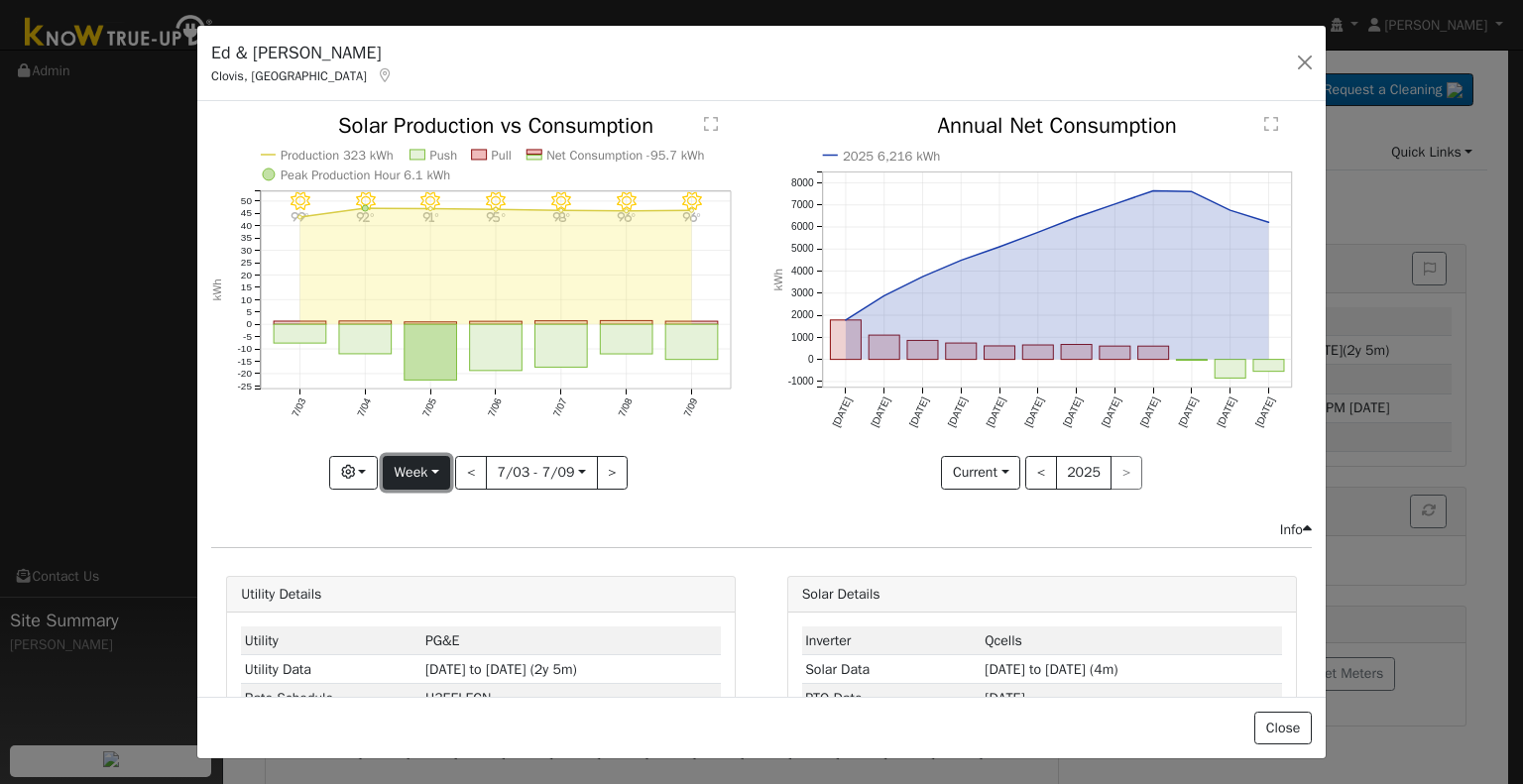 click on "Week" at bounding box center [416, 473] 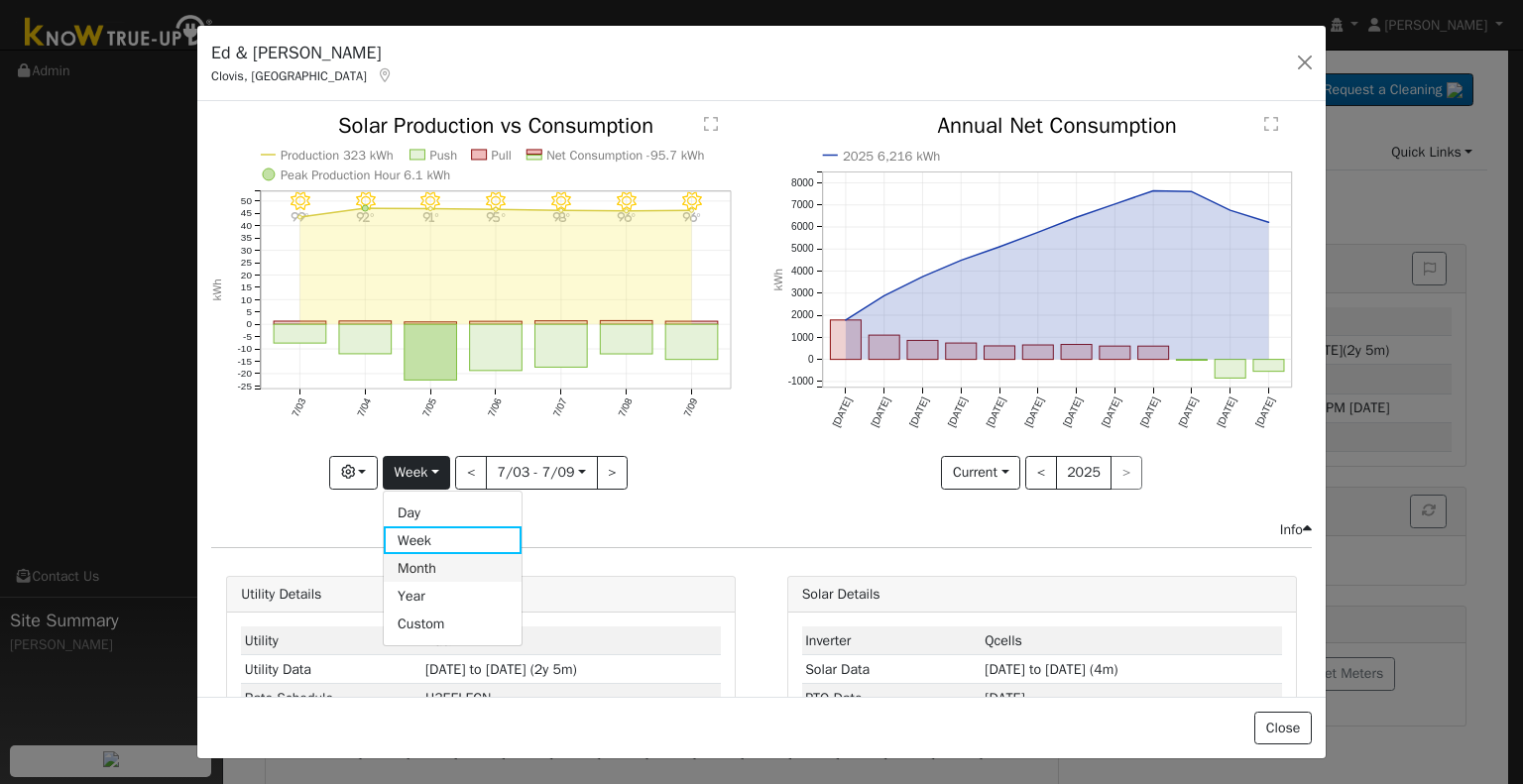 click on "Month" at bounding box center [452, 568] 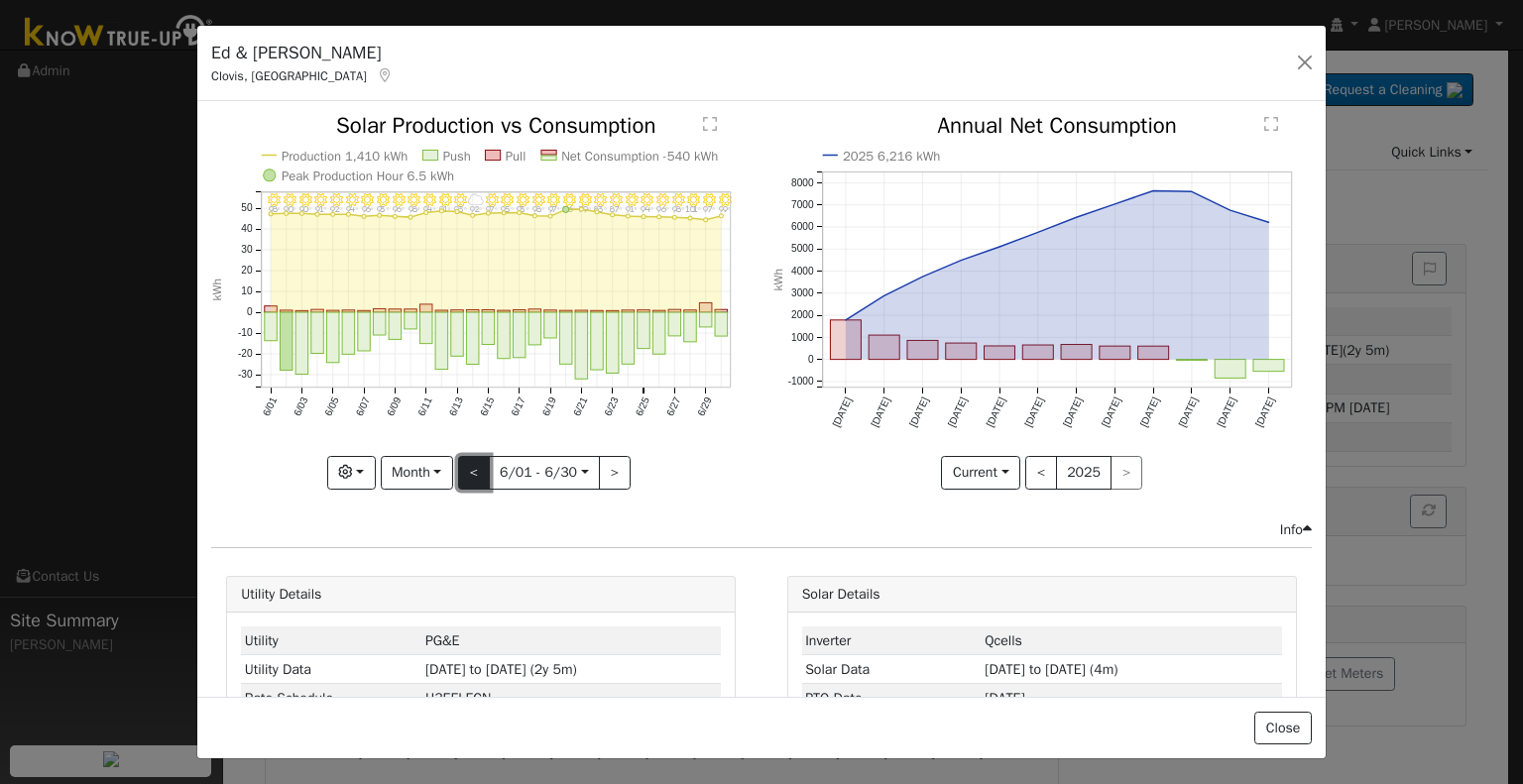 click on "<" at bounding box center (474, 473) 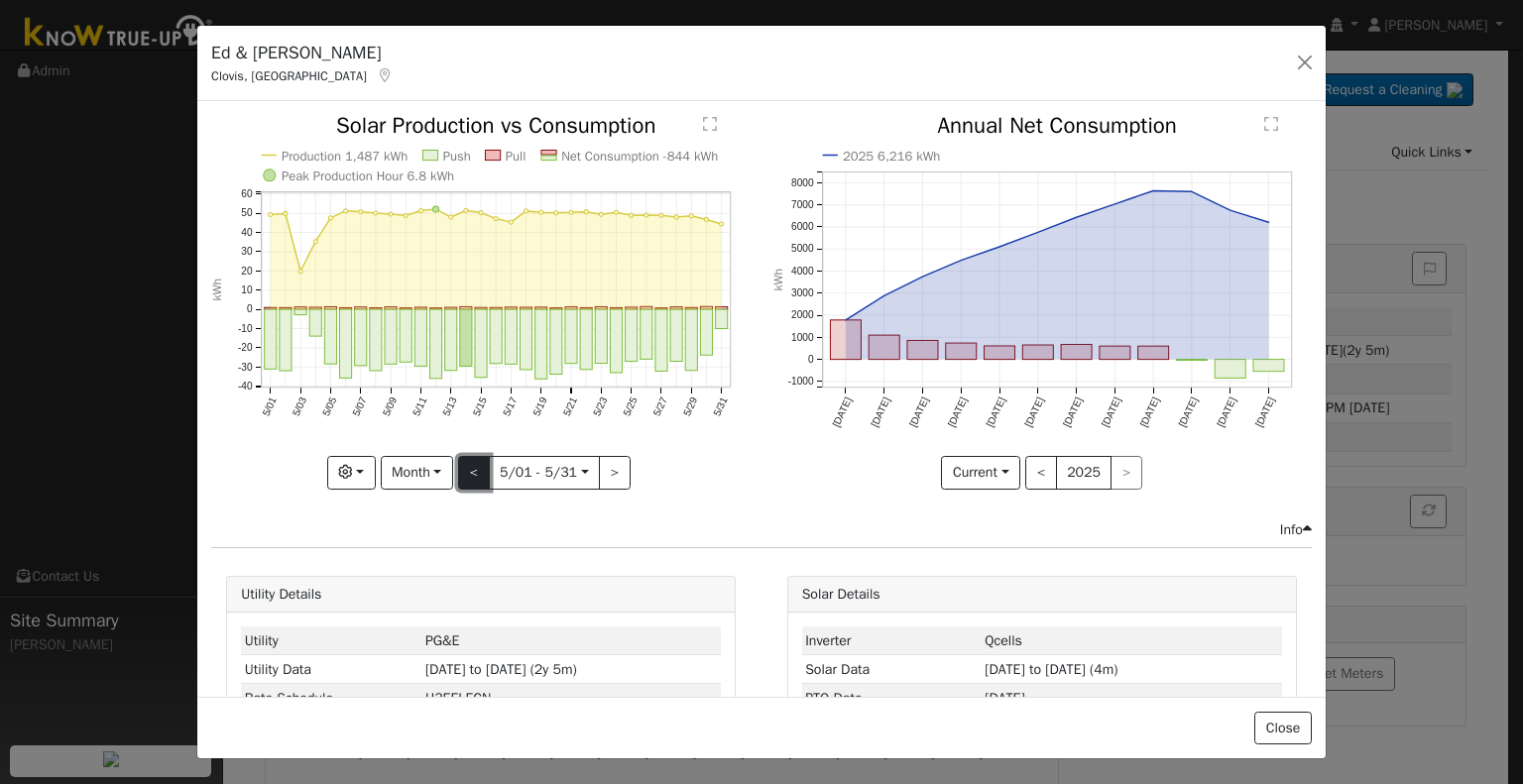 click on "<" at bounding box center [474, 473] 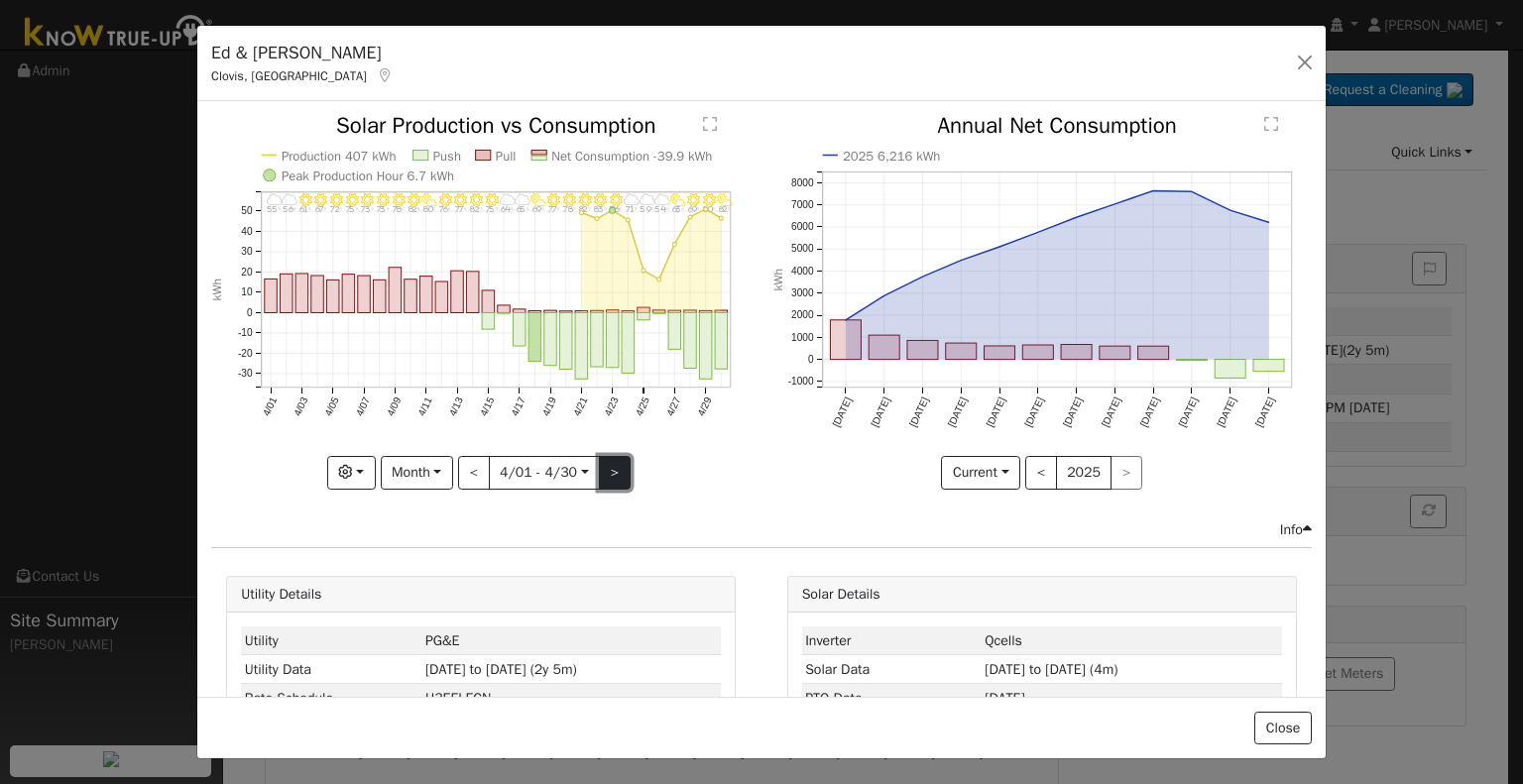 click on ">" at bounding box center [615, 473] 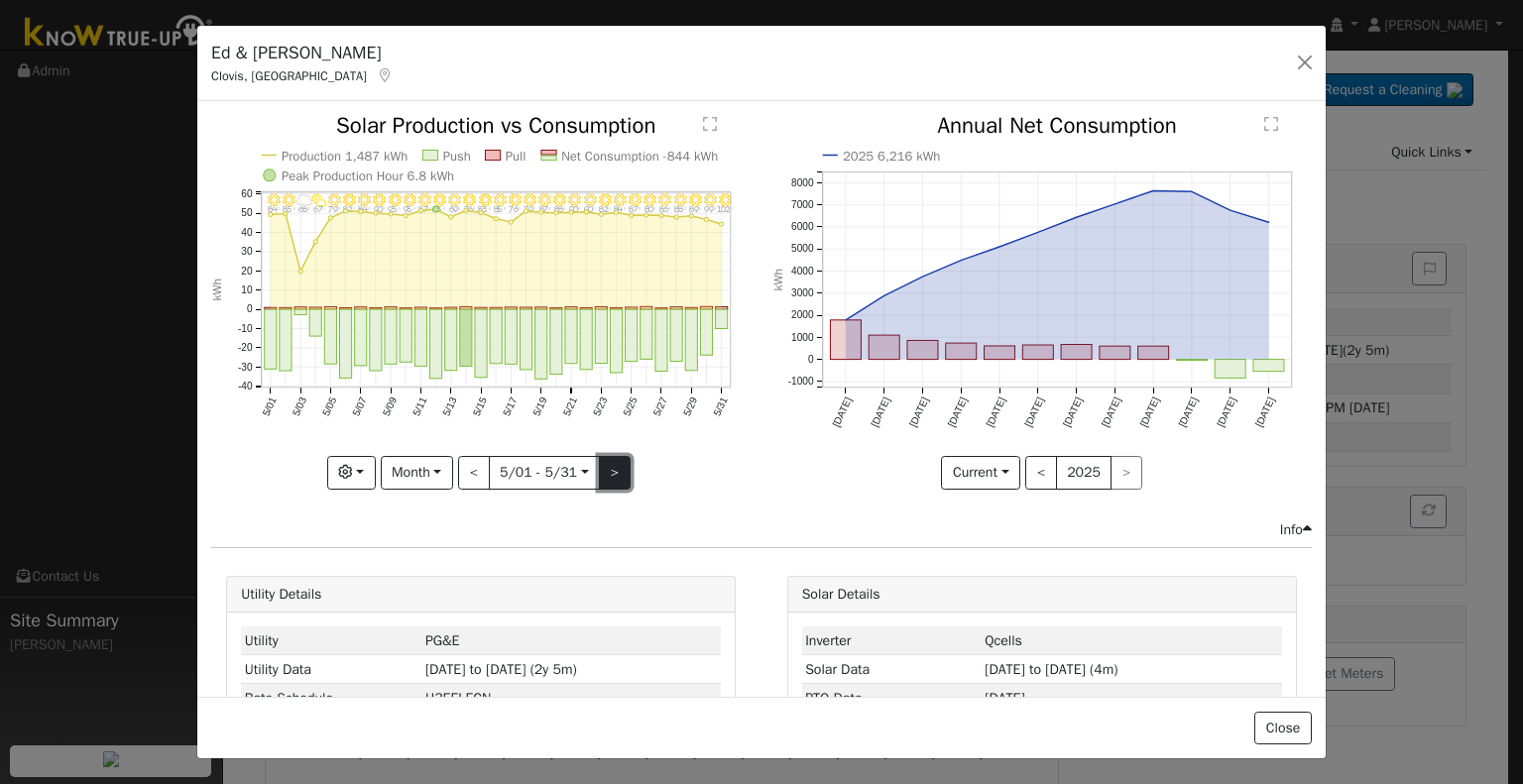 click on ">" at bounding box center [615, 473] 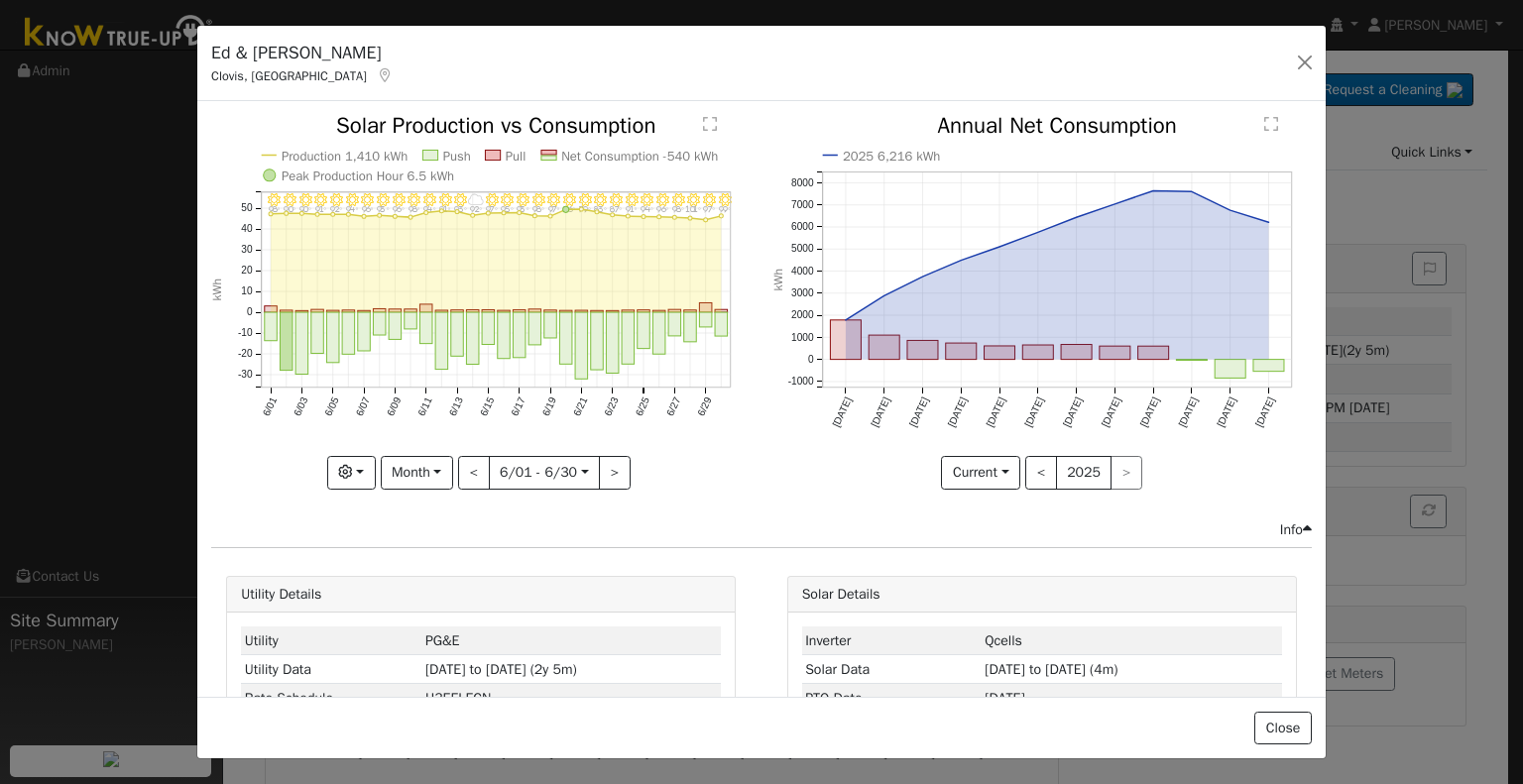 click on "6/30 - Clear 99° 6/29 - Clear 97° 6/28 - Clear 101° 6/27 - Clear 98° 6/26 - Clear 96° 6/25 - Clear 94° 6/24 - Clear 91° 6/23 - MostlyClear 87° 6/22 - Clear 83° 6/21 - Clear 79° 6/20 - Clear 86° 6/19 - Clear 97° 6/18 - Clear 98° 6/17 - Clear 93° 6/16 - Clear 95° 6/15 - Clear 97° 6/14 - MostlyCloudy 92° 6/13 - Clear 93° 6/12 - Clear 91° 6/11 - Clear 94° 6/10 - Clear 98° 6/09 - Clear 96° 6/08 - Clear 93° 6/07 - Clear 96° 6/06 - Clear 94° 6/05 - Clear 92° 6/04 - Clear 91° 6/03 - Clear 90° 6/02 - Clear 90° 6/01 - MostlyClear 98° Production 1,410 kWh Push Pull Net Consumption -540 kWh Peak Production Hour 6.5 kWh 6/01 6/03 6/05 6/07 6/09 6/11 6/13 6/15 6/17 6/19 6/21 6/23 6/25 6/27 6/29 -30 -20 -10 0 10 20 30 40 50  Solar Production vs Consumption kWh onclick="" onclick="" onclick="" onclick="" onclick="" onclick="" onclick="" onclick="" onclick="" onclick="" onclick="" onclick="" onclick="" onclick="" onclick="" onclick="" onclick="" onclick="" onclick="" onclick="" onclick=""" 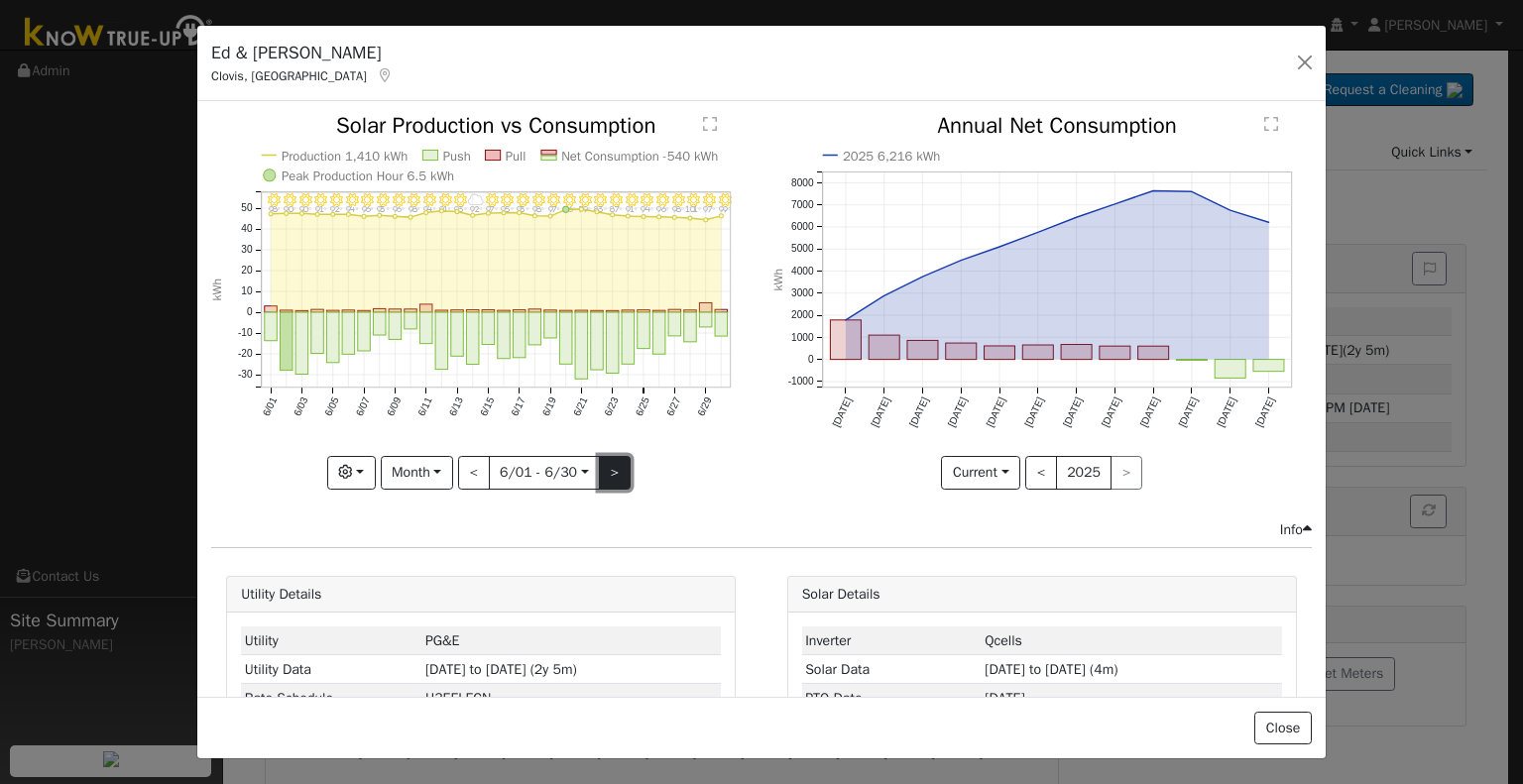 click on ">" at bounding box center (615, 473) 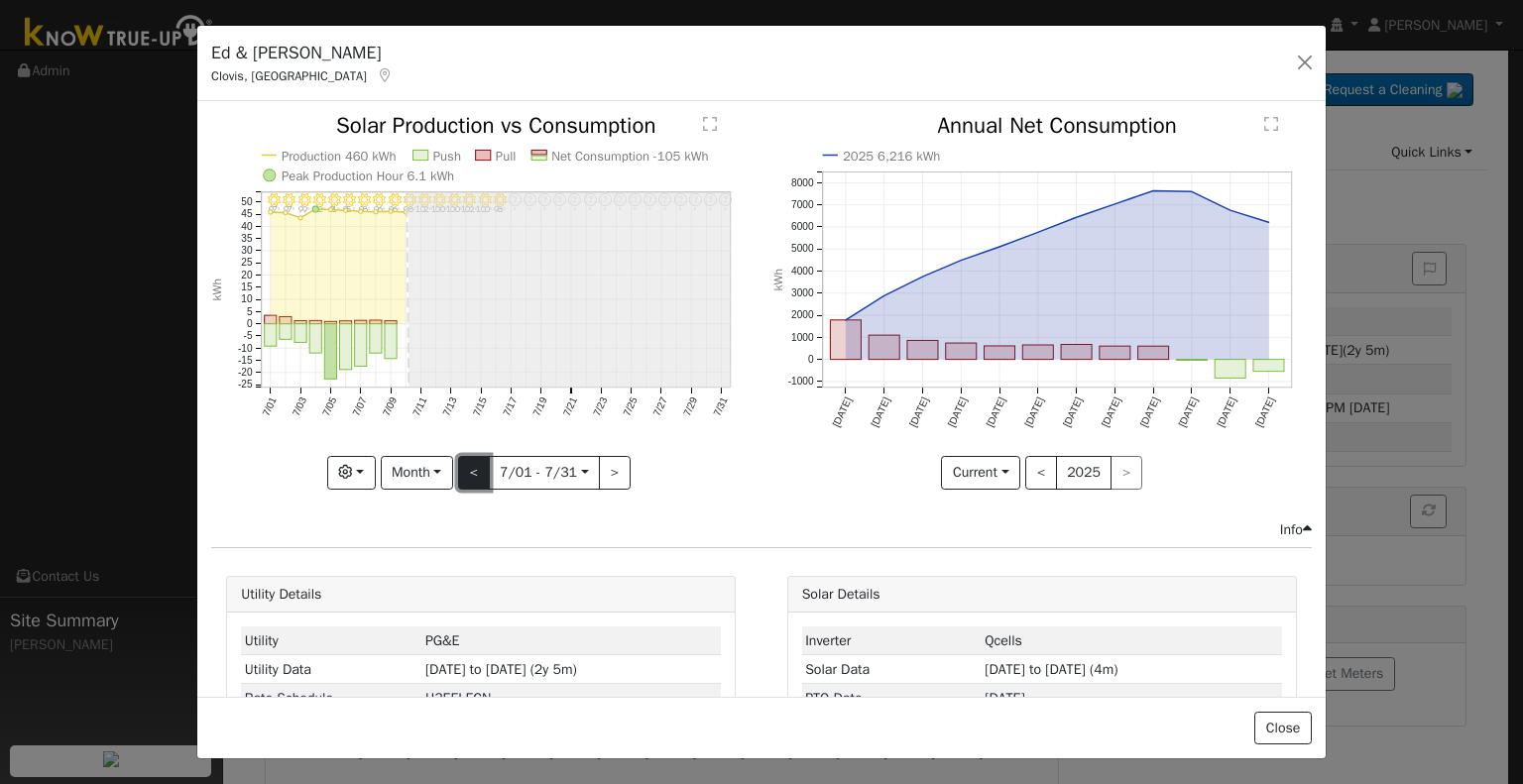 click on "<" at bounding box center (474, 473) 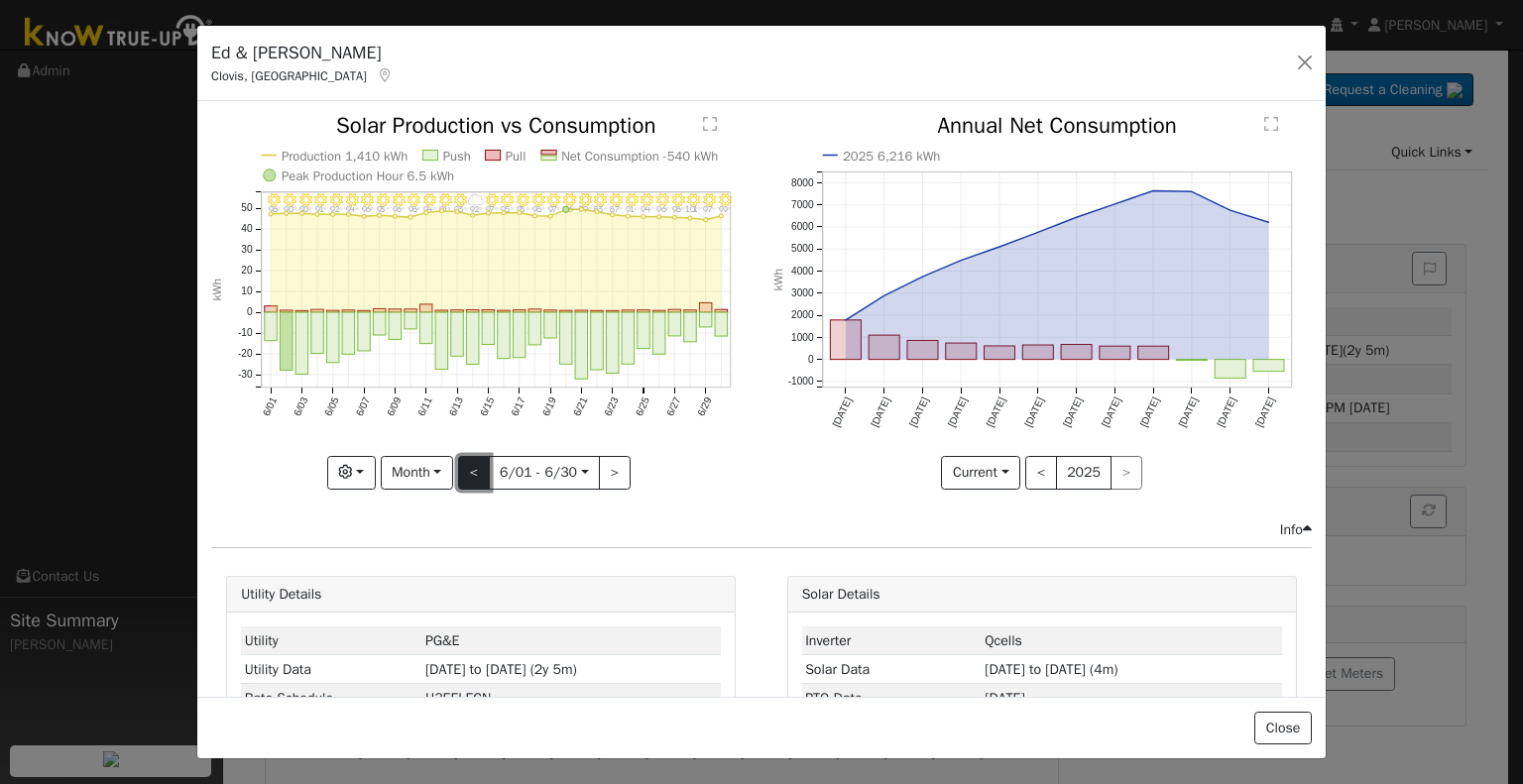 click on "<" at bounding box center [474, 473] 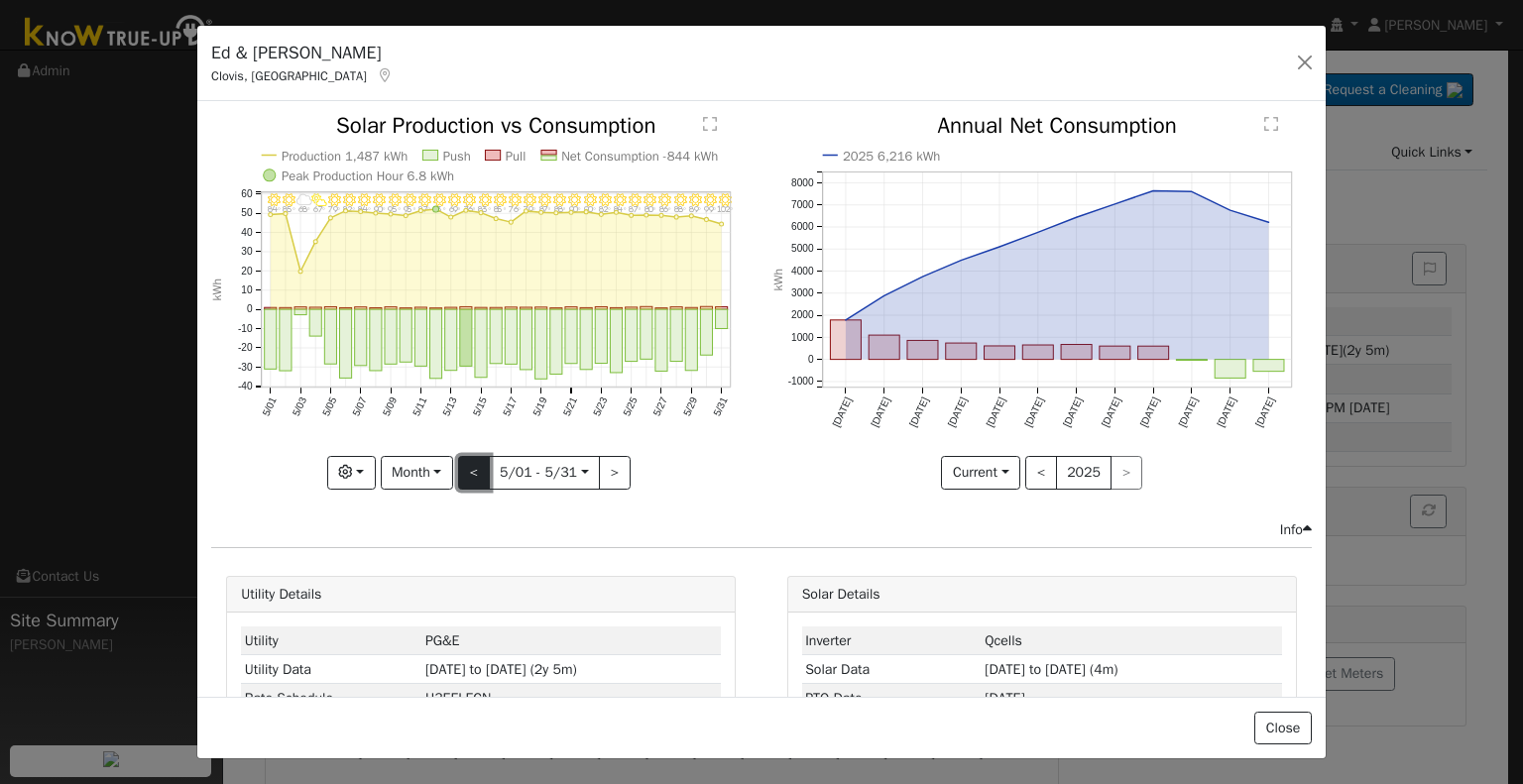 click on "<" at bounding box center (474, 473) 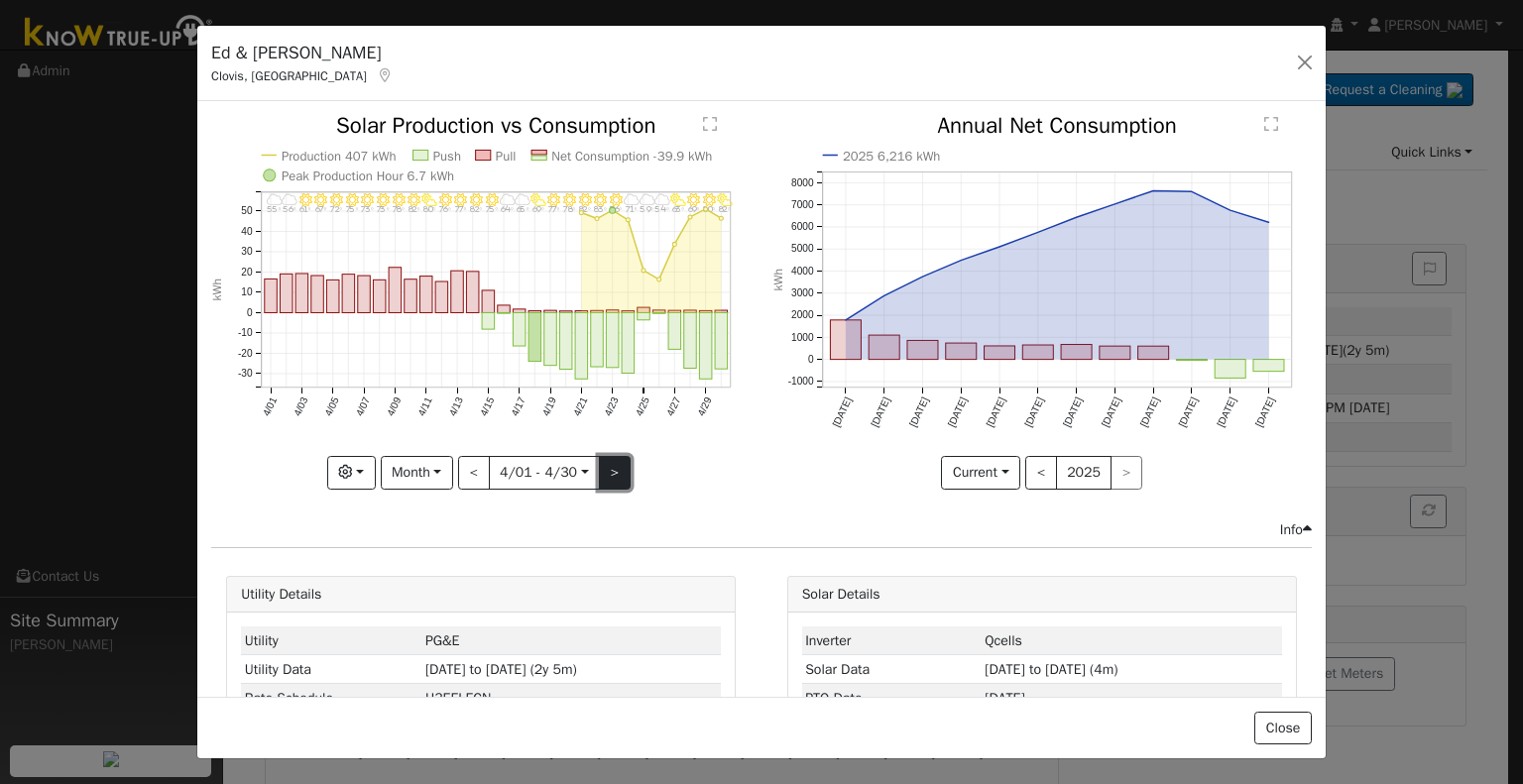 click on ">" at bounding box center [615, 473] 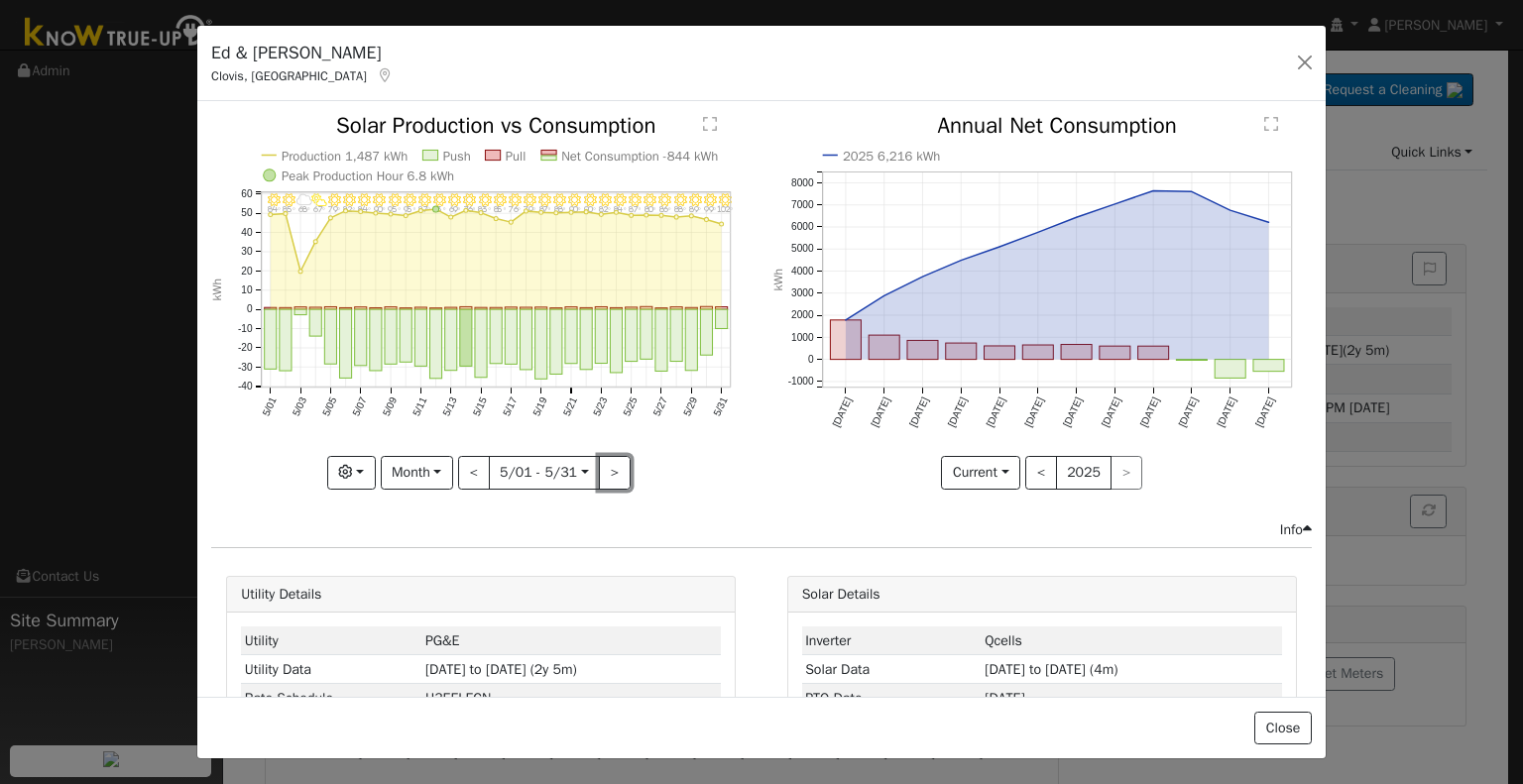 click on ">" at bounding box center [615, 473] 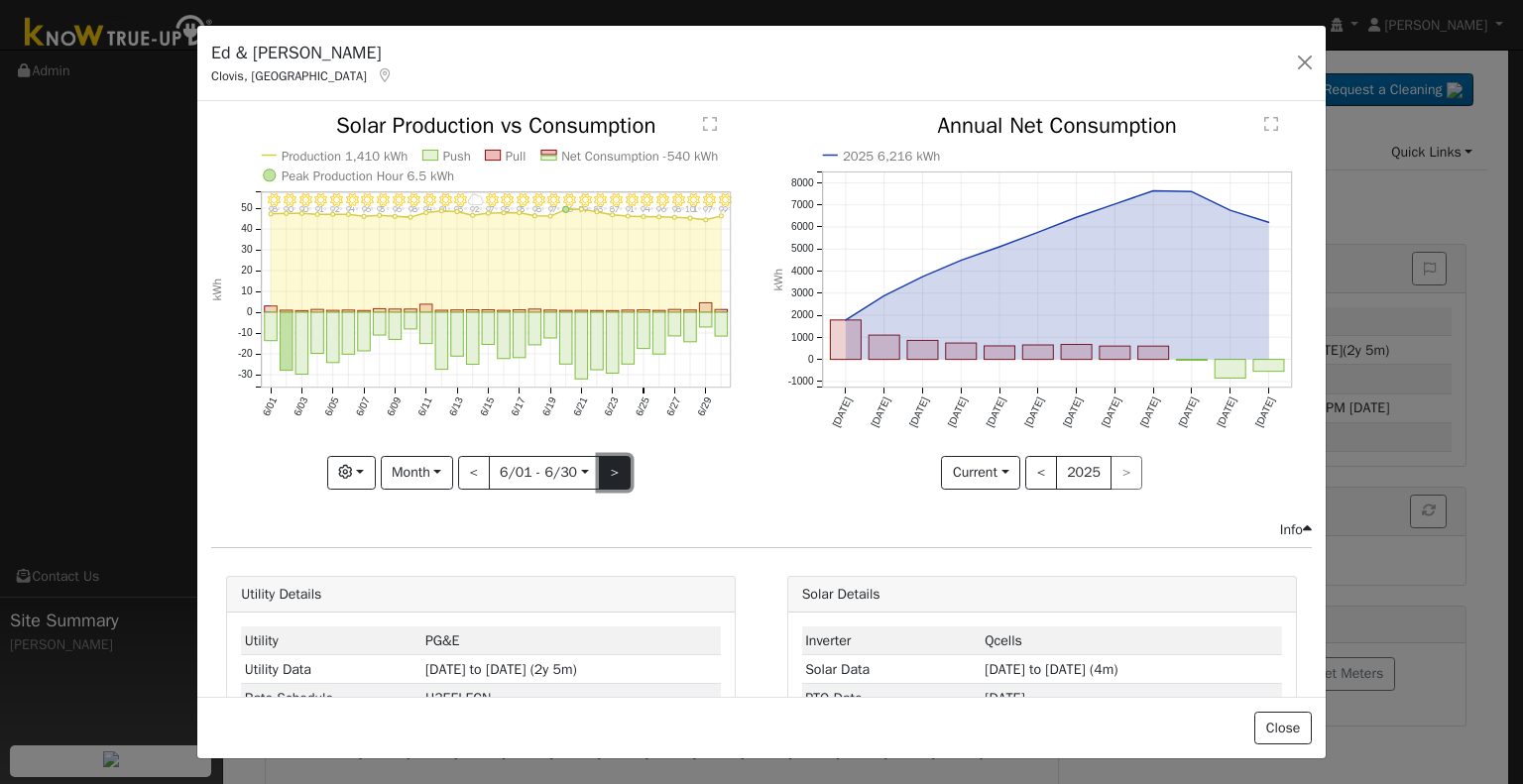 click on ">" at bounding box center [615, 473] 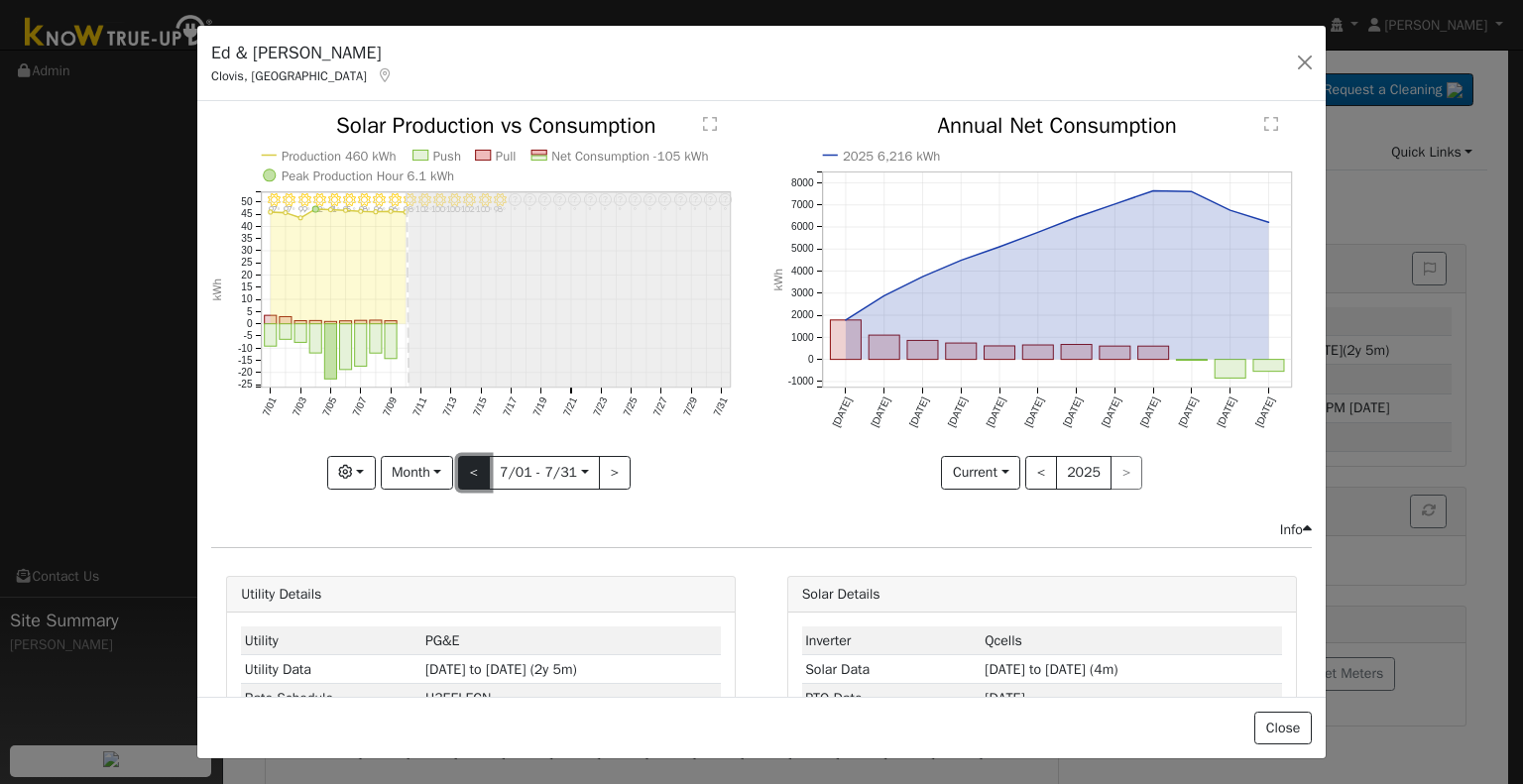 click on "<" at bounding box center [474, 473] 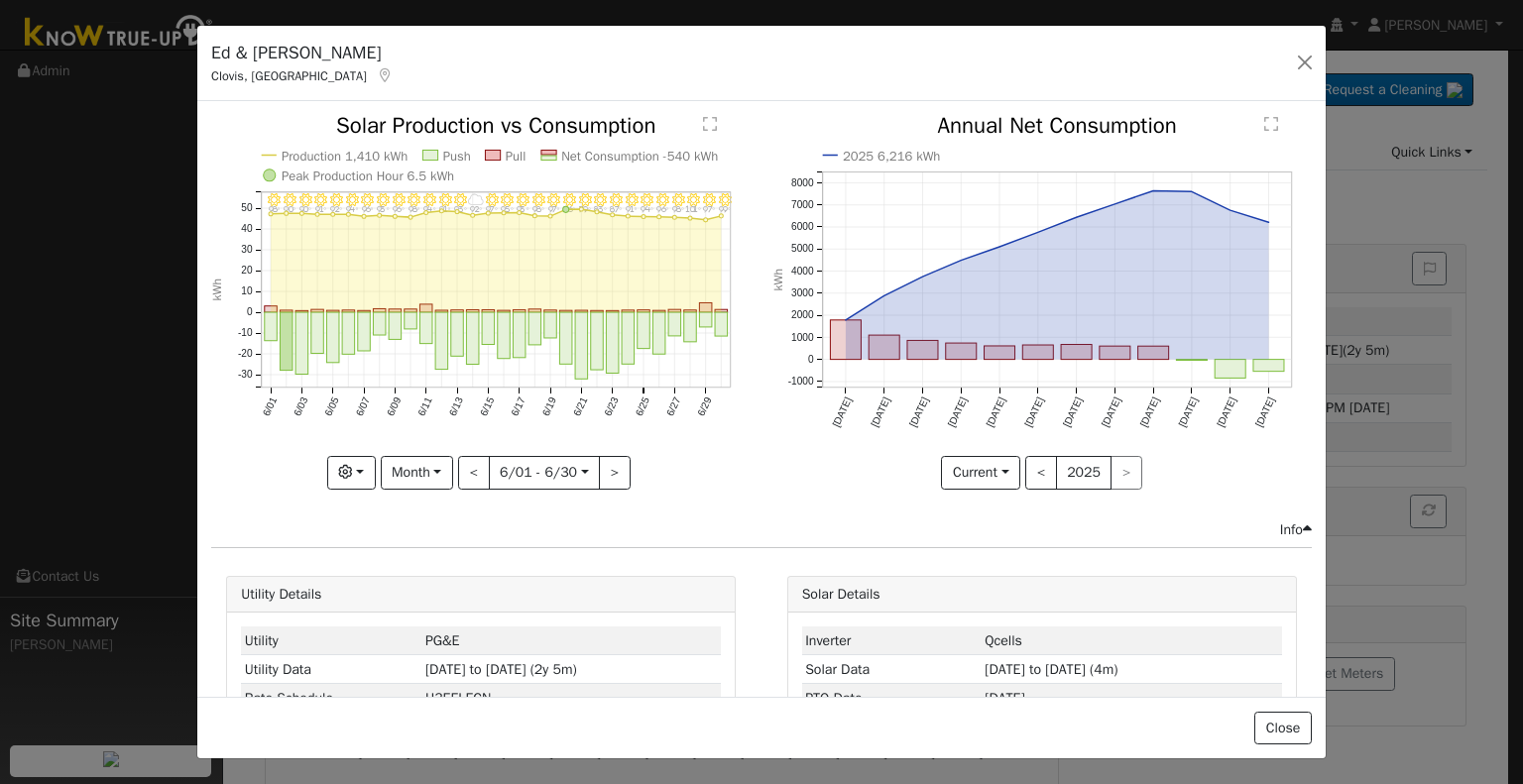 click on "6/30 - Clear 99° 6/29 - Clear 97° 6/28 - Clear 101° 6/27 - Clear 98° 6/26 - Clear 96° 6/25 - Clear 94° 6/24 - Clear 91° 6/23 - MostlyClear 87° 6/22 - Clear 83° 6/21 - Clear 79° 6/20 - Clear 86° 6/19 - Clear 97° 6/18 - Clear 98° 6/17 - Clear 93° 6/16 - Clear 95° 6/15 - Clear 97° 6/14 - MostlyCloudy 92° 6/13 - Clear 93° 6/12 - Clear 91° 6/11 - Clear 94° 6/10 - Clear 98° 6/09 - Clear 96° 6/08 - Clear 93° 6/07 - Clear 96° 6/06 - Clear 94° 6/05 - Clear 92° 6/04 - Clear 91° 6/03 - Clear 90° 6/02 - Clear 90° 6/01 - MostlyClear 98° Production 1,410 kWh Push Pull Net Consumption -540 kWh Peak Production Hour 6.5 kWh 6/01 6/03 6/05 6/07 6/09 6/11 6/13 6/15 6/17 6/19 6/21 6/23 6/25 6/27 6/29 -30 -20 -10 0 10 20 30 40 50  Solar Production vs Consumption kWh onclick="" onclick="" onclick="" onclick="" onclick="" onclick="" onclick="" onclick="" onclick="" onclick="" onclick="" onclick="" onclick="" onclick="" onclick="" onclick="" onclick="" onclick="" onclick="" onclick="" onclick="" °F" 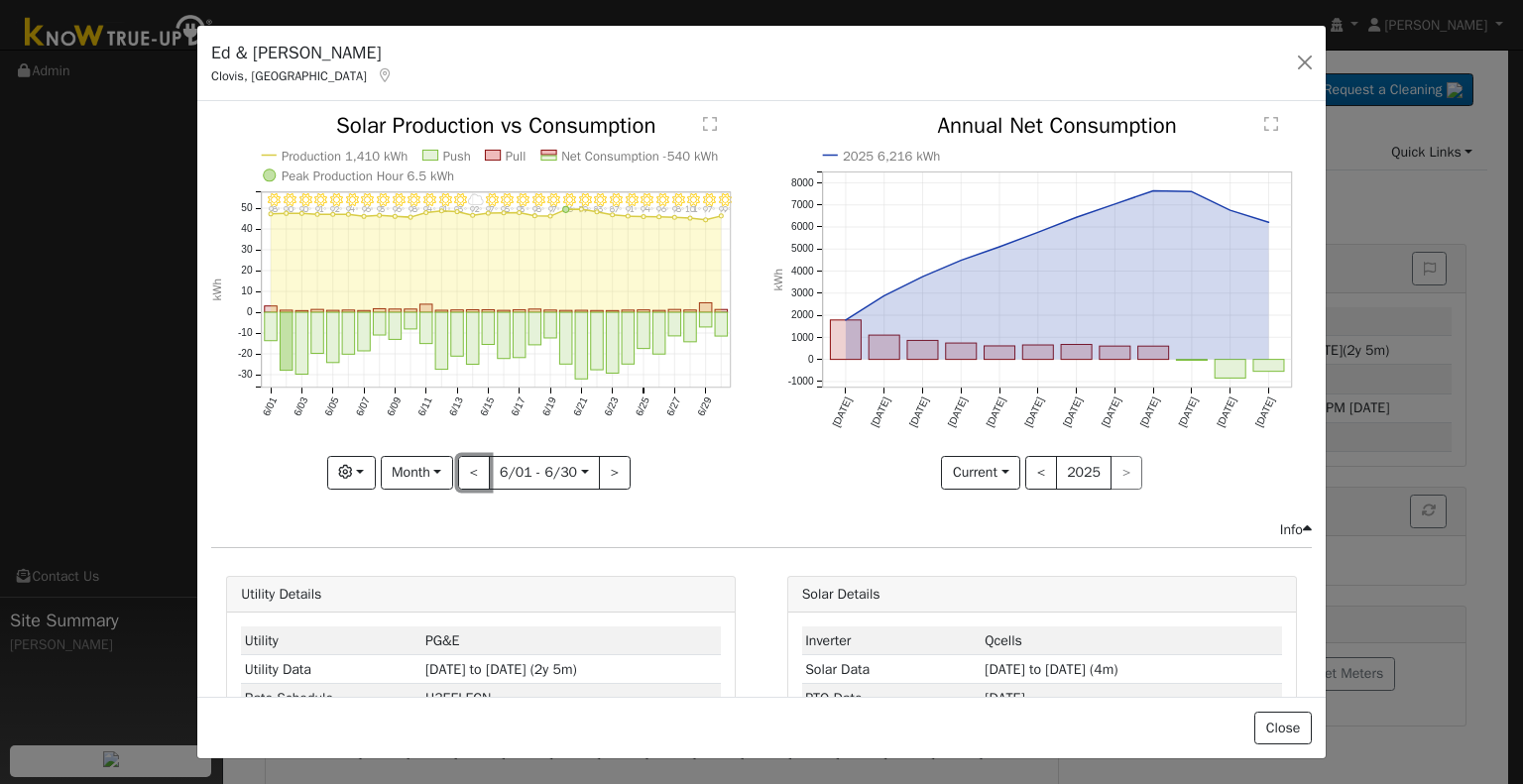 click on "<" at bounding box center [474, 473] 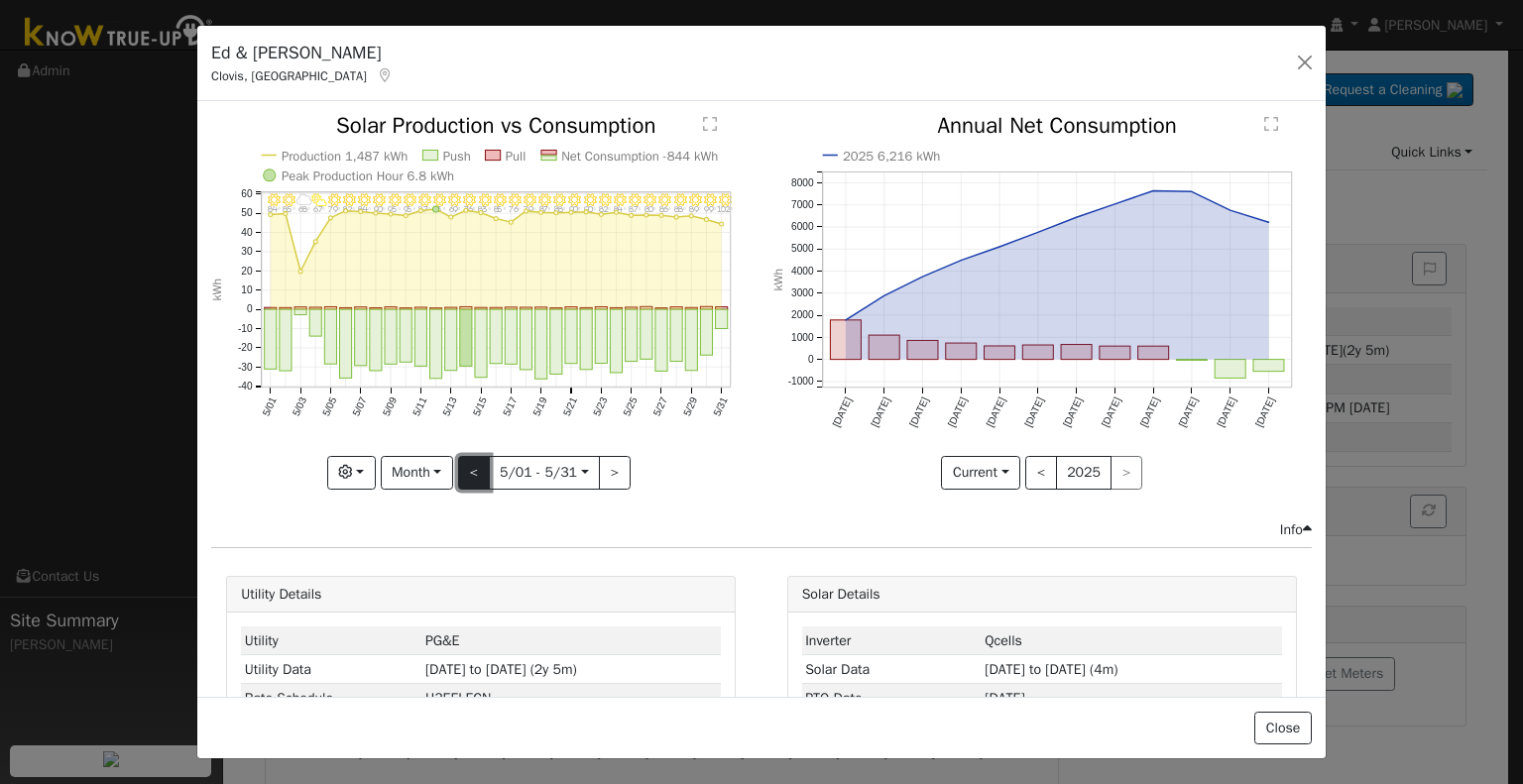 click on "<" at bounding box center [474, 473] 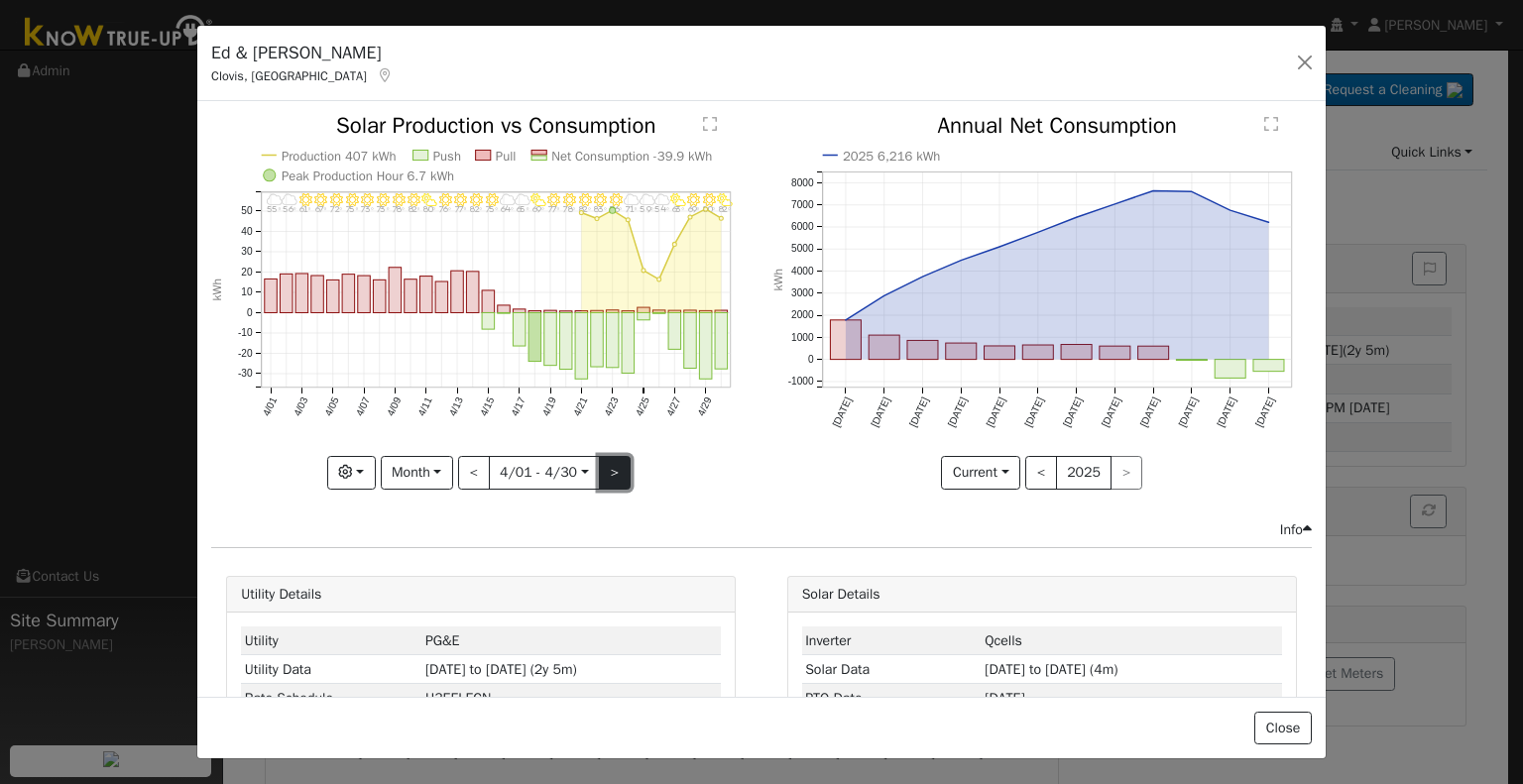 click on ">" at bounding box center (615, 473) 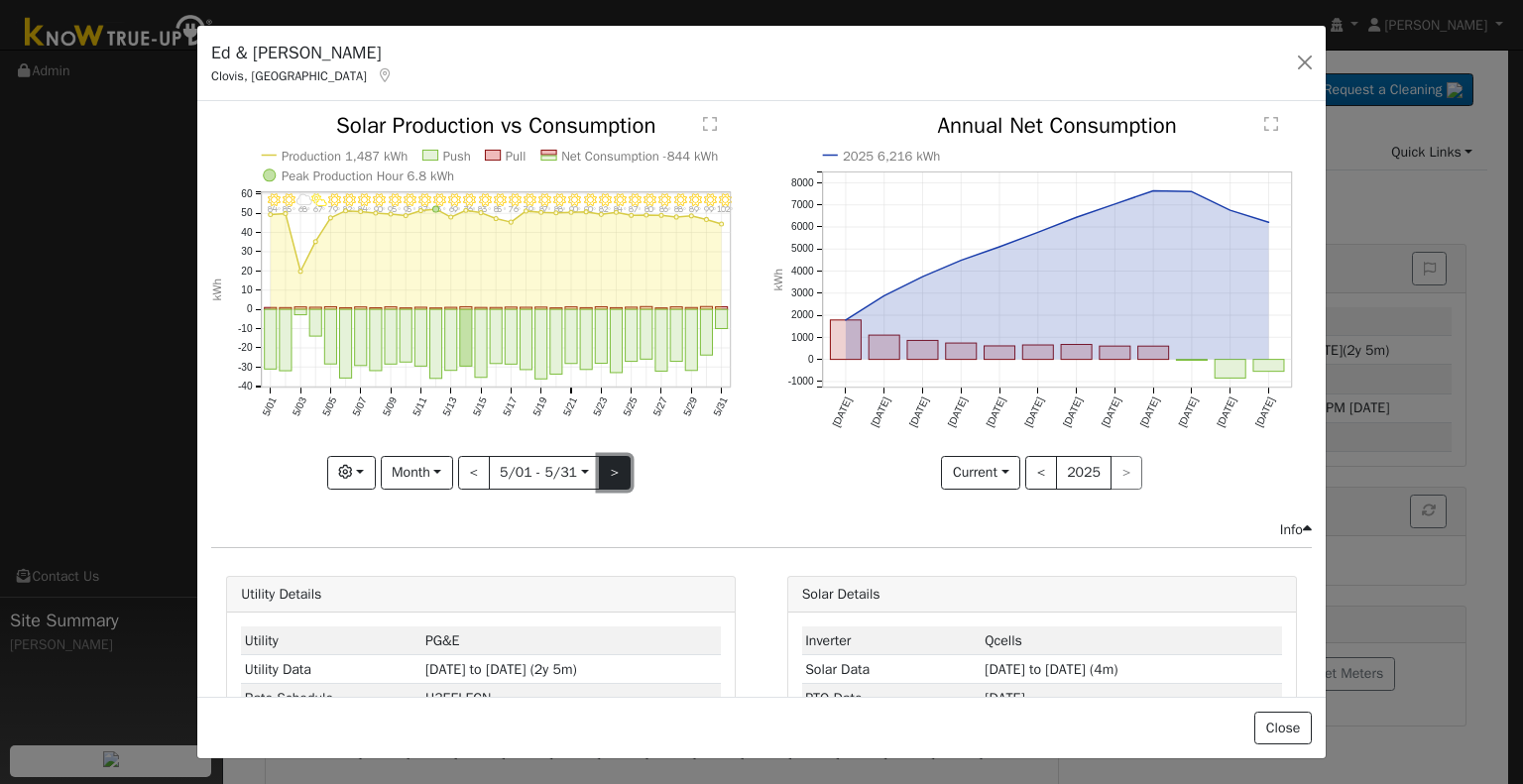 click on ">" at bounding box center [615, 473] 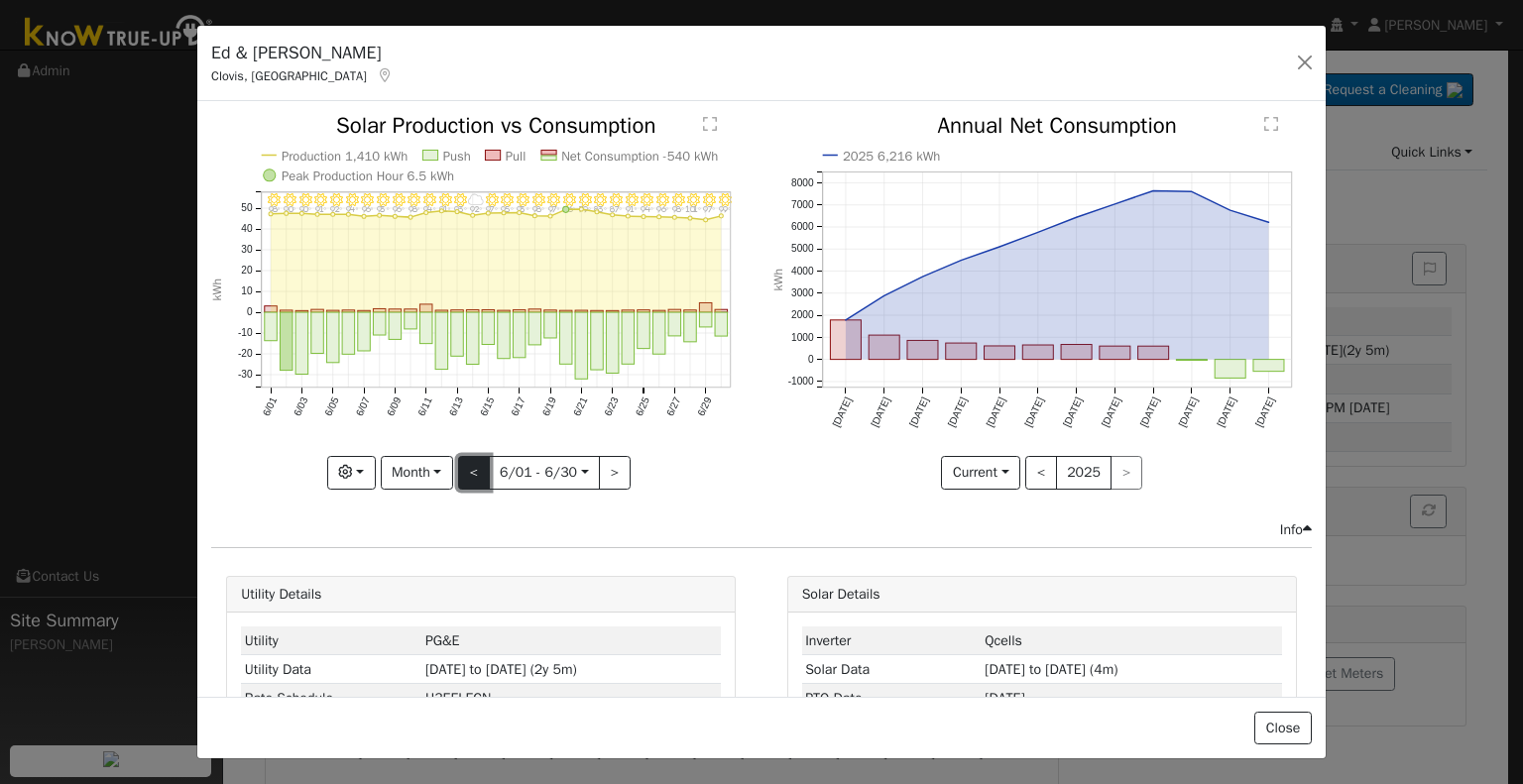 click on "<" at bounding box center (474, 473) 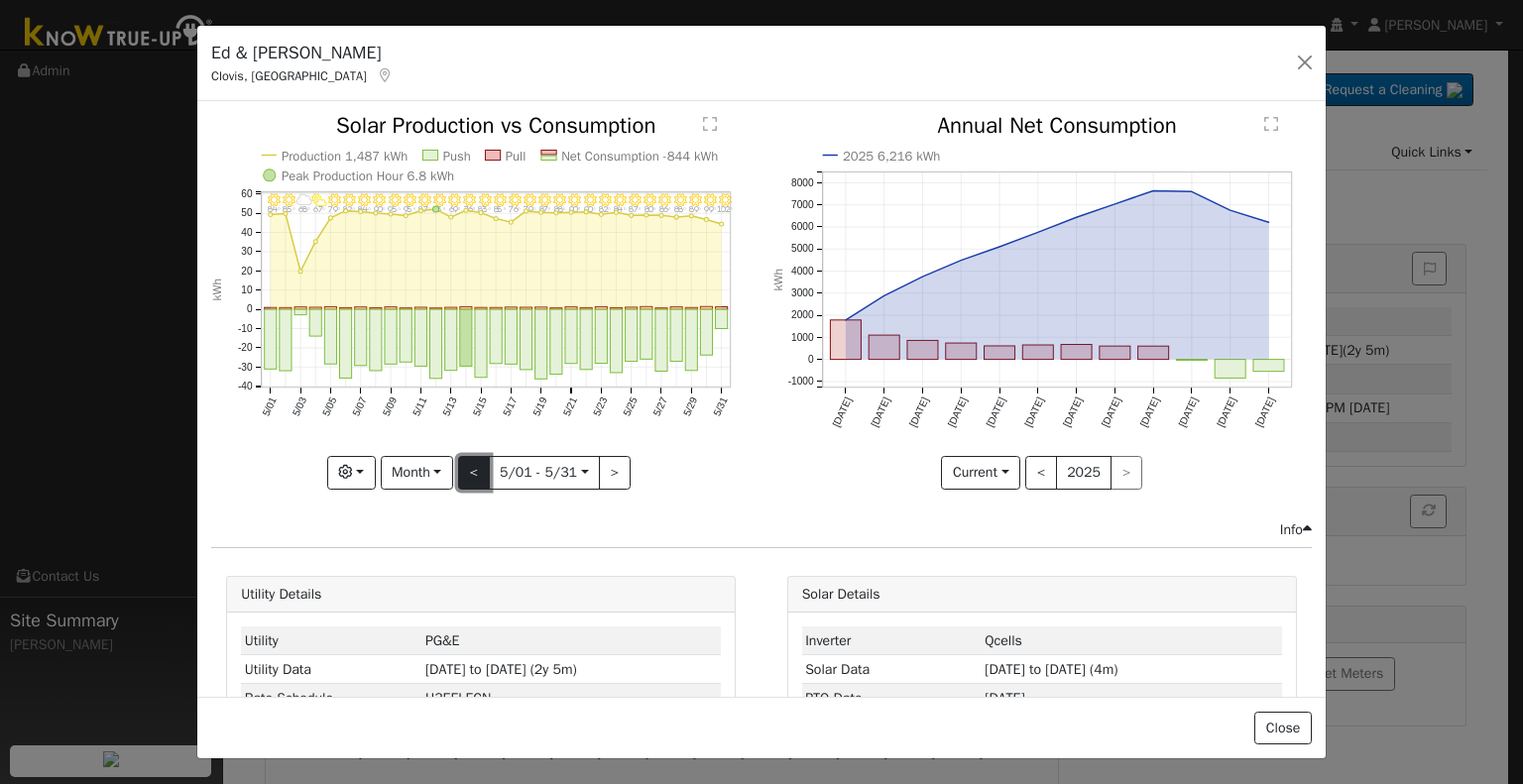 click on "<" at bounding box center [474, 473] 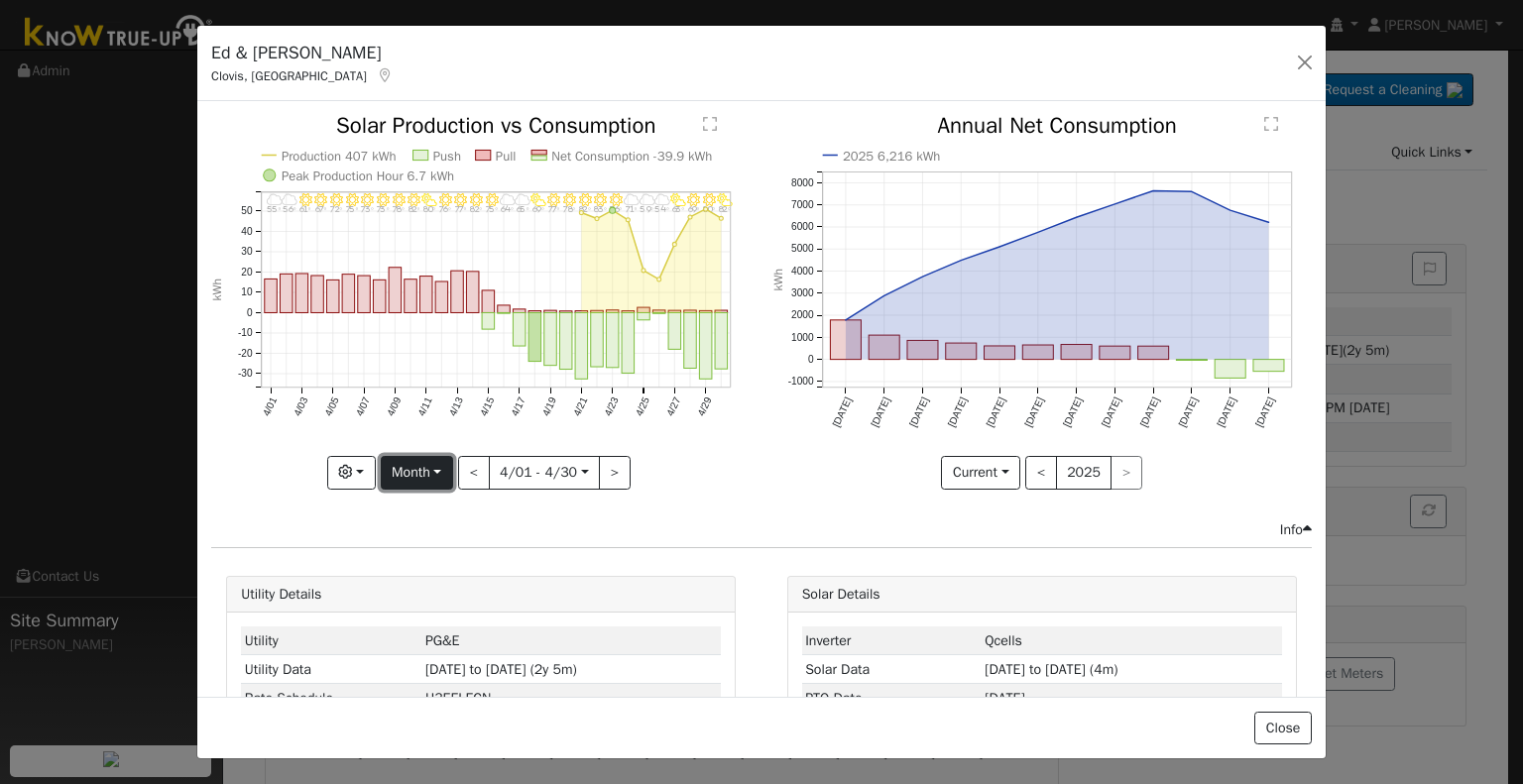 click on "Month" at bounding box center (416, 473) 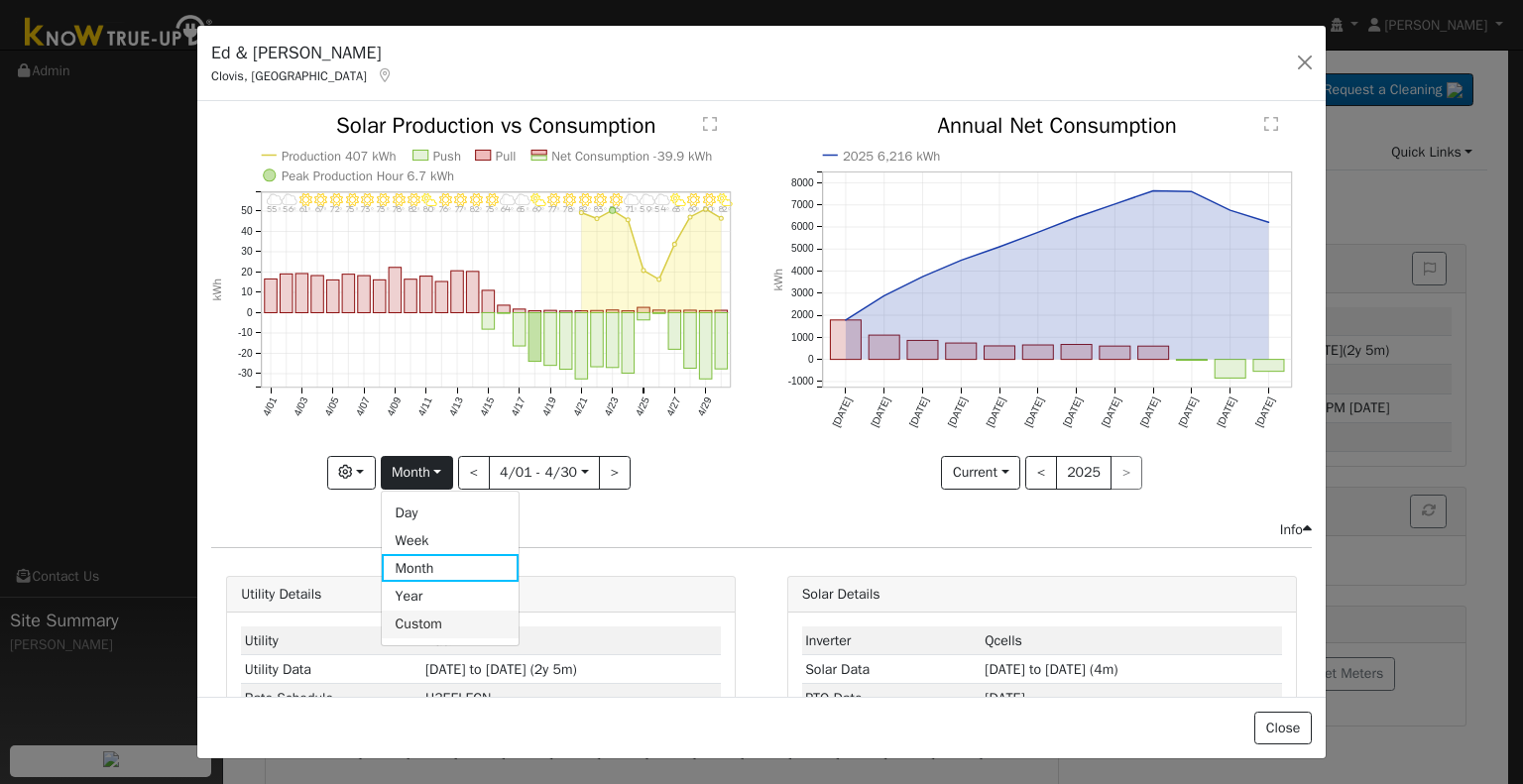click on "Custom" at bounding box center (450, 624) 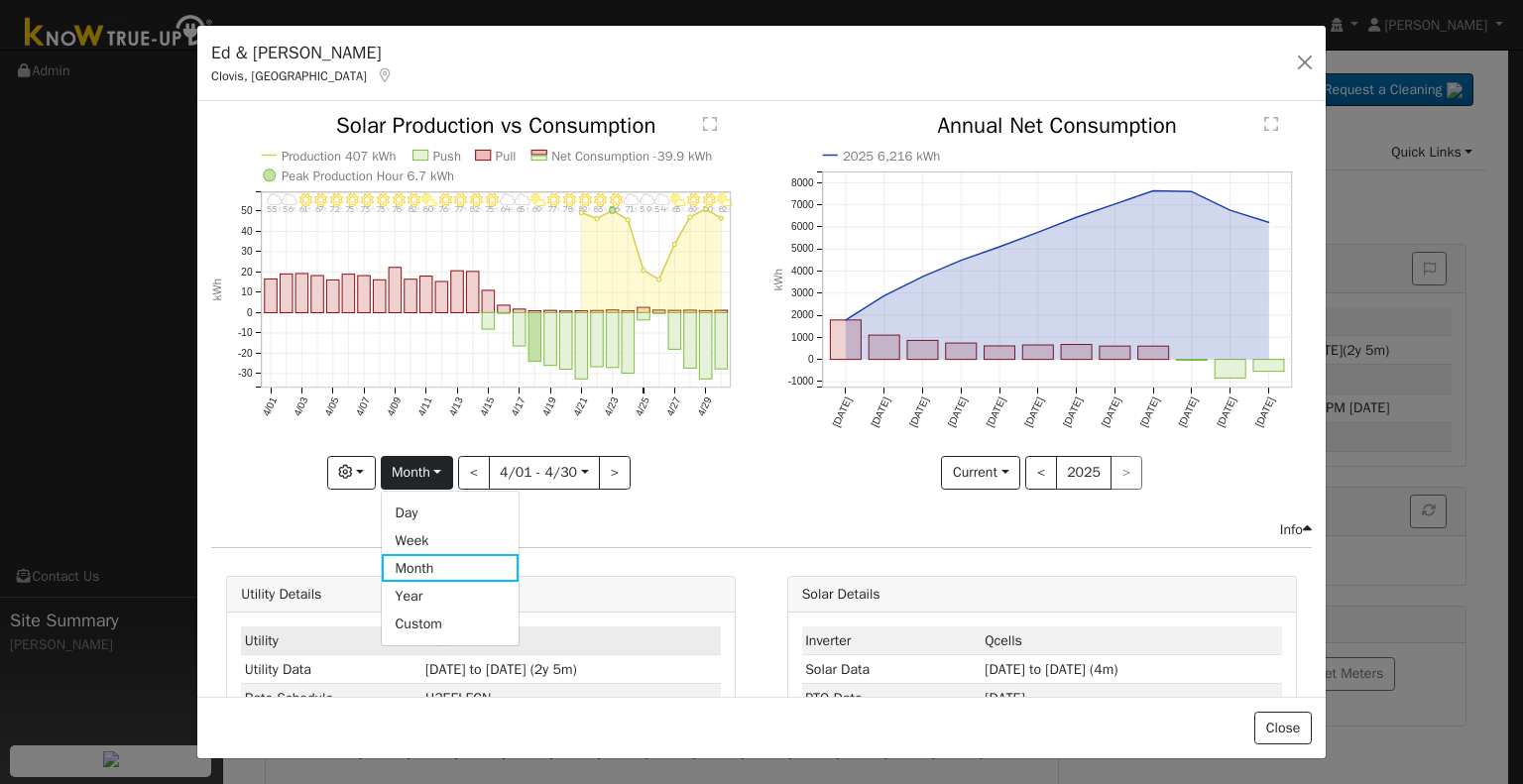 select on "3" 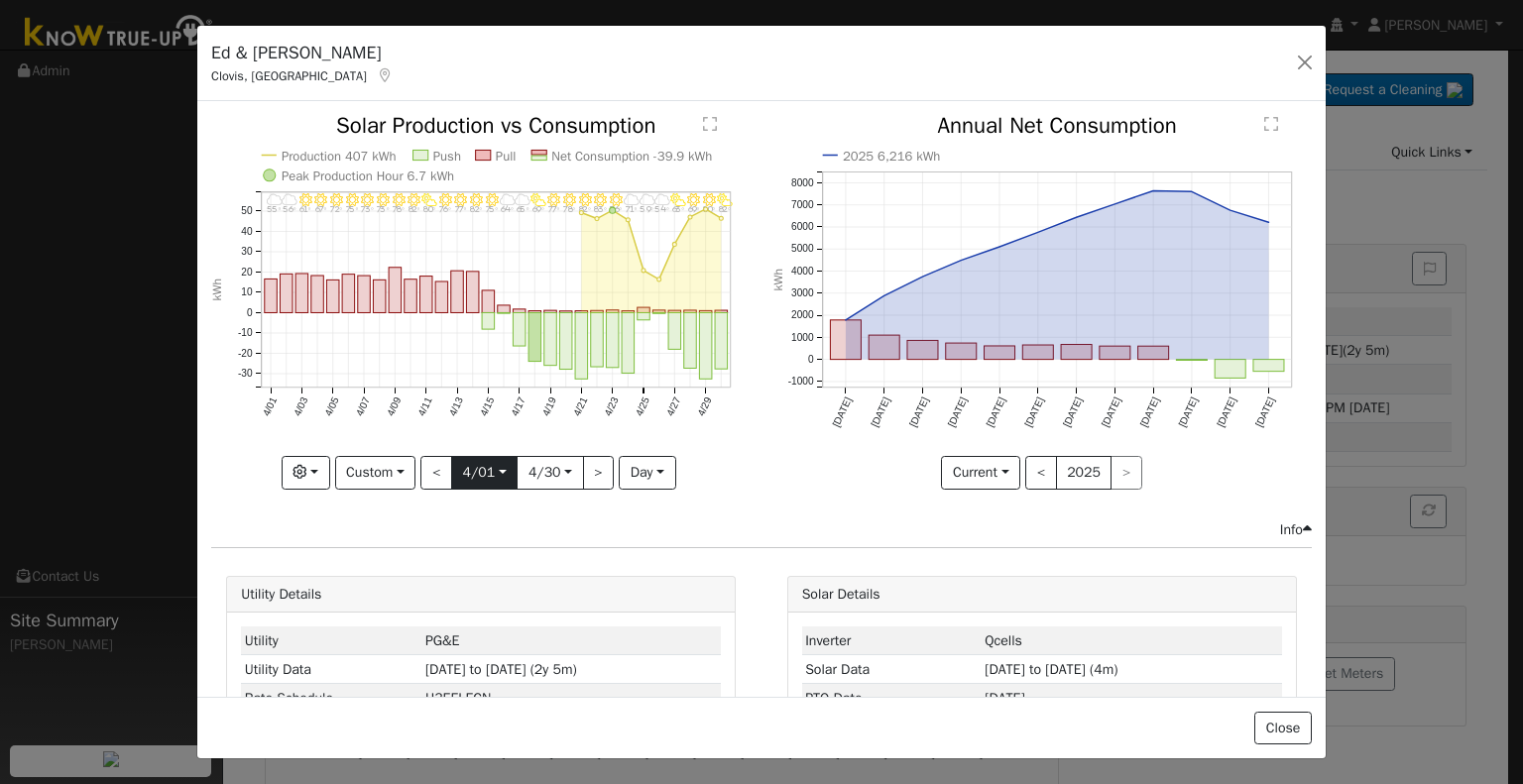 click on "[DATE]" at bounding box center (484, 473) 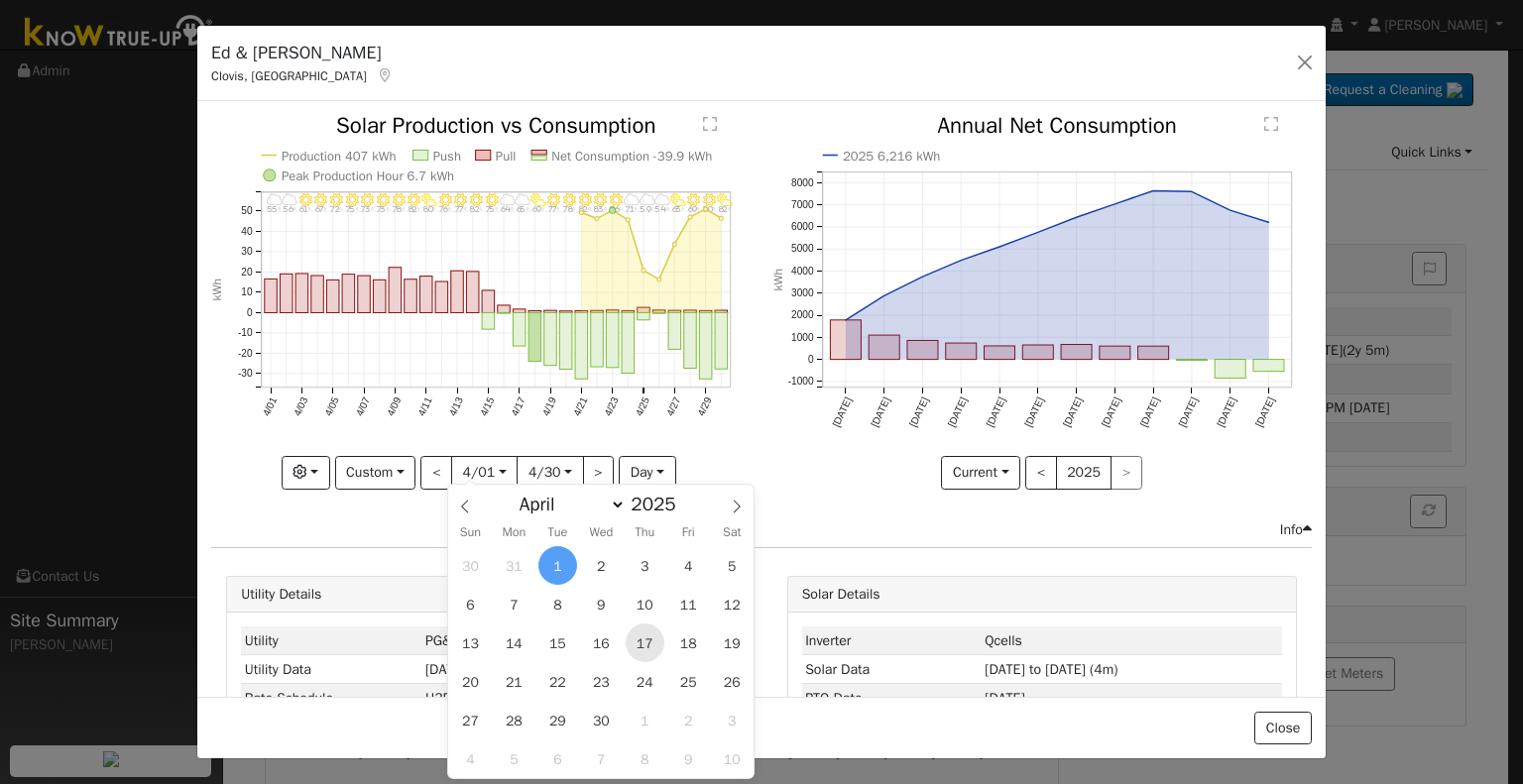 click on "17" at bounding box center (644, 642) 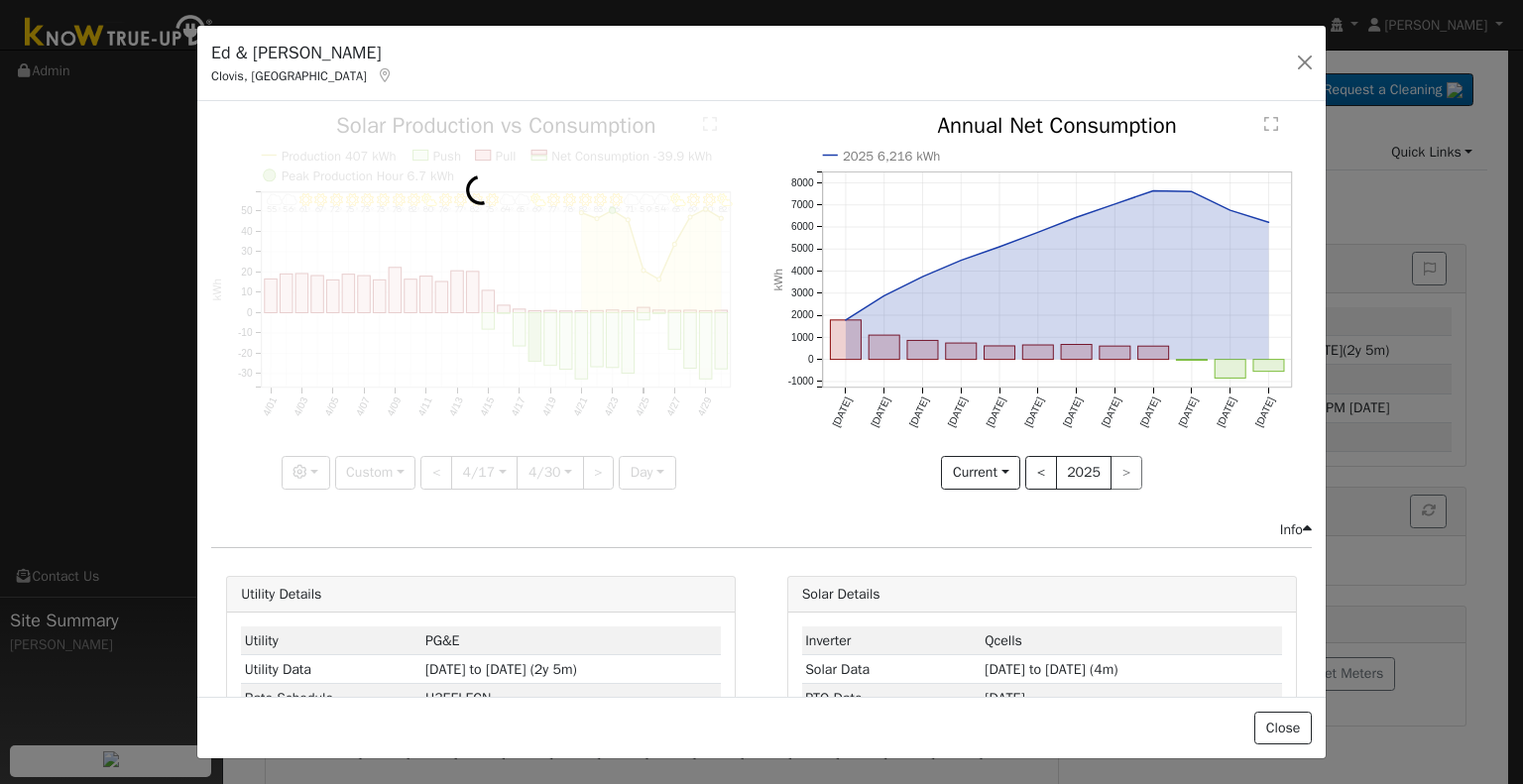 scroll, scrollTop: 0, scrollLeft: 14, axis: horizontal 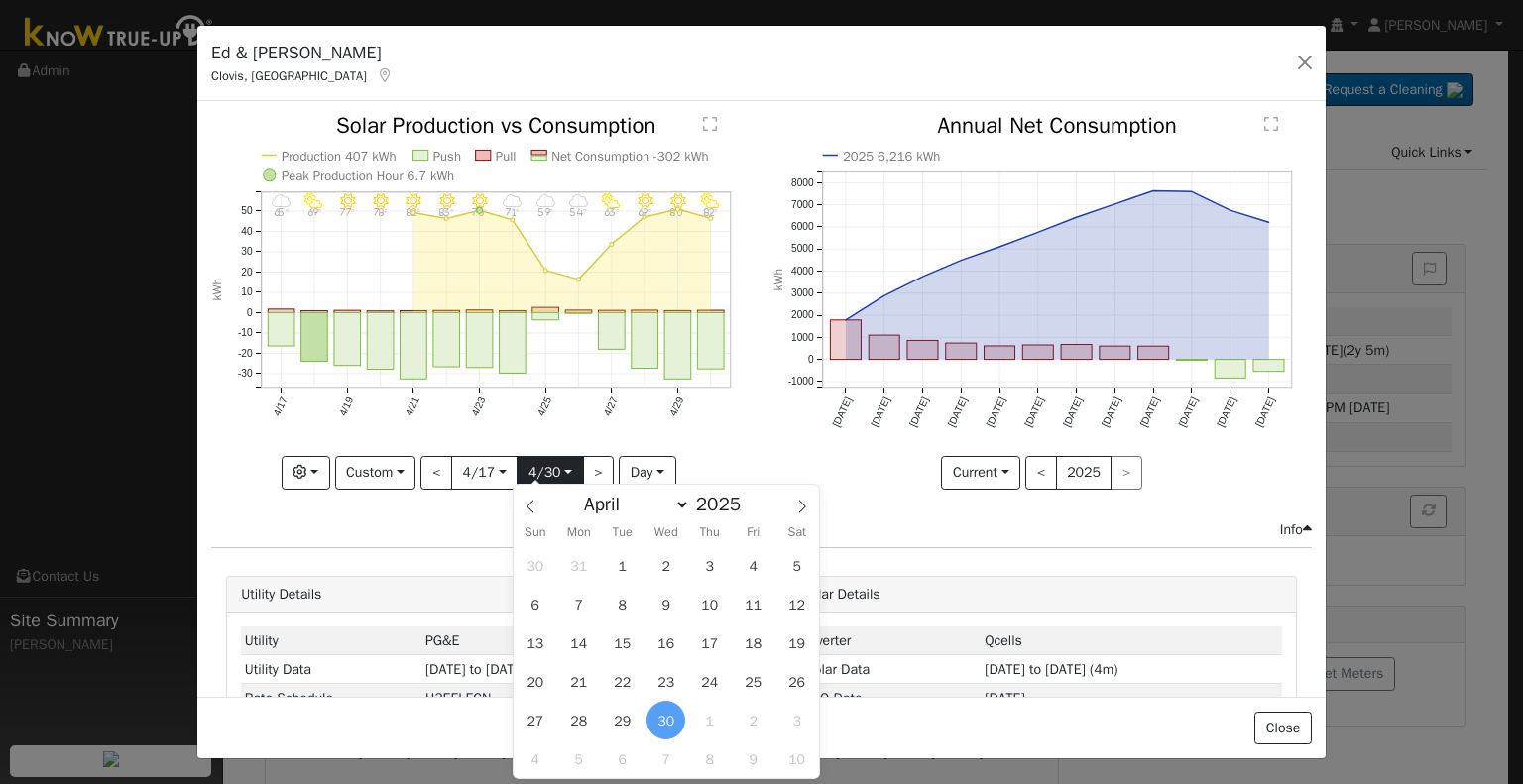 click on "[DATE]" at bounding box center (549, 473) 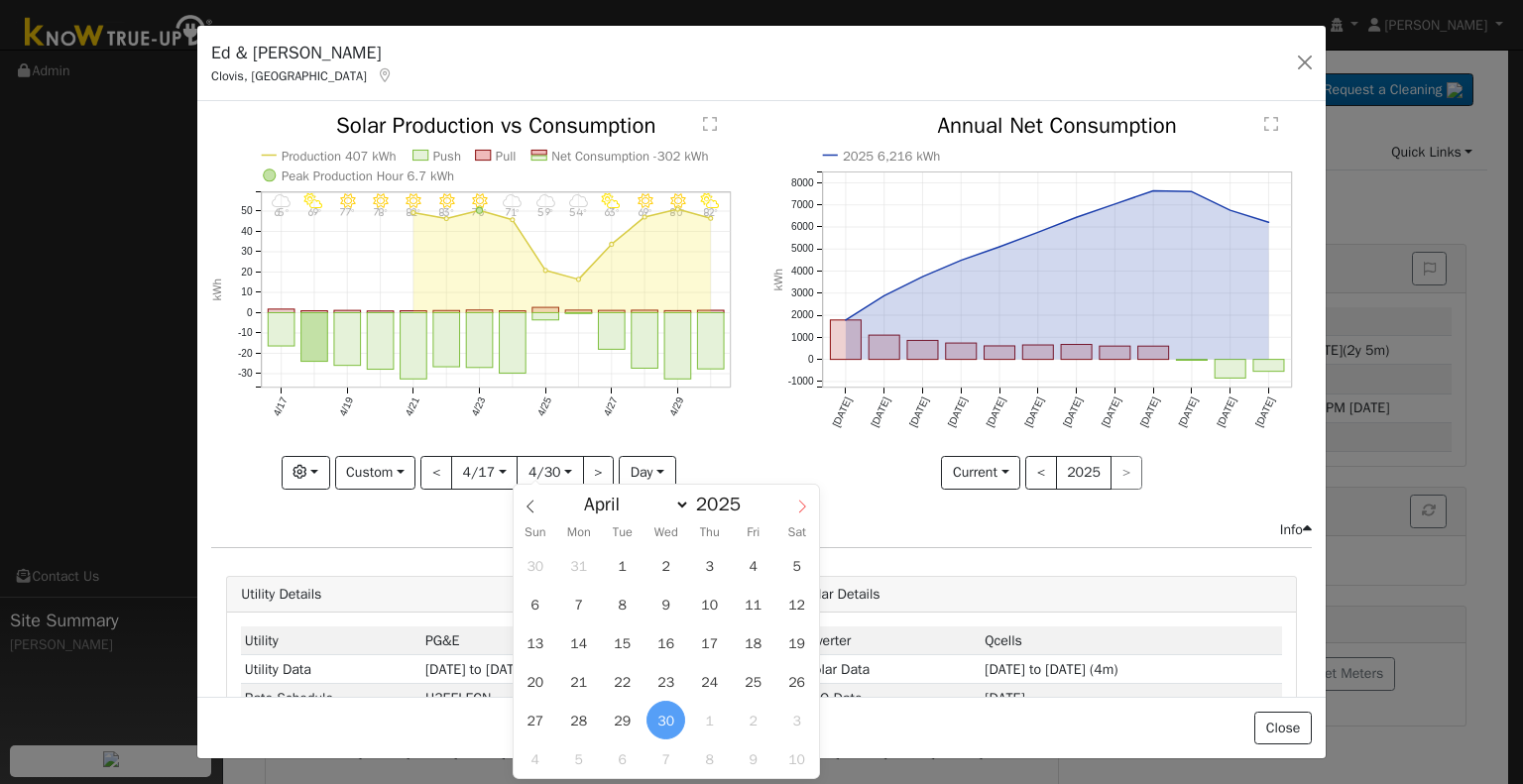 click 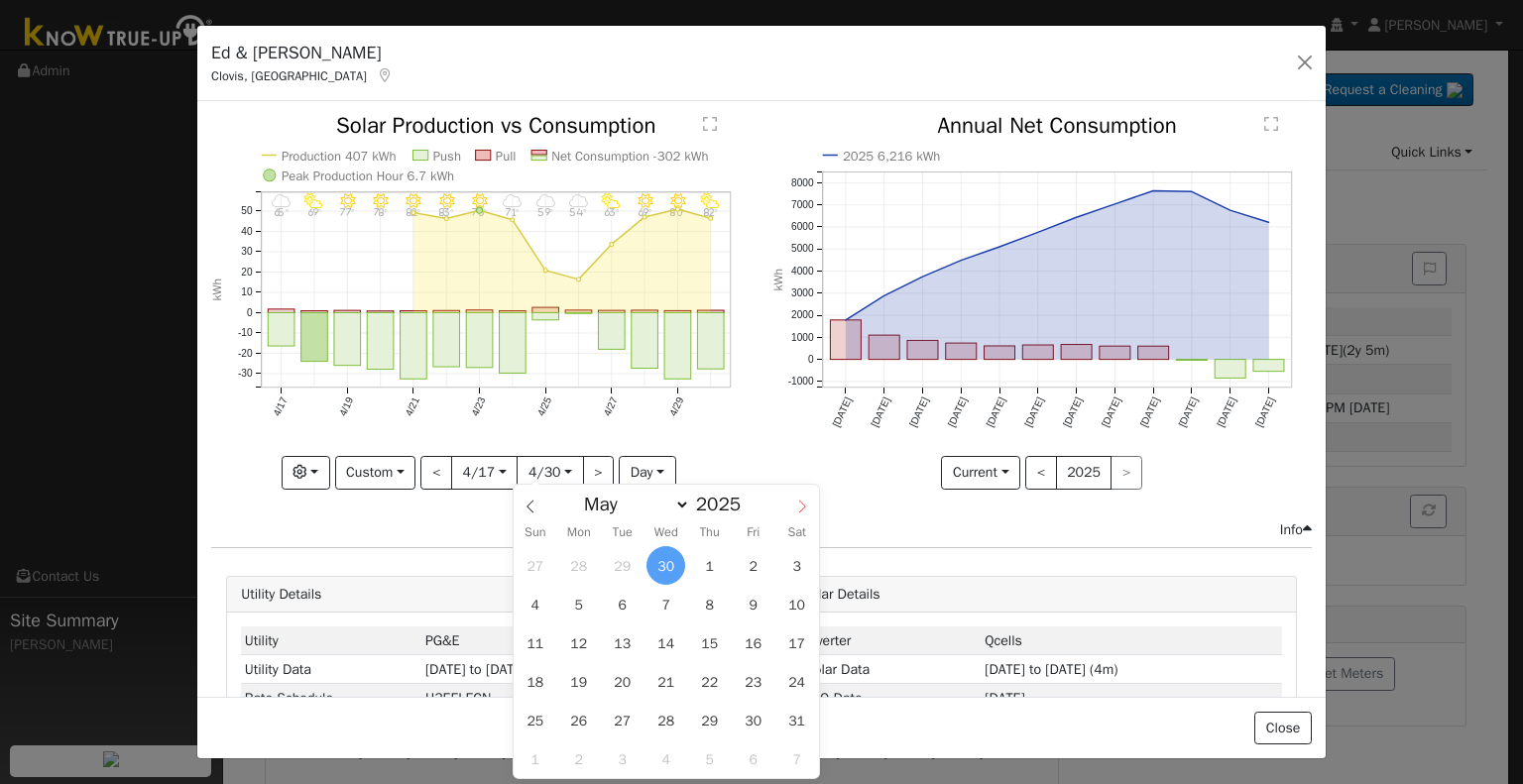 click 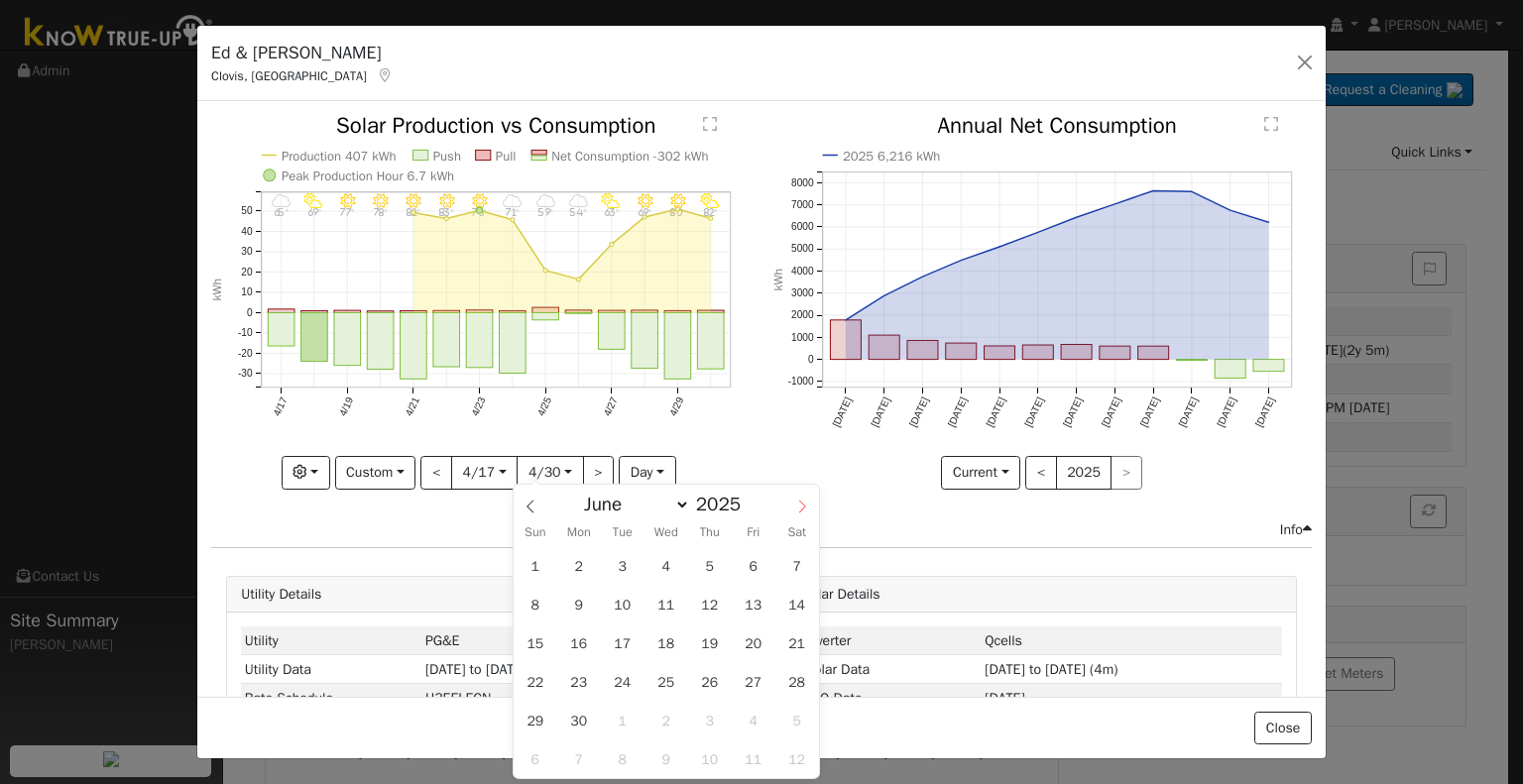 click 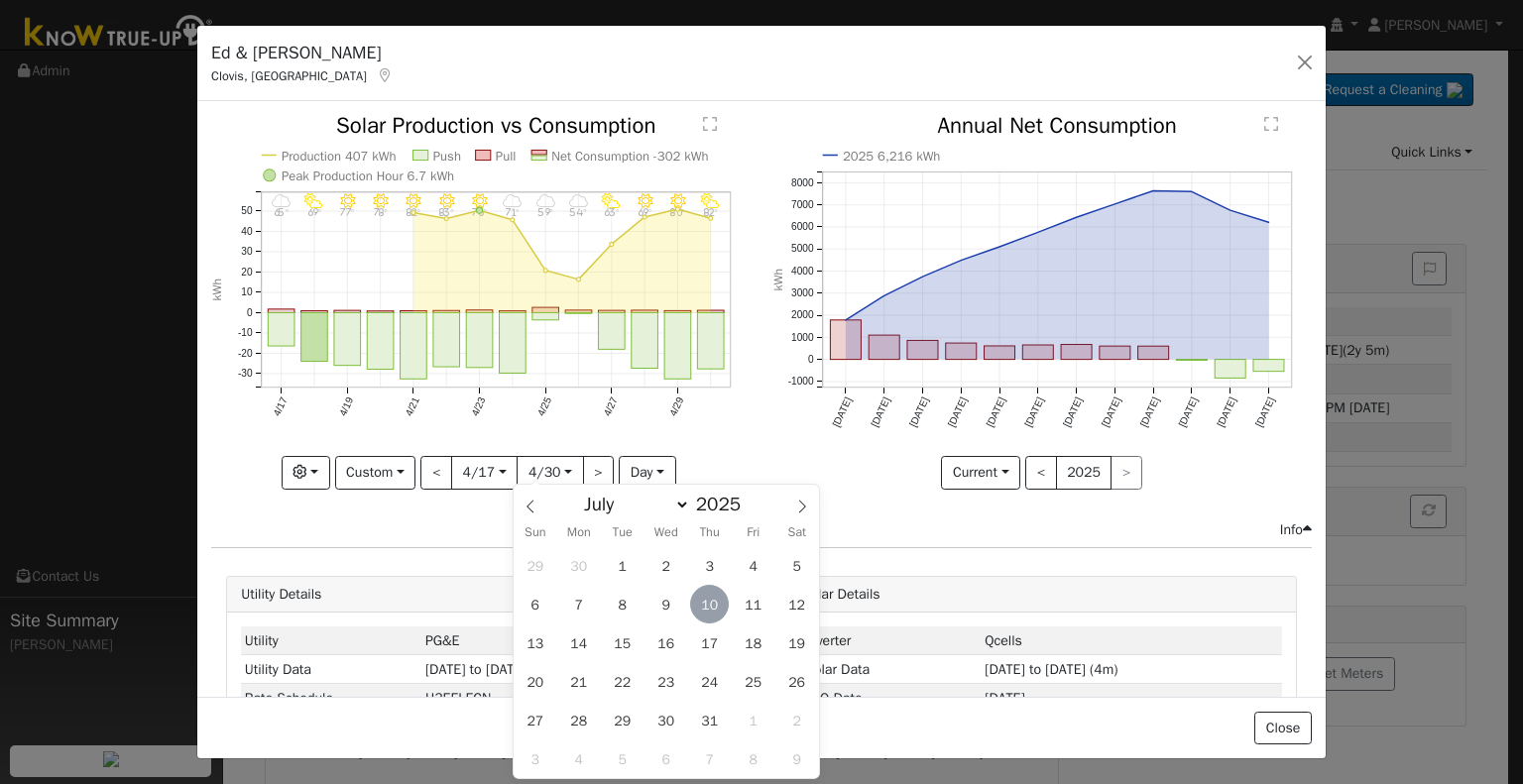 click on "10" at bounding box center (709, 604) 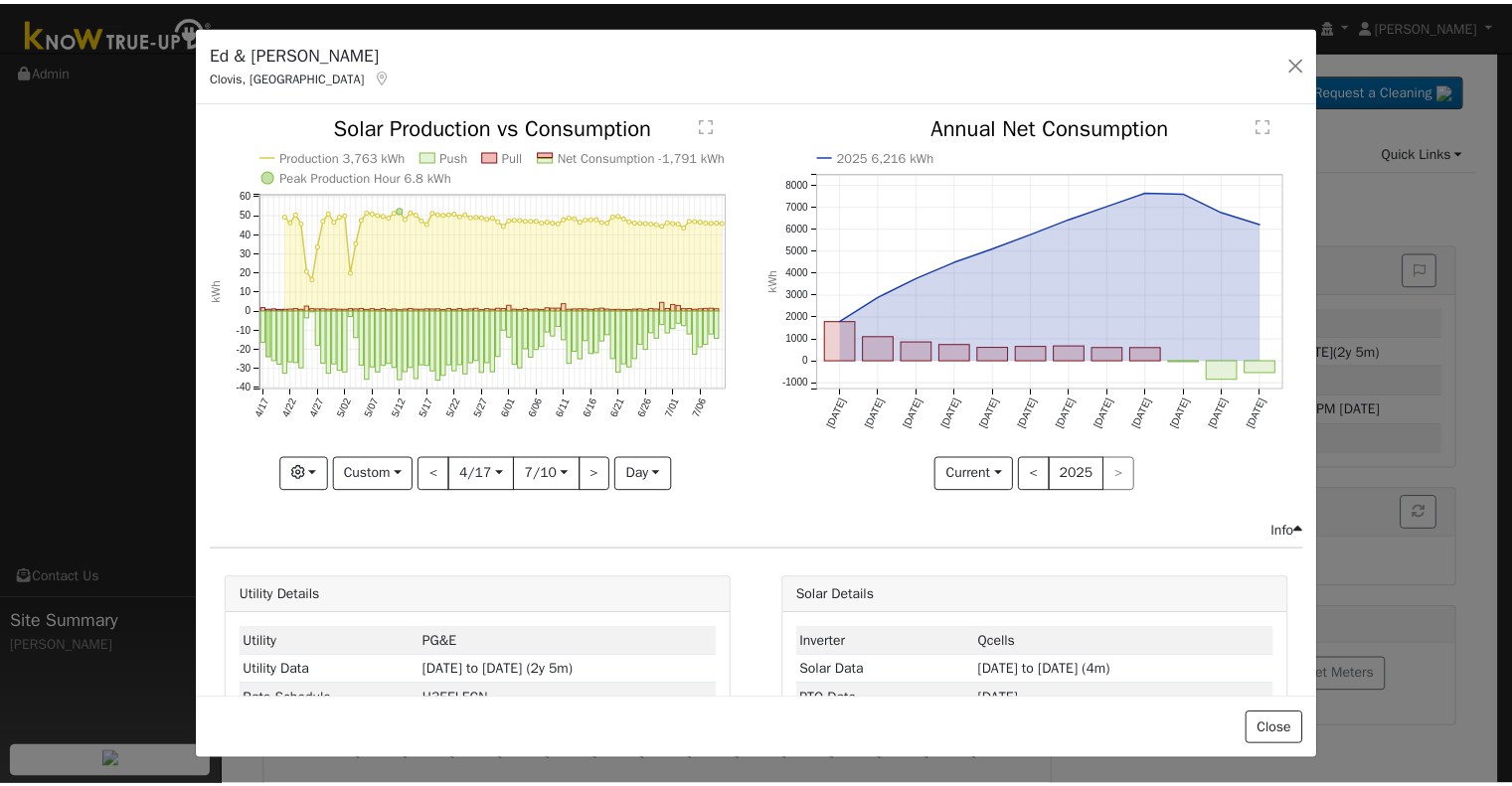 scroll, scrollTop: 0, scrollLeft: 0, axis: both 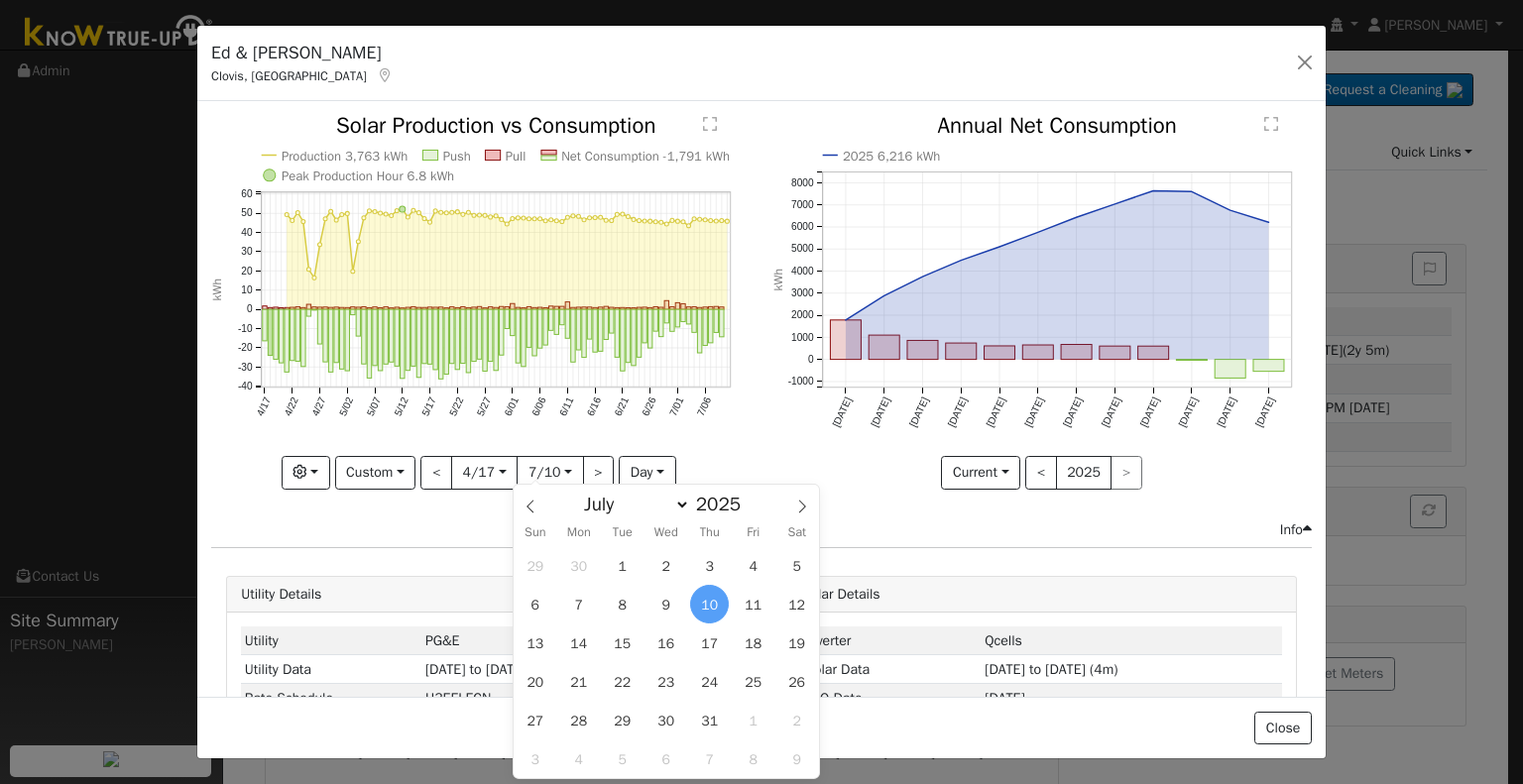 click on "Production 3,763 kWh Push Pull Net Consumption -1,791 kWh Peak Production Hour 6.8 kWh 4/17 4/22 4/27 5/02 5/07 5/12 5/17 5/22 5/27 6/01 6/06 6/11 6/16 6/21 6/26 7/01 7/06 -40 -30 -20 -10 0 10 20 30 40 50 60  Solar Production vs Consumption kWh onclick="" onclick="" onclick="" onclick="" onclick="" onclick="" onclick="" onclick="" onclick="" onclick="" onclick="" onclick="" onclick="" onclick="" onclick="" onclick="" onclick="" onclick="" onclick="" onclick="" onclick="" onclick="" onclick="" onclick="" onclick="" onclick="" onclick="" onclick="" onclick="" onclick="" onclick="" onclick="" onclick="" onclick="" onclick="" onclick="" onclick="" onclick="" onclick="" onclick="" onclick="" onclick="" onclick="" onclick="" onclick="" onclick="" onclick="" onclick="" onclick="" onclick="" onclick="" onclick="" onclick="" onclick="" onclick="" onclick="" onclick="" onclick="" onclick="" onclick="" onclick="" onclick="" onclick="" onclick="" onclick="" onclick="" onclick="" onclick="" onclick="" onclick="" Graphs" at bounding box center [481, 316] 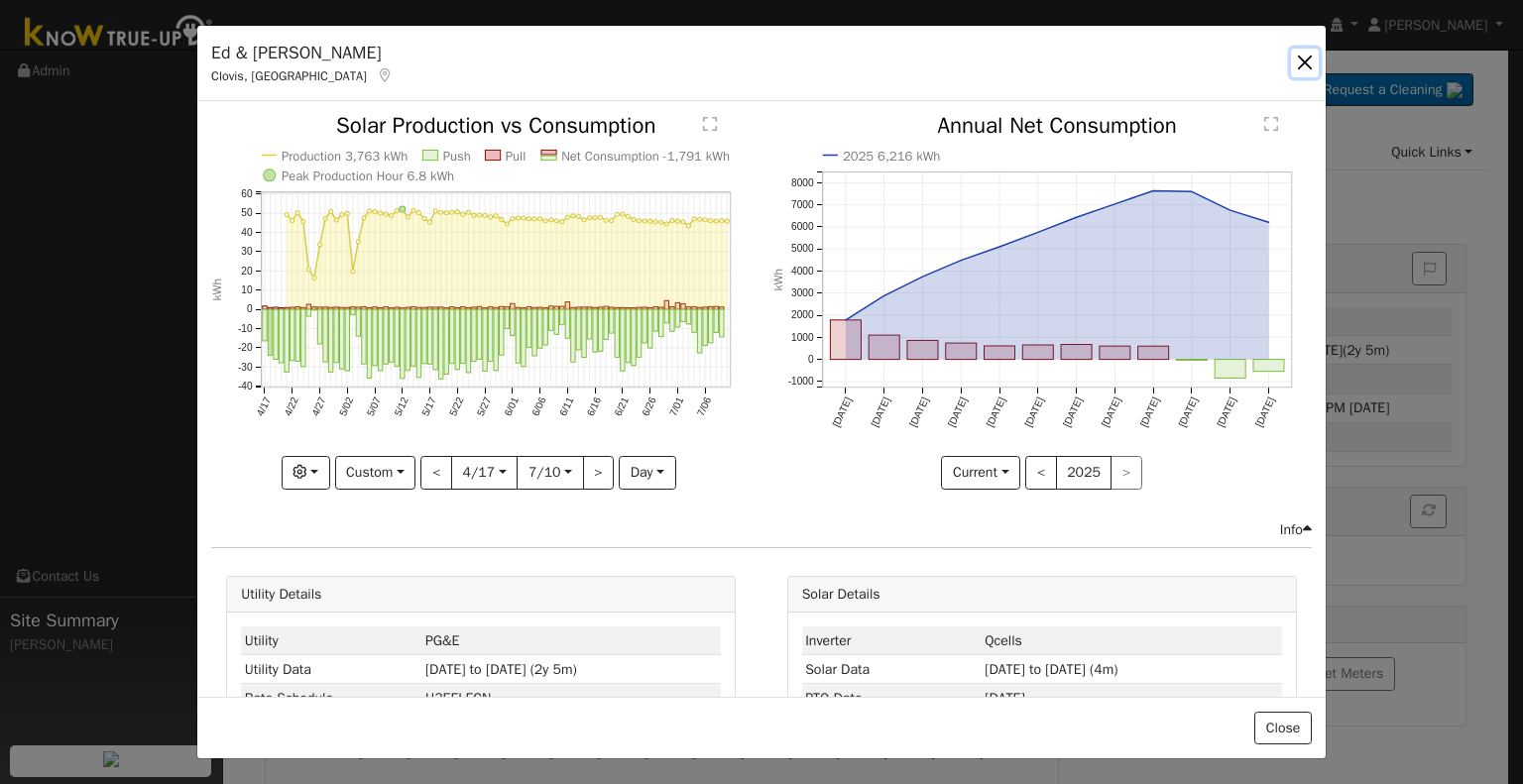click at bounding box center (1305, 62) 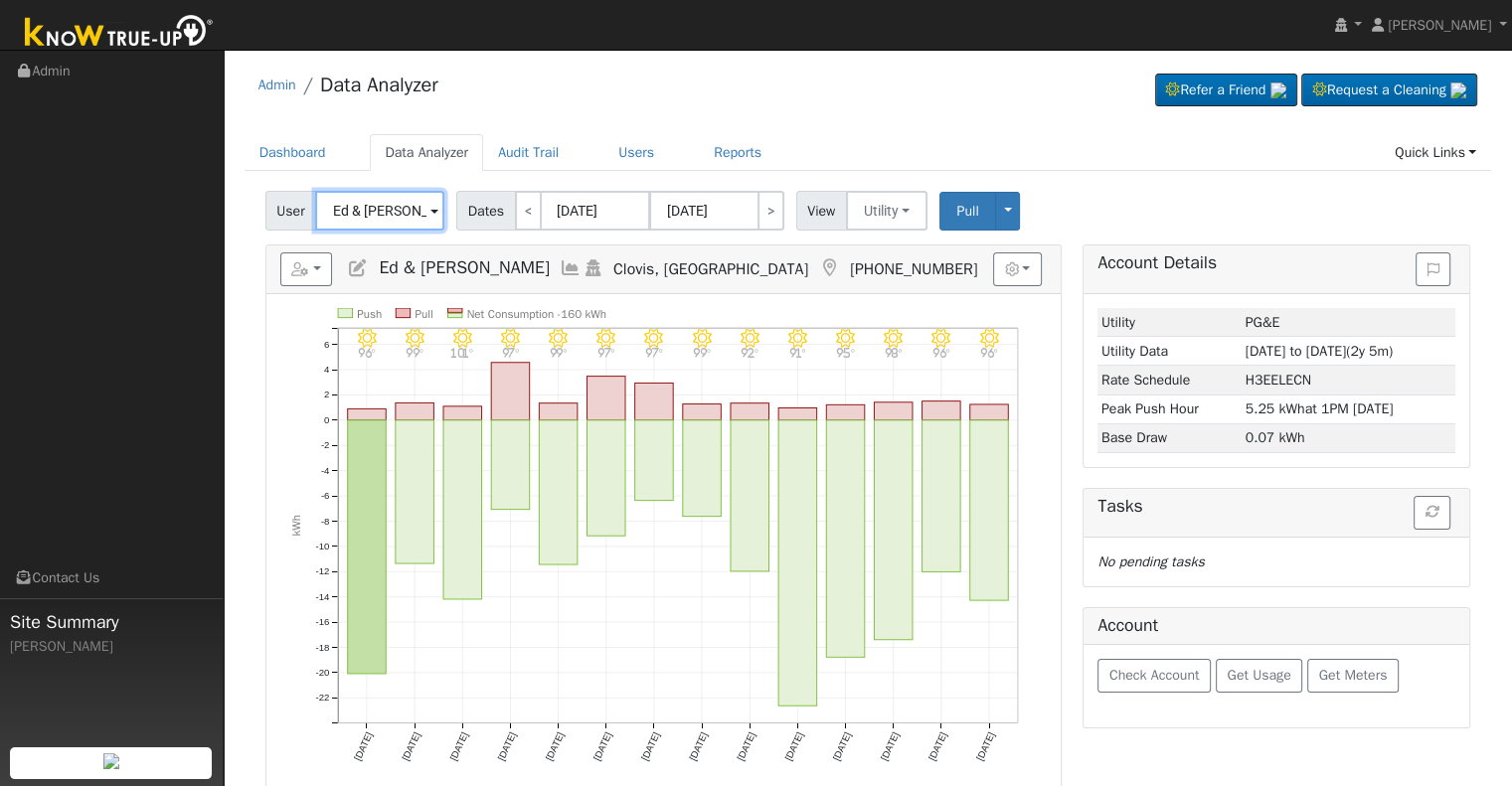 click on "Ed & [PERSON_NAME]" at bounding box center (380, 211) 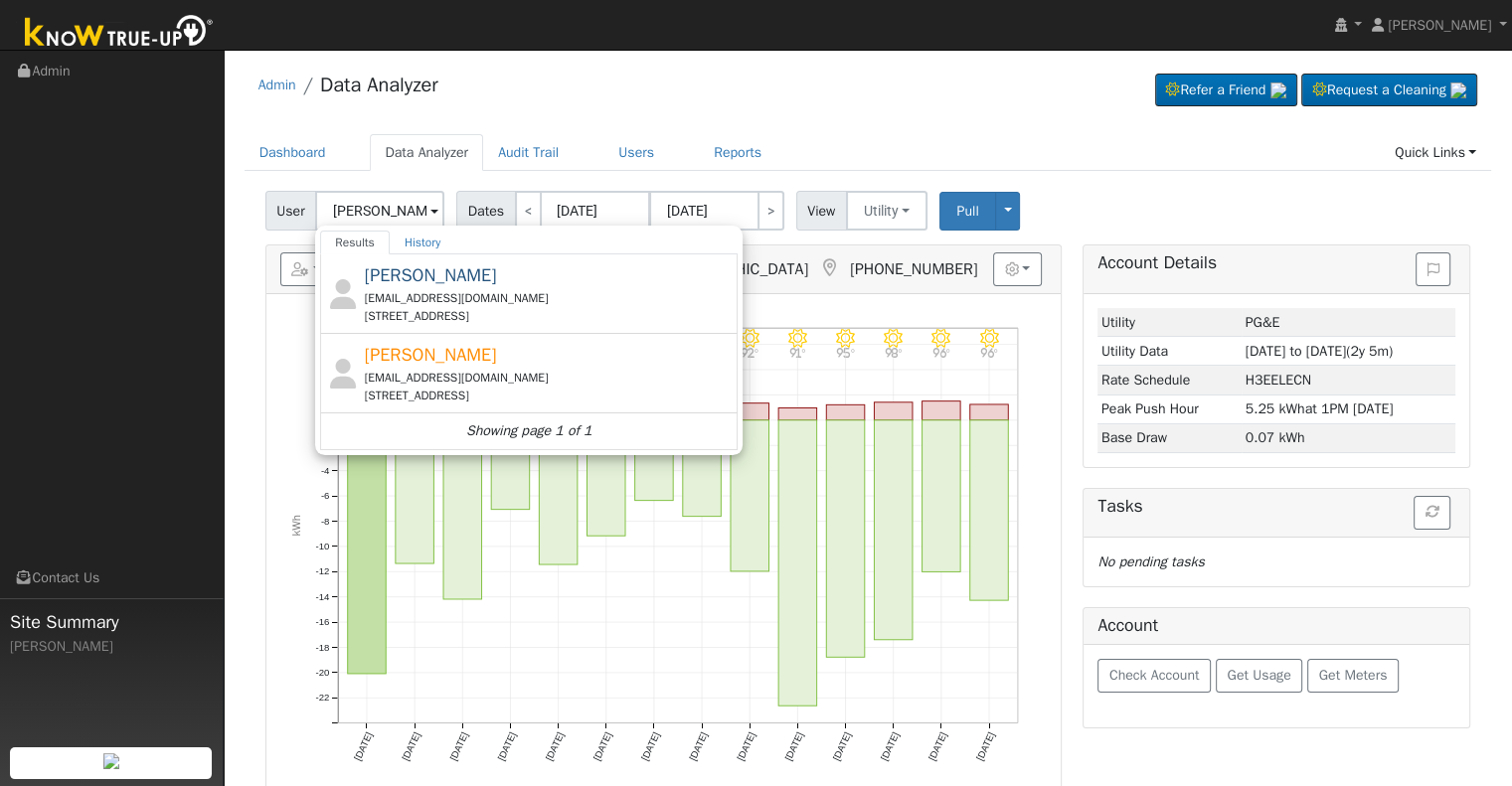 click on "[EMAIL_ADDRESS][DOMAIN_NAME]" at bounding box center [549, 298] 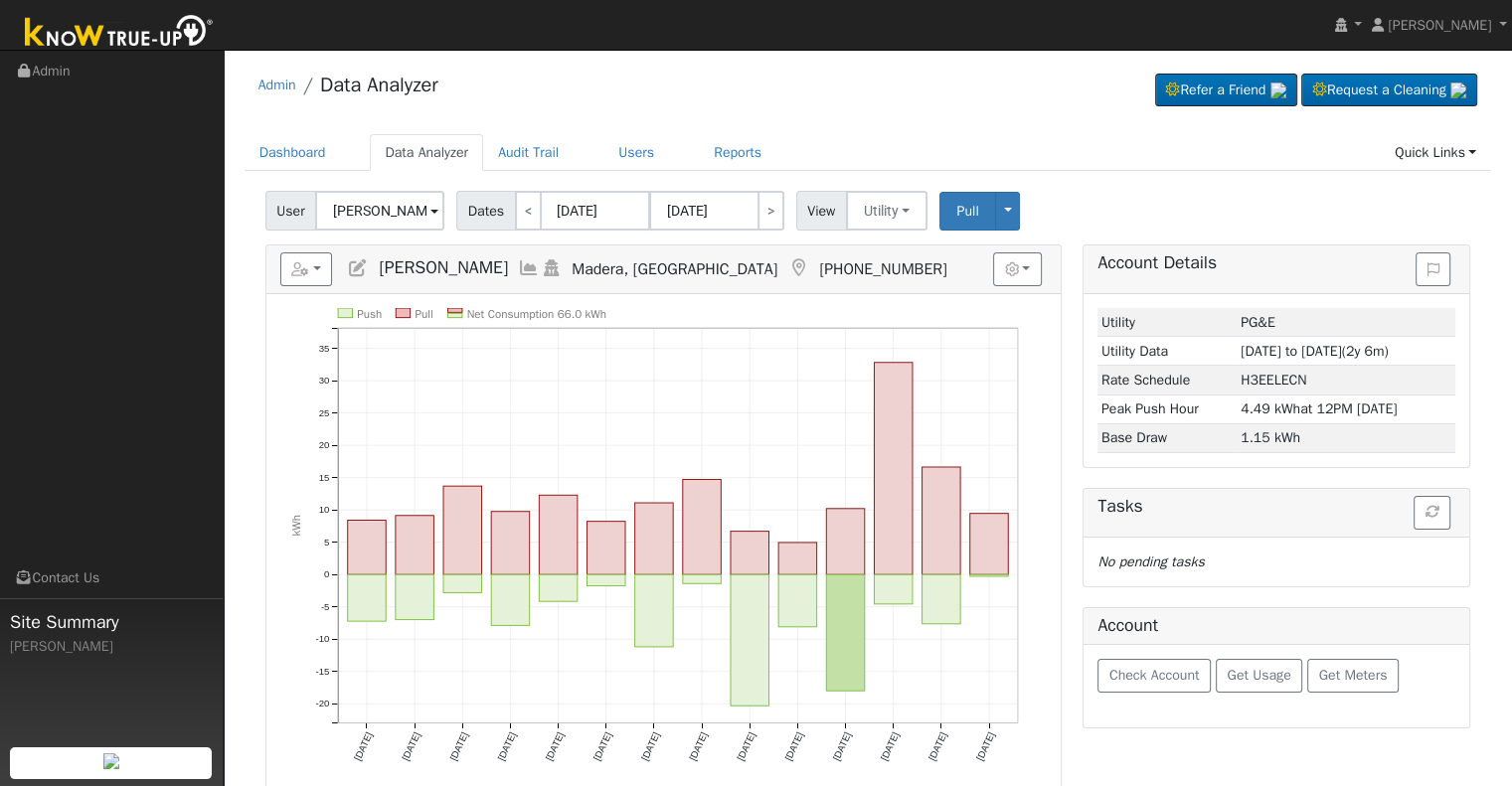 click at bounding box center [529, 268] 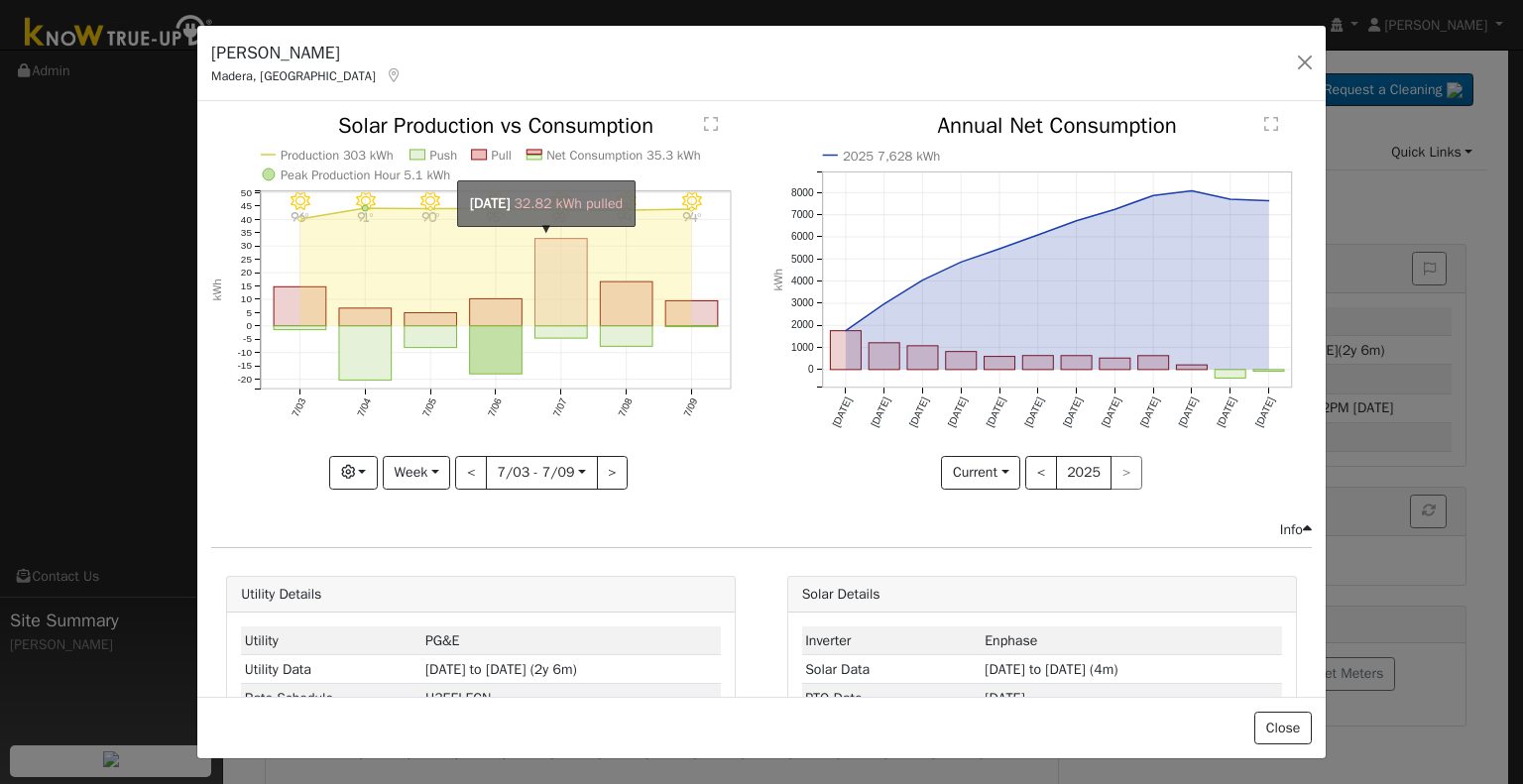 click on "onclick=""" 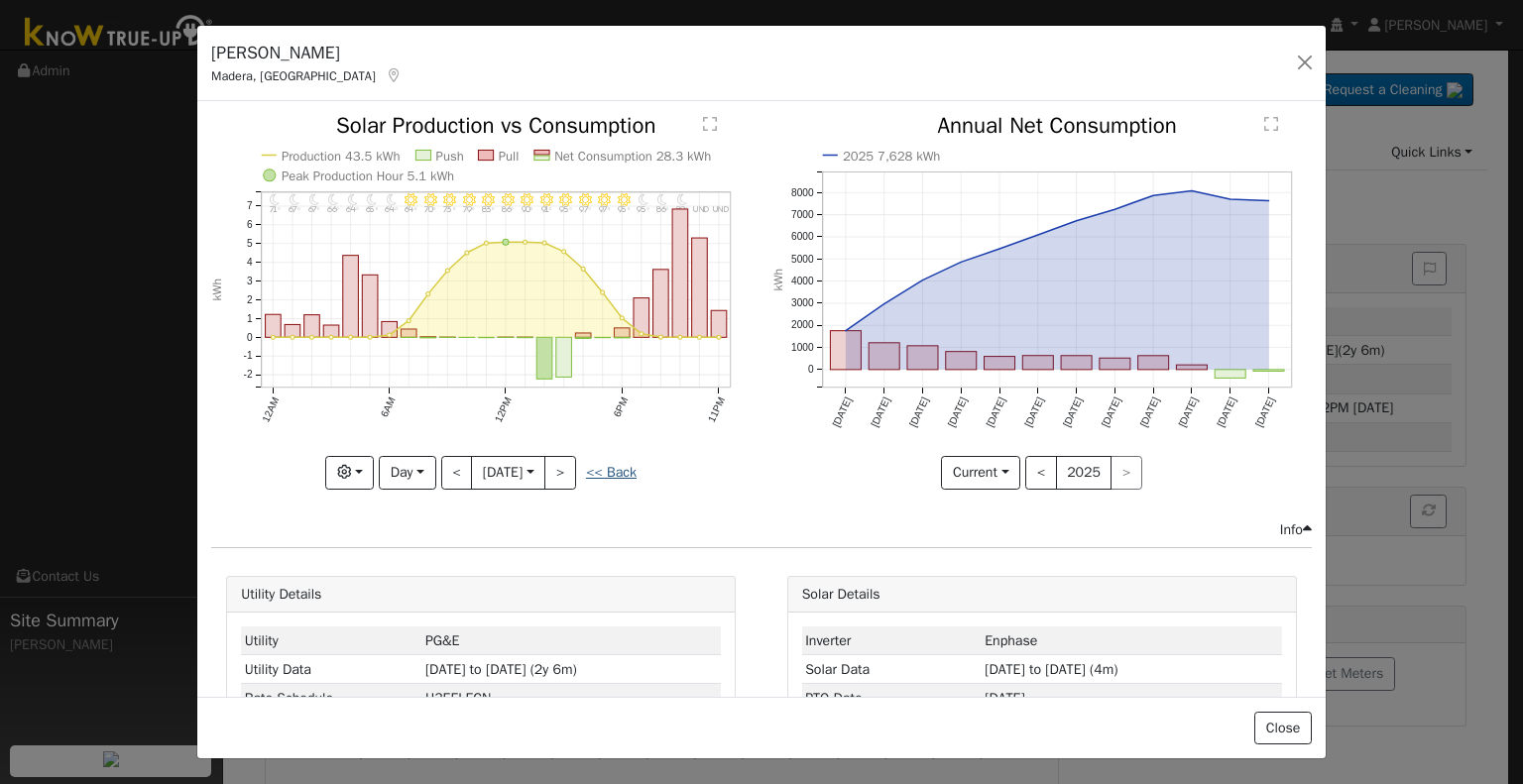 click on "<< Back" at bounding box center [611, 472] 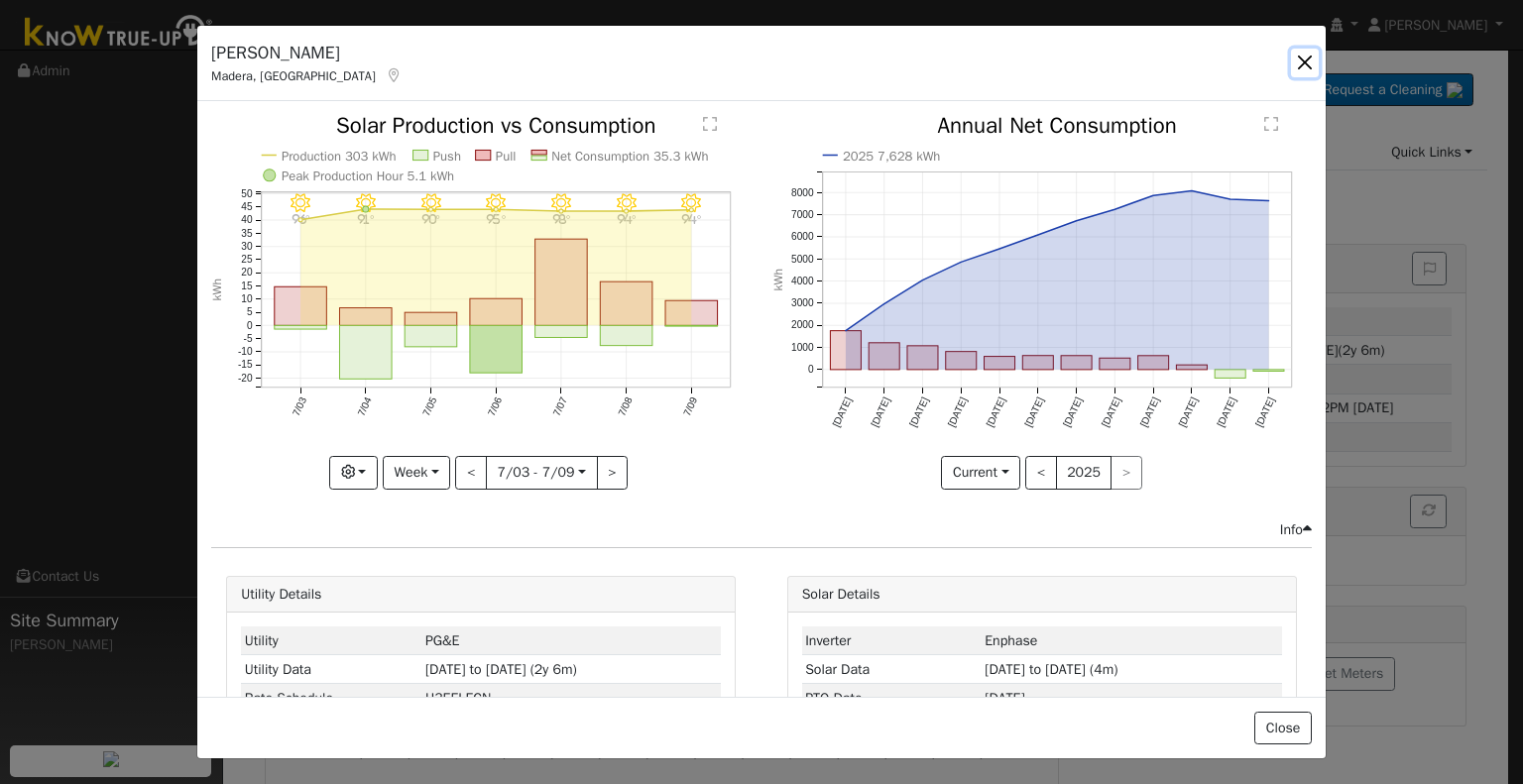 click at bounding box center (1305, 62) 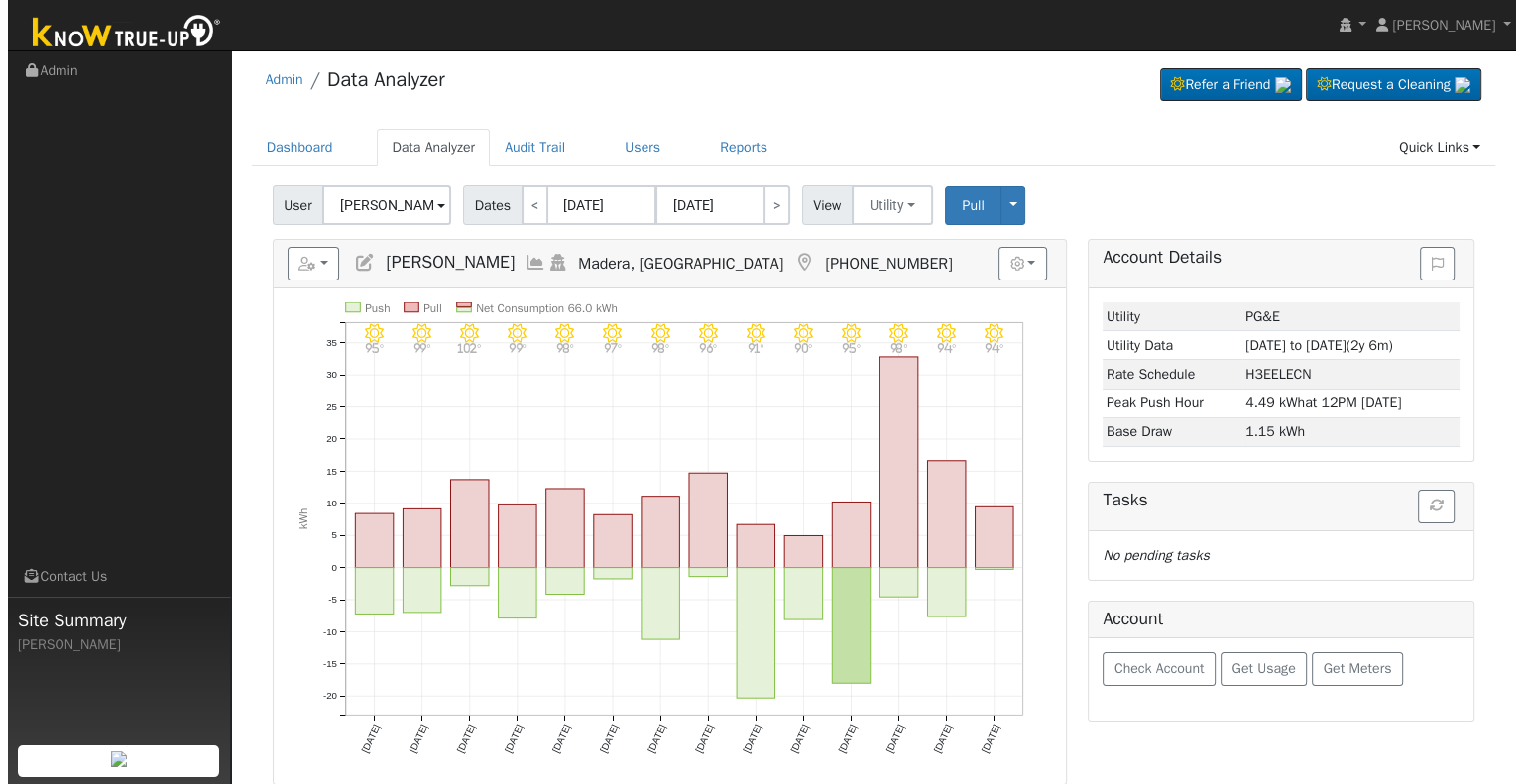 scroll, scrollTop: 0, scrollLeft: 0, axis: both 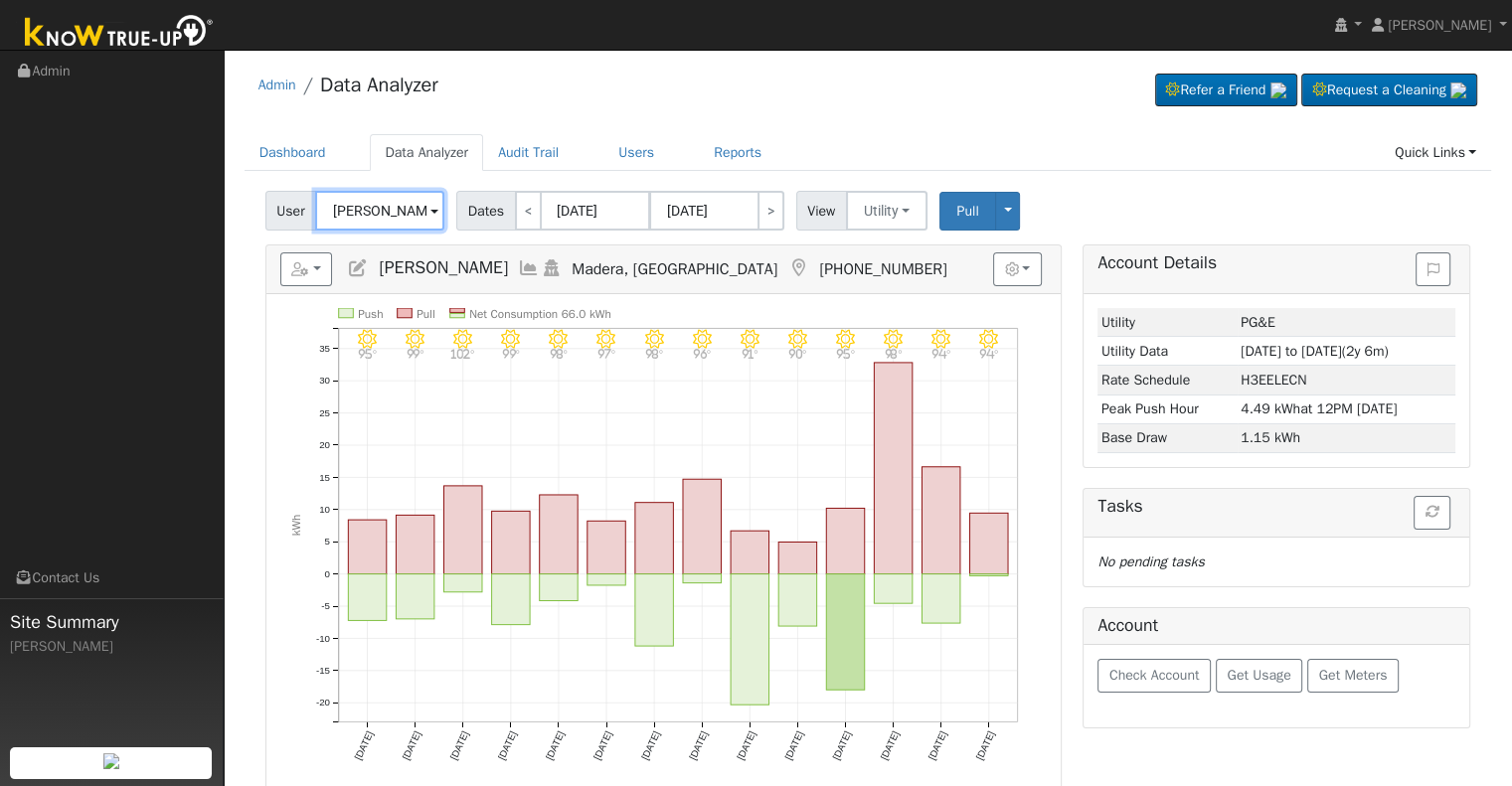 click on "[PERSON_NAME]" at bounding box center [380, 211] 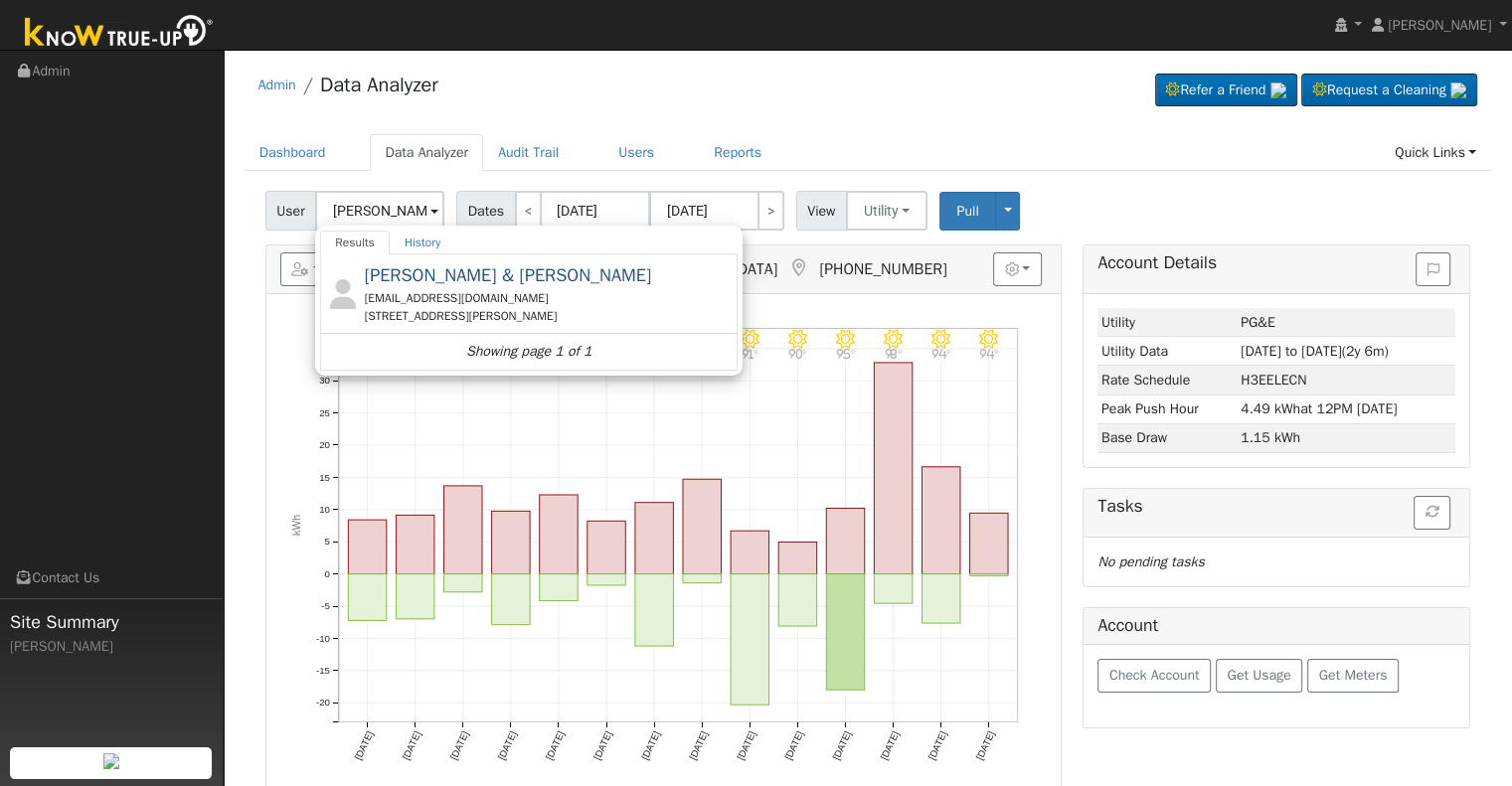 click on "[PERSON_NAME] & [PERSON_NAME]" at bounding box center (508, 275) 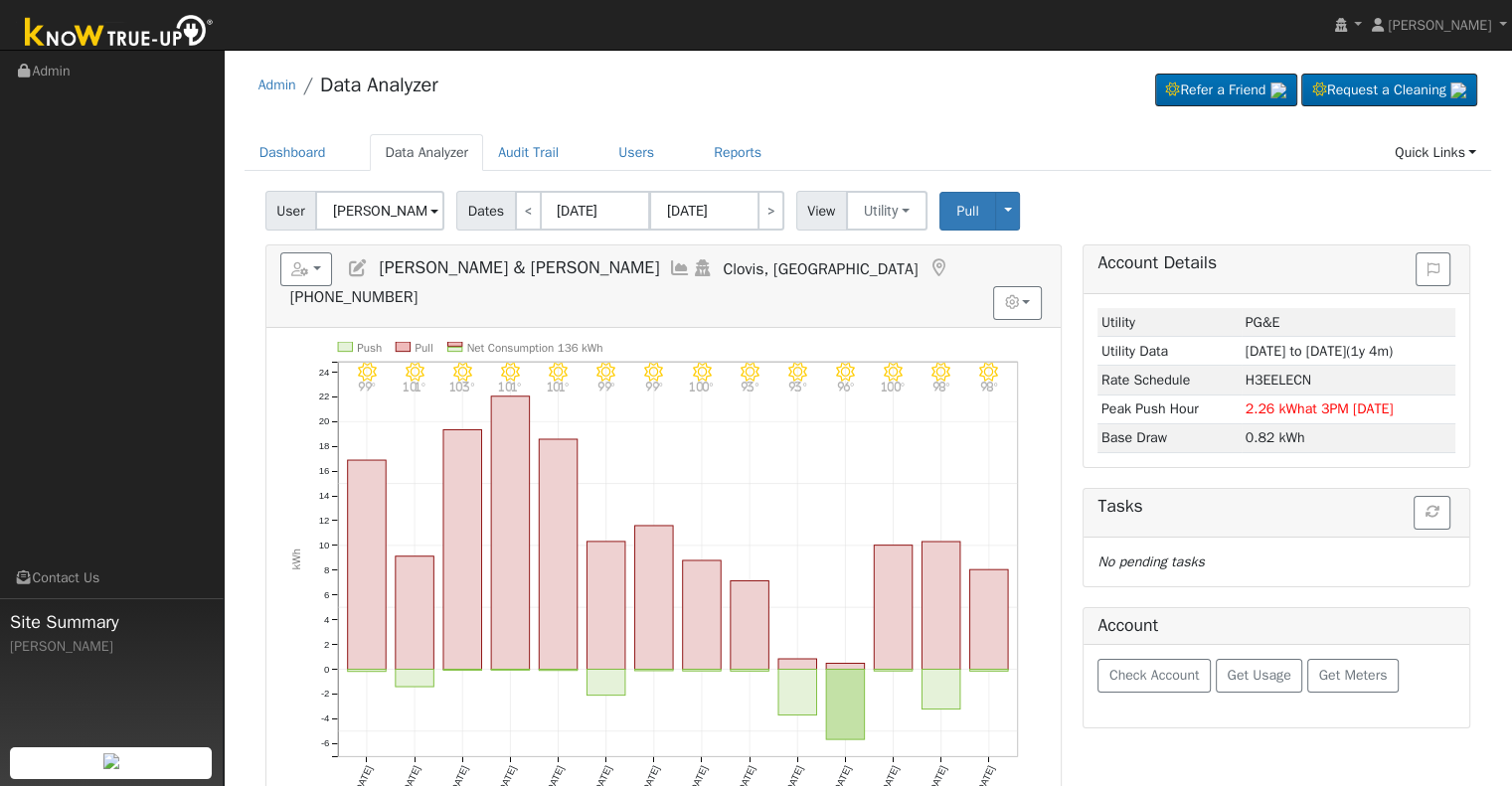 click at bounding box center (680, 268) 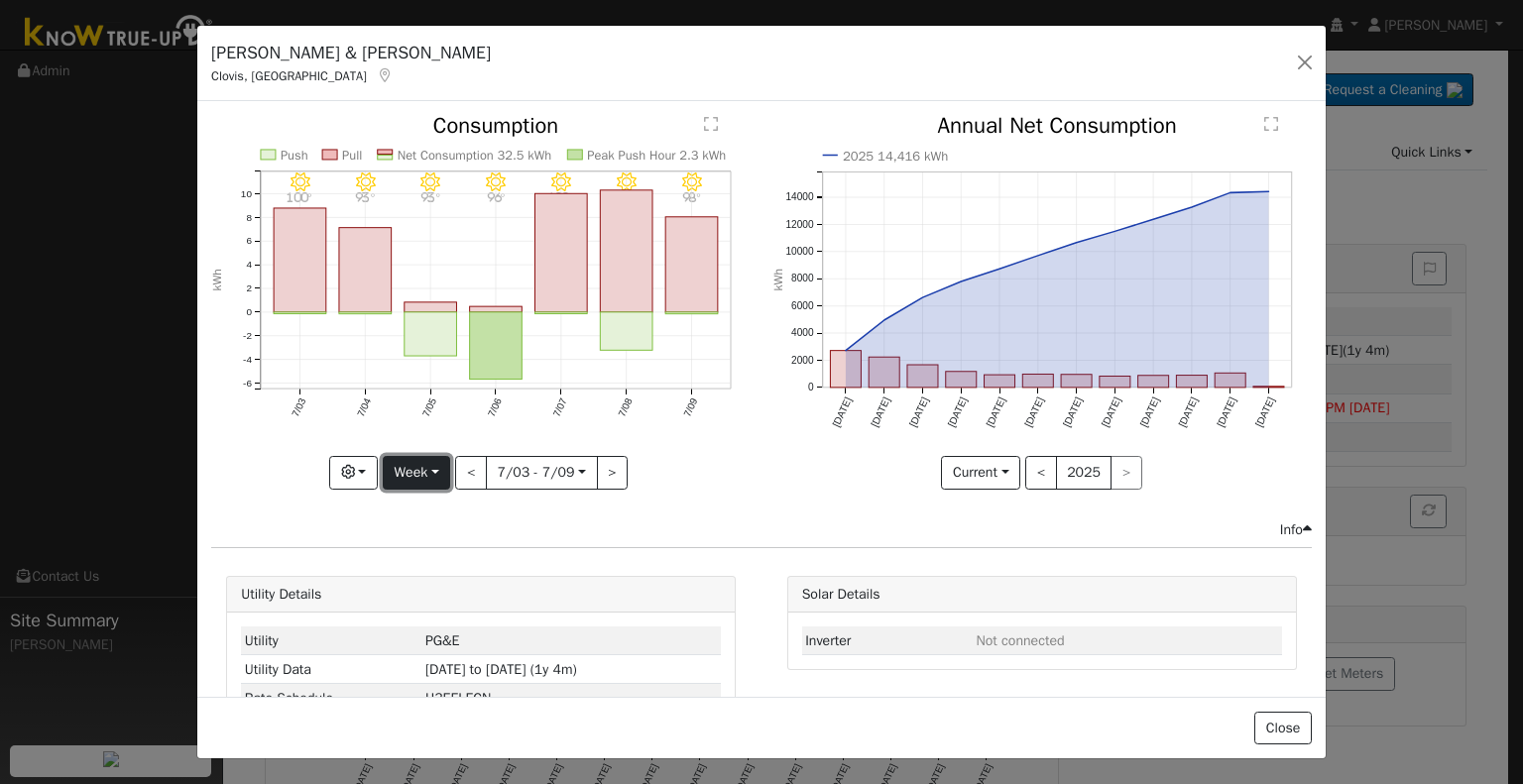 click on "Week" at bounding box center [416, 473] 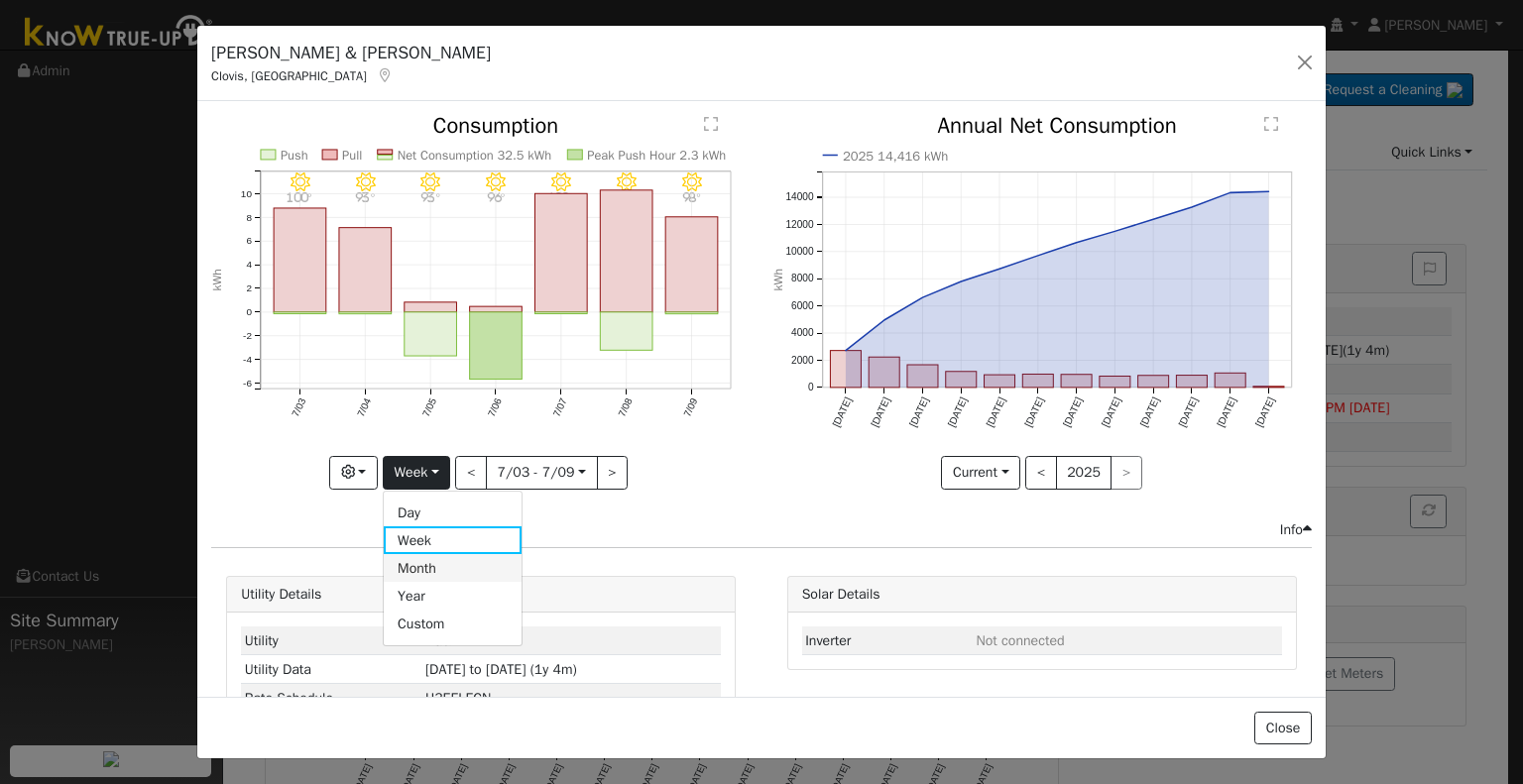 click on "Month" at bounding box center [452, 568] 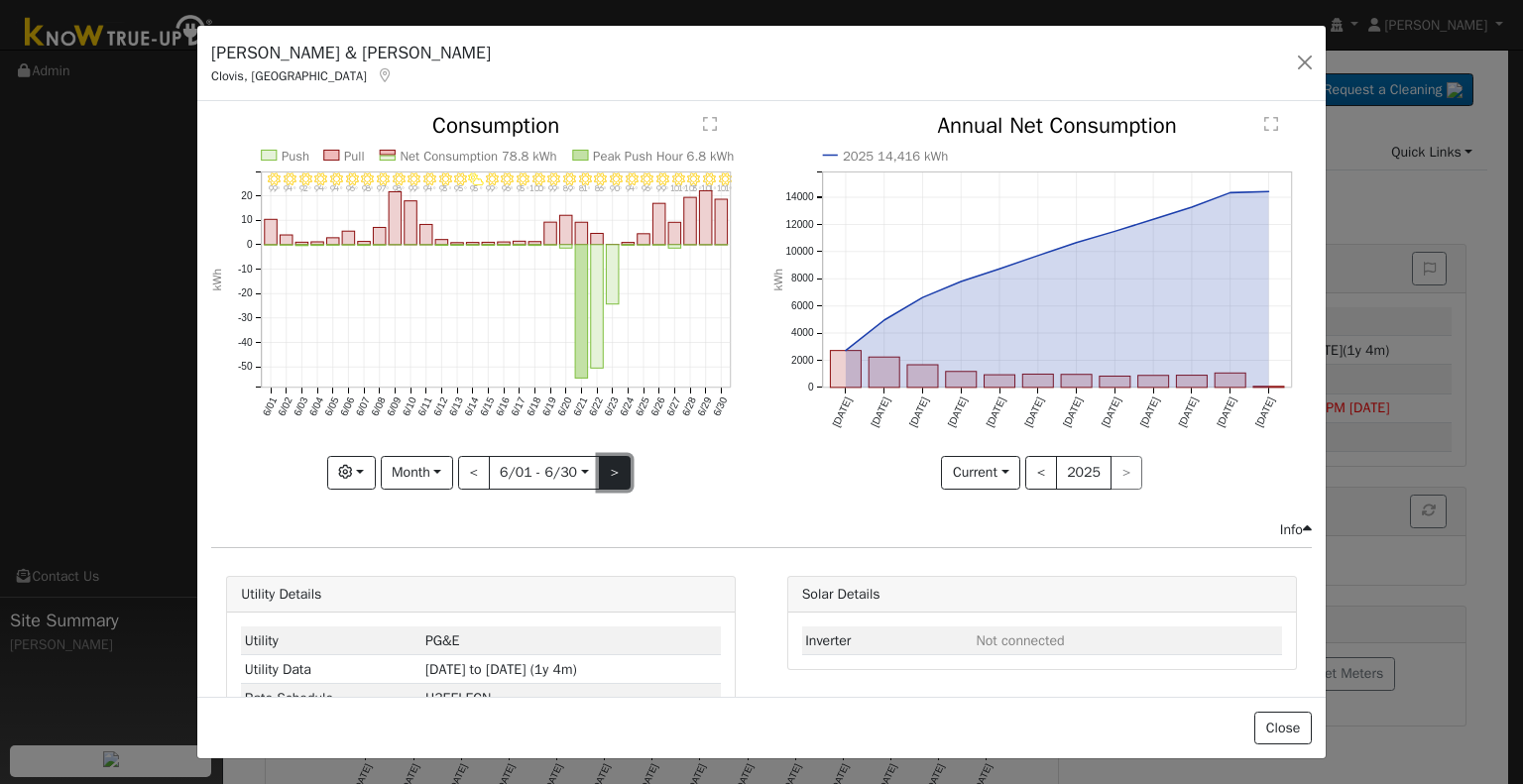 click on ">" at bounding box center (615, 473) 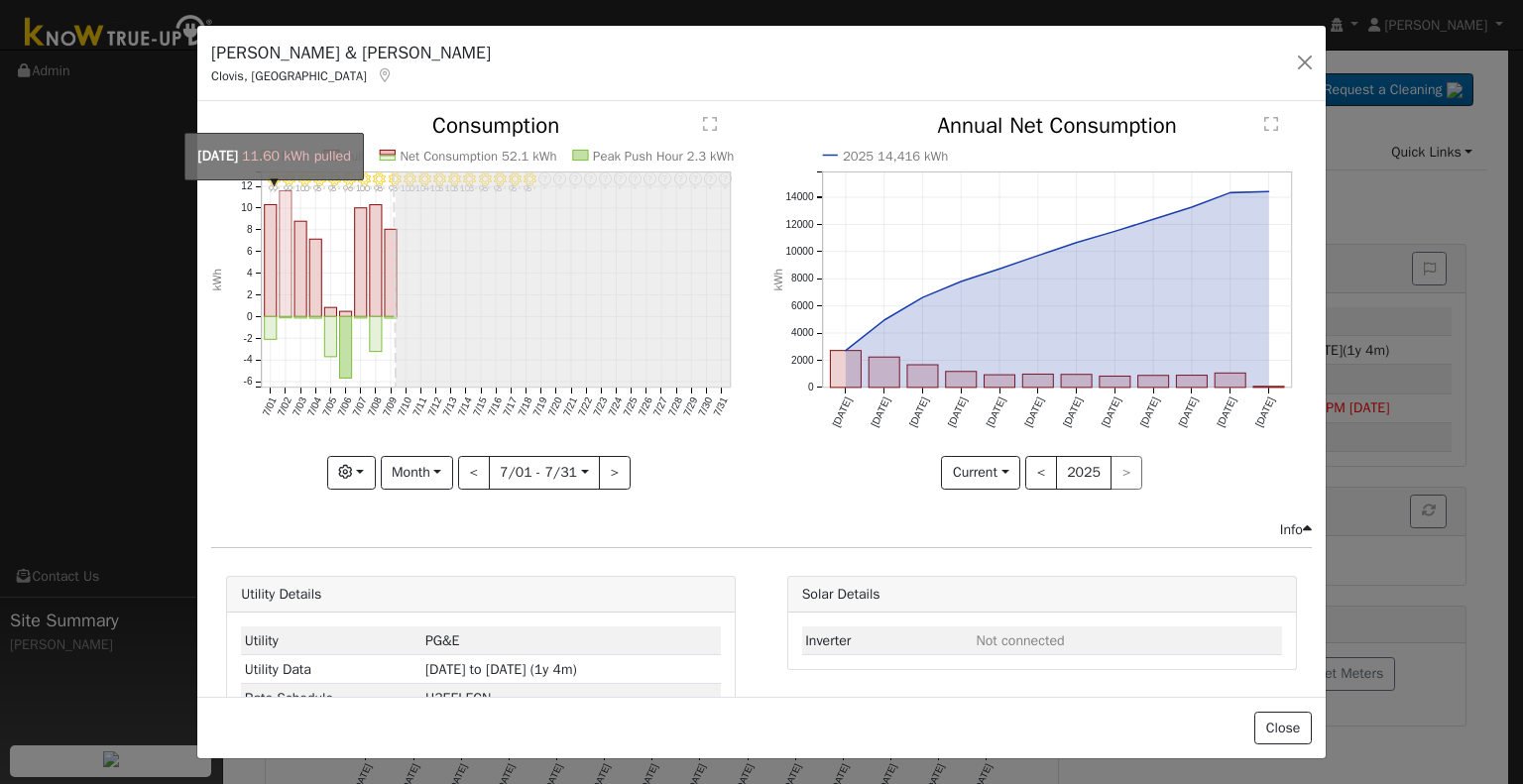click on "onclick=""" 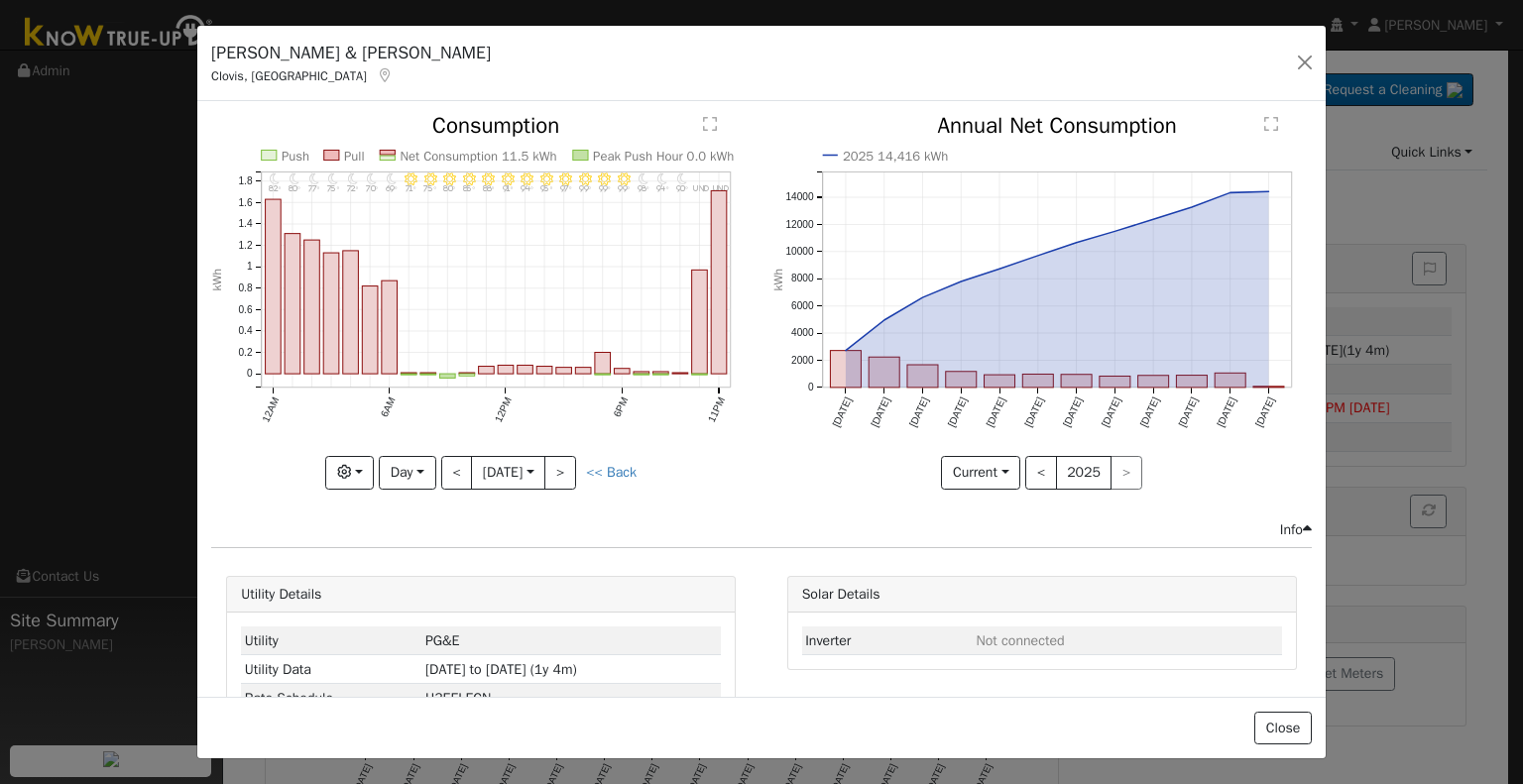click on "Graphs Estimated Production Previous Year Consumption Previous Year Total Consumption Previous Year Cumulative Consumption Previous Year Options Weather °F kWh $ Net Push/Pull Previous Year Period Day Day Week Month Year Custom < 7/02 [DATE] > << Back" at bounding box center (481, 473) 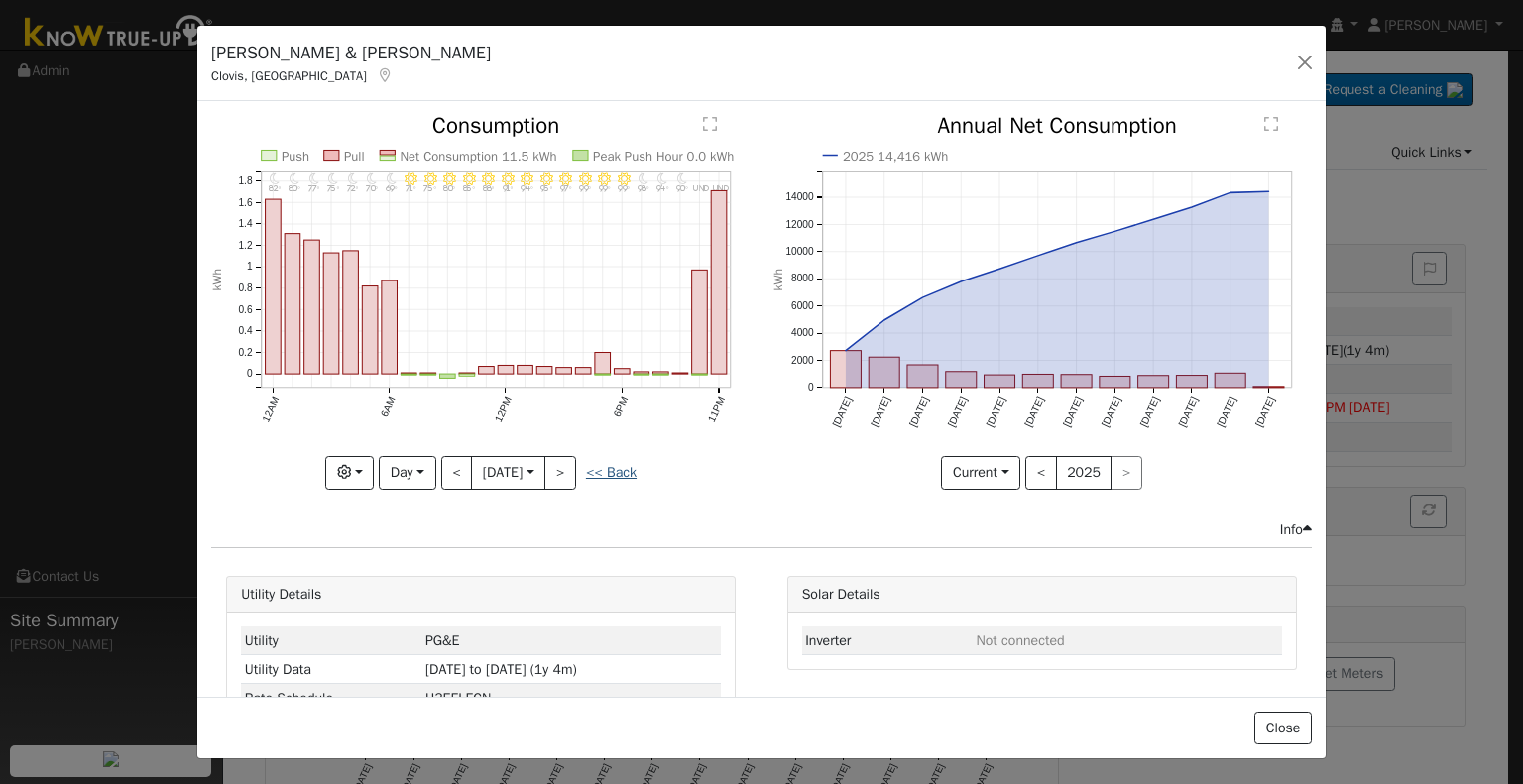 click on "<< Back" at bounding box center [611, 472] 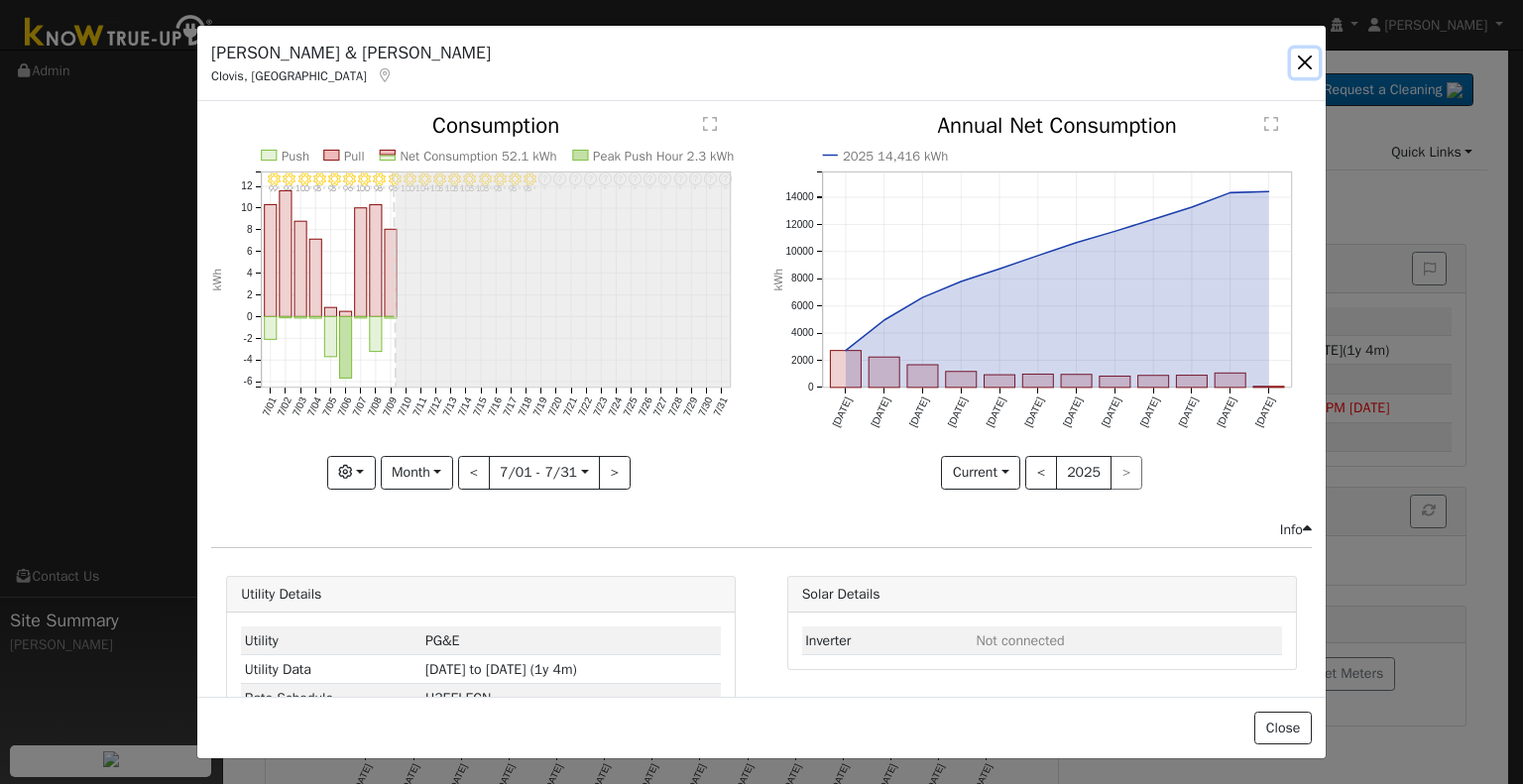 click at bounding box center [1305, 62] 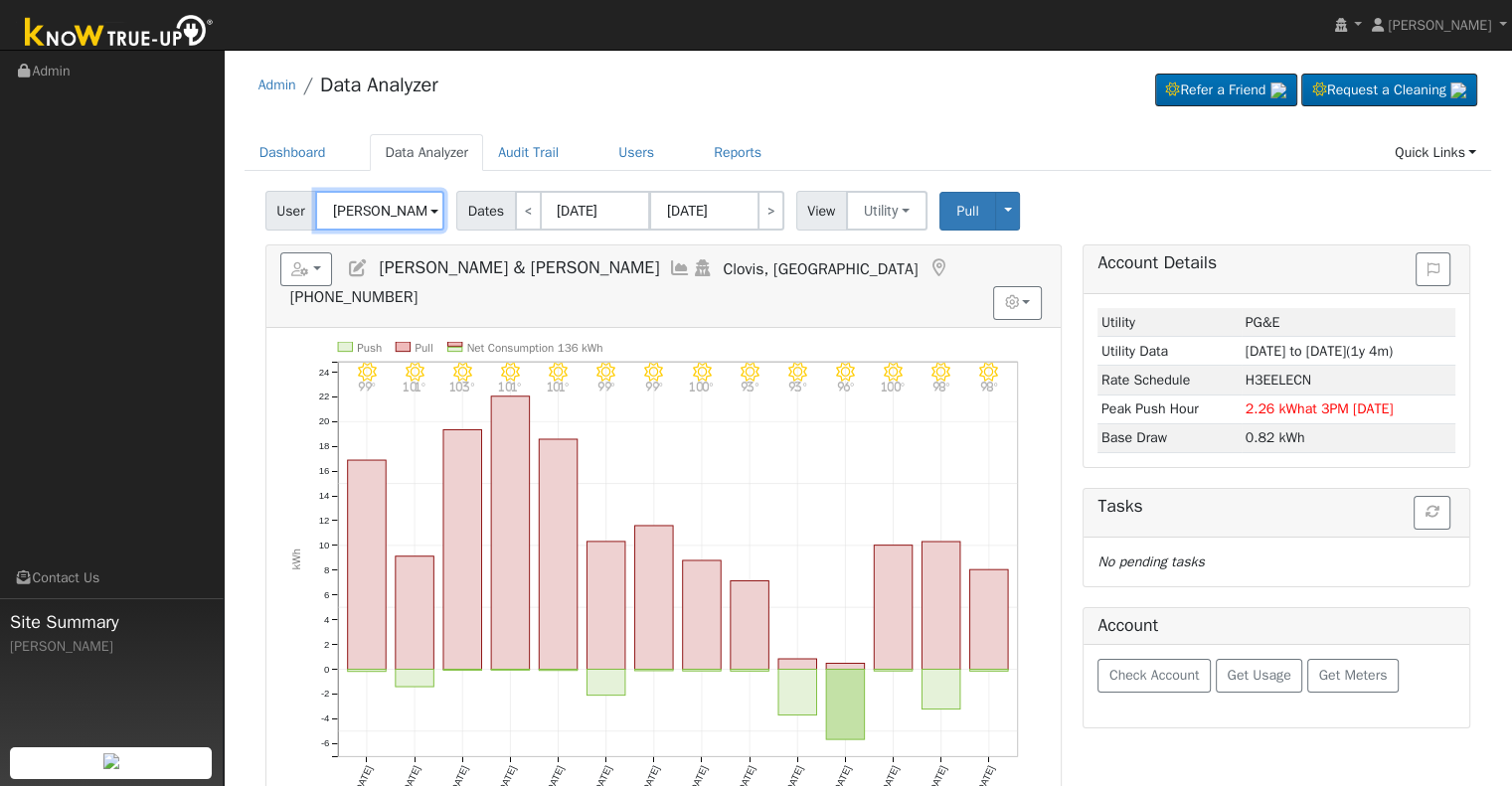 click on "[PERSON_NAME] & [PERSON_NAME]" at bounding box center [380, 211] 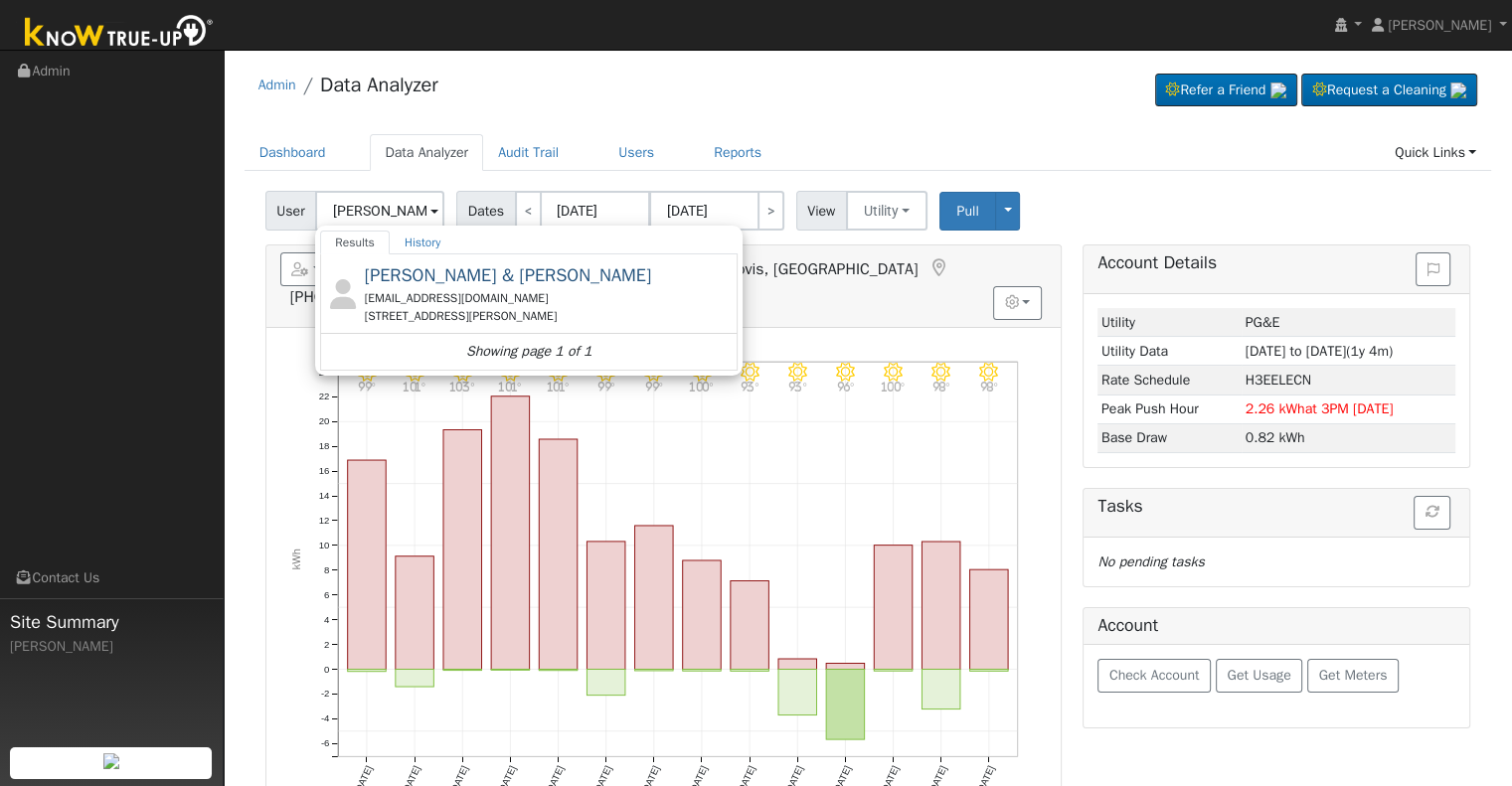 click on "[PERSON_NAME] & [PERSON_NAME]" at bounding box center (508, 275) 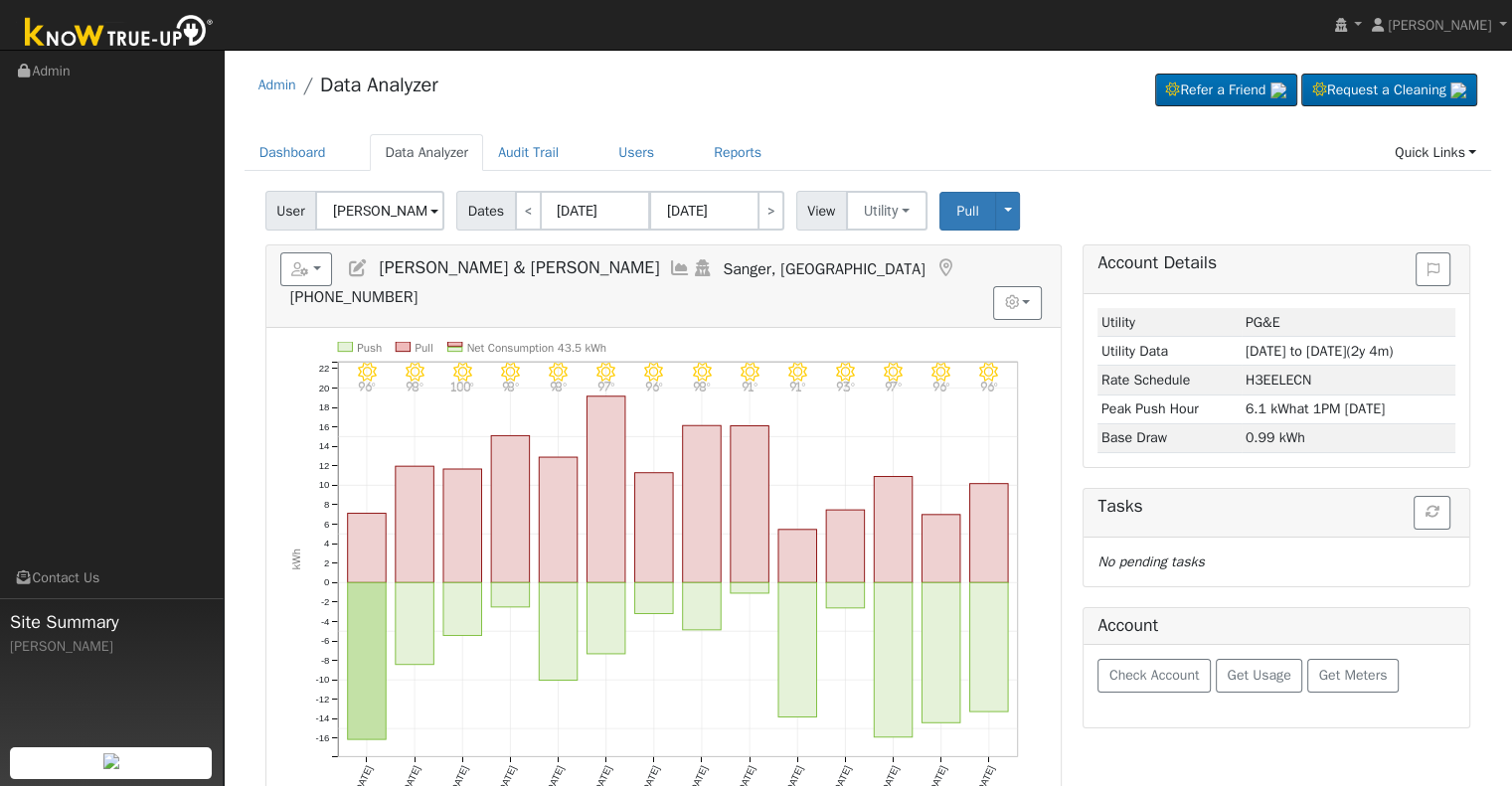 click at bounding box center (680, 268) 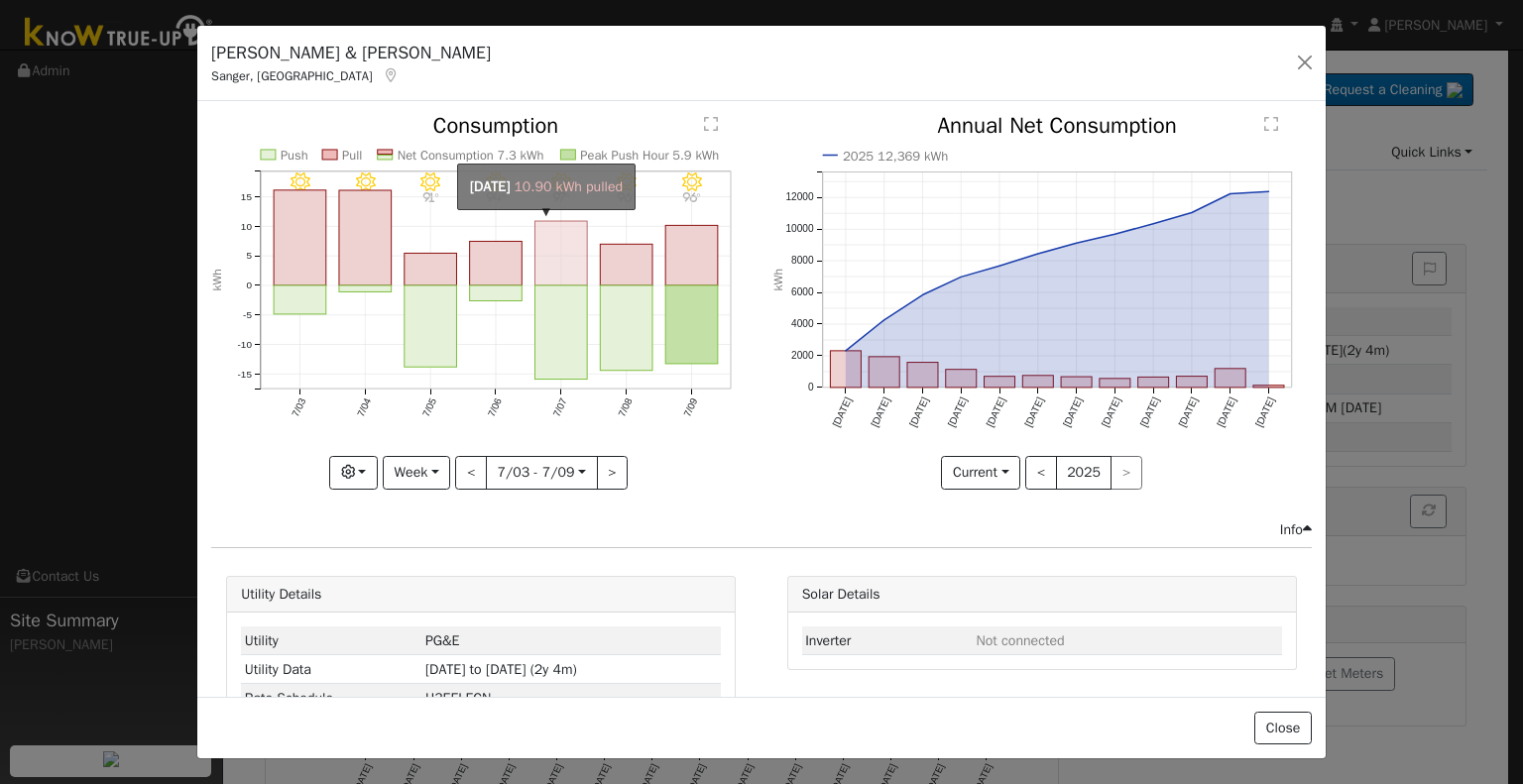 click on "onclick=""" 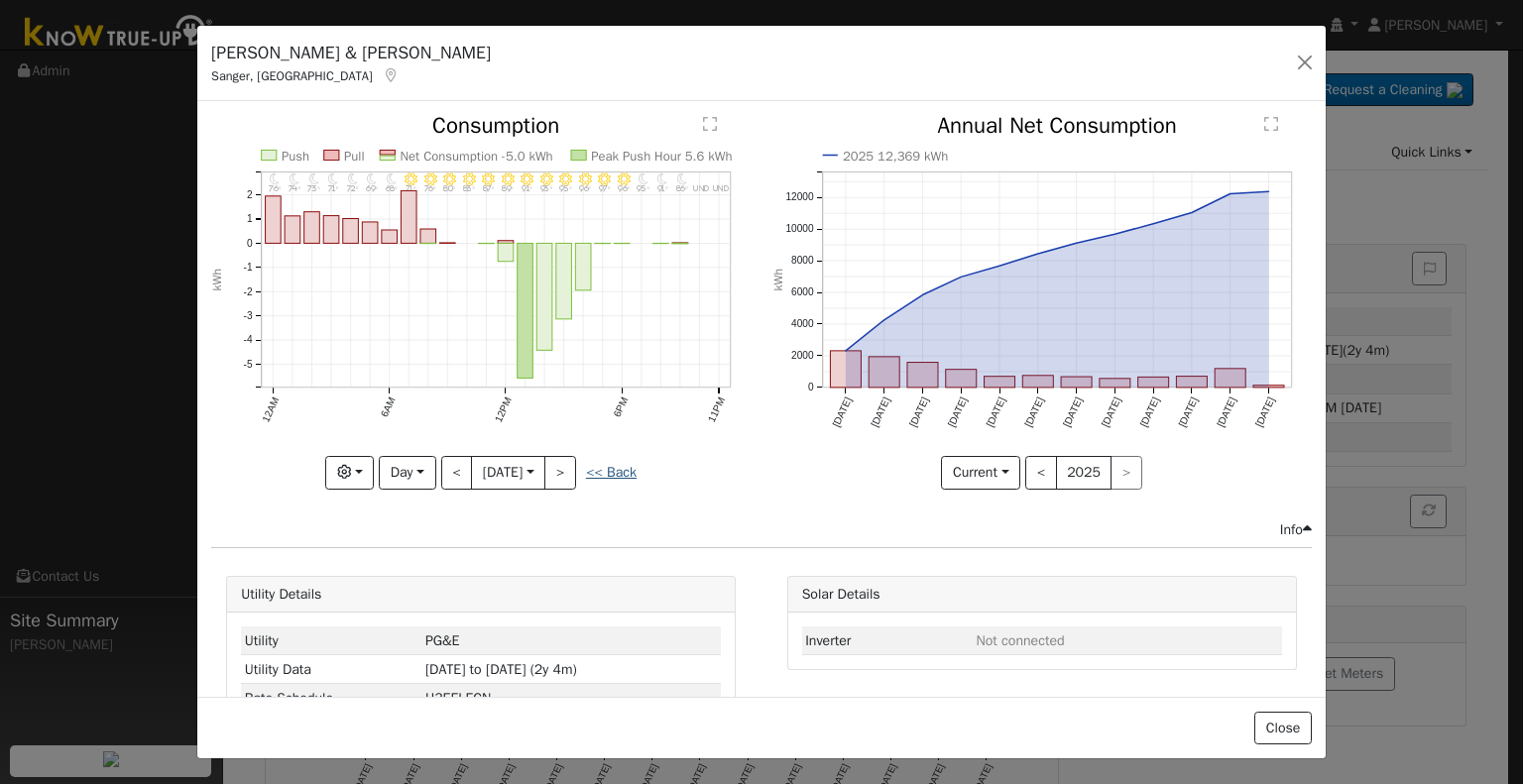 click on "<< Back" at bounding box center (611, 472) 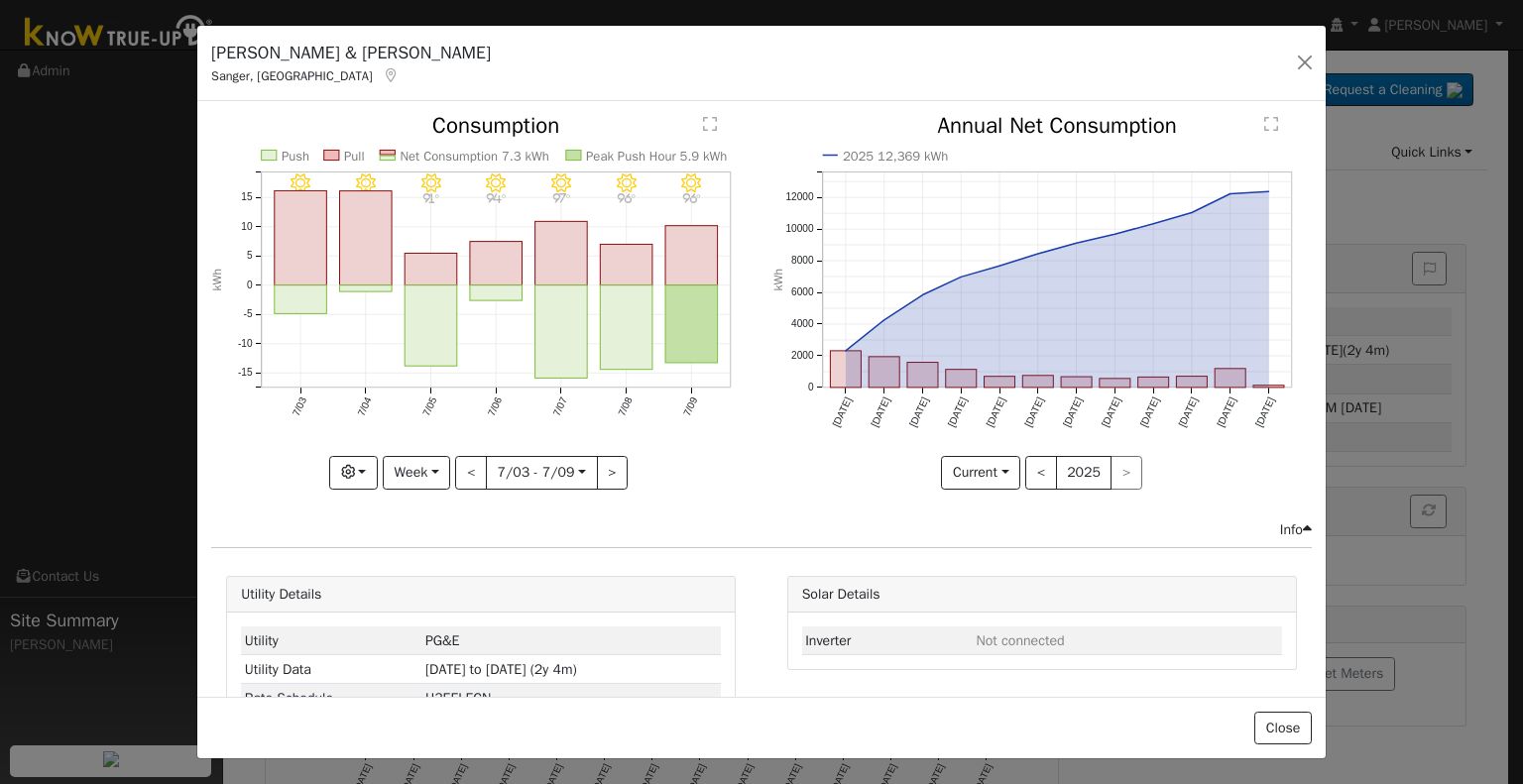 click on "onclick=""" 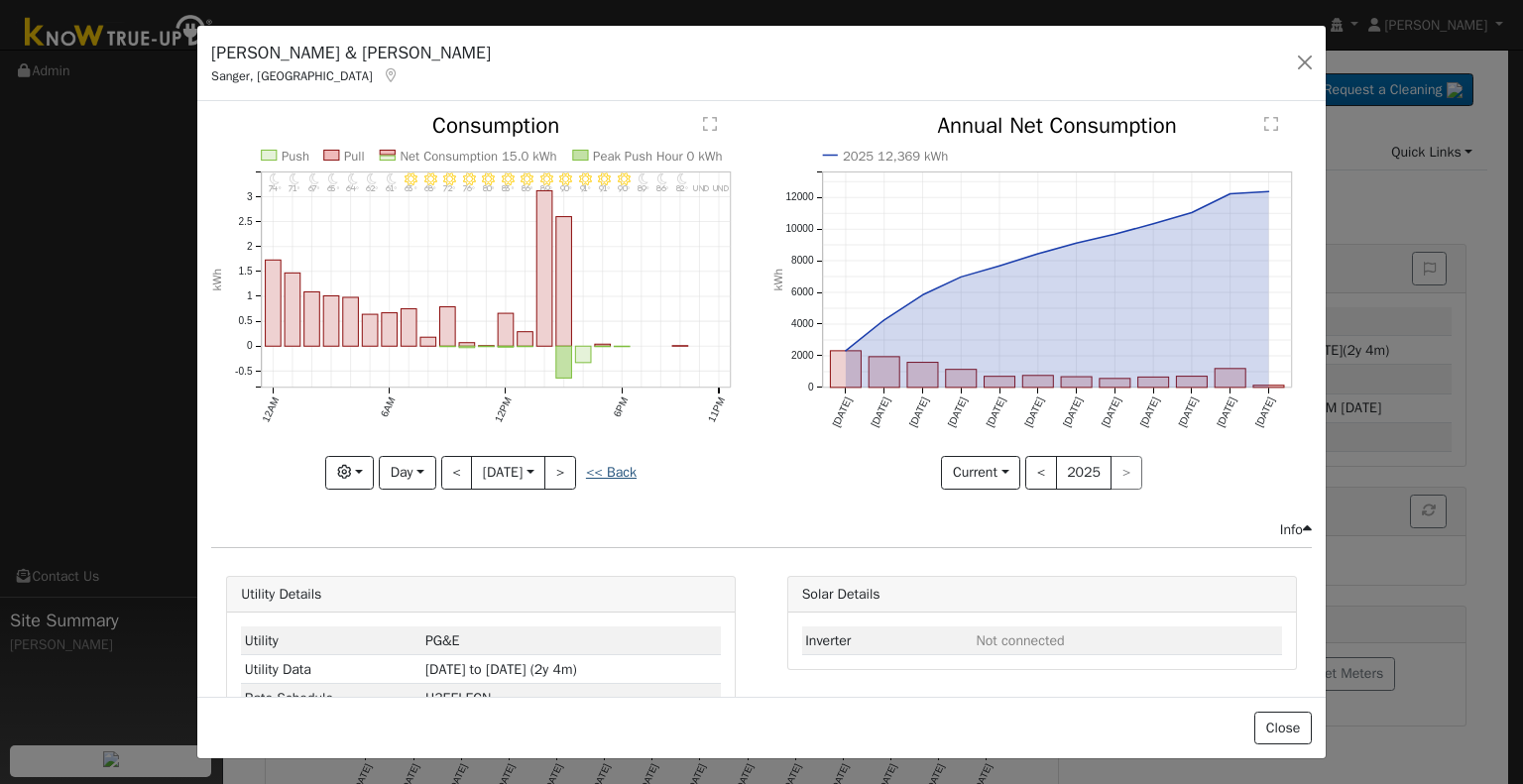 click on "<< Back" at bounding box center [611, 472] 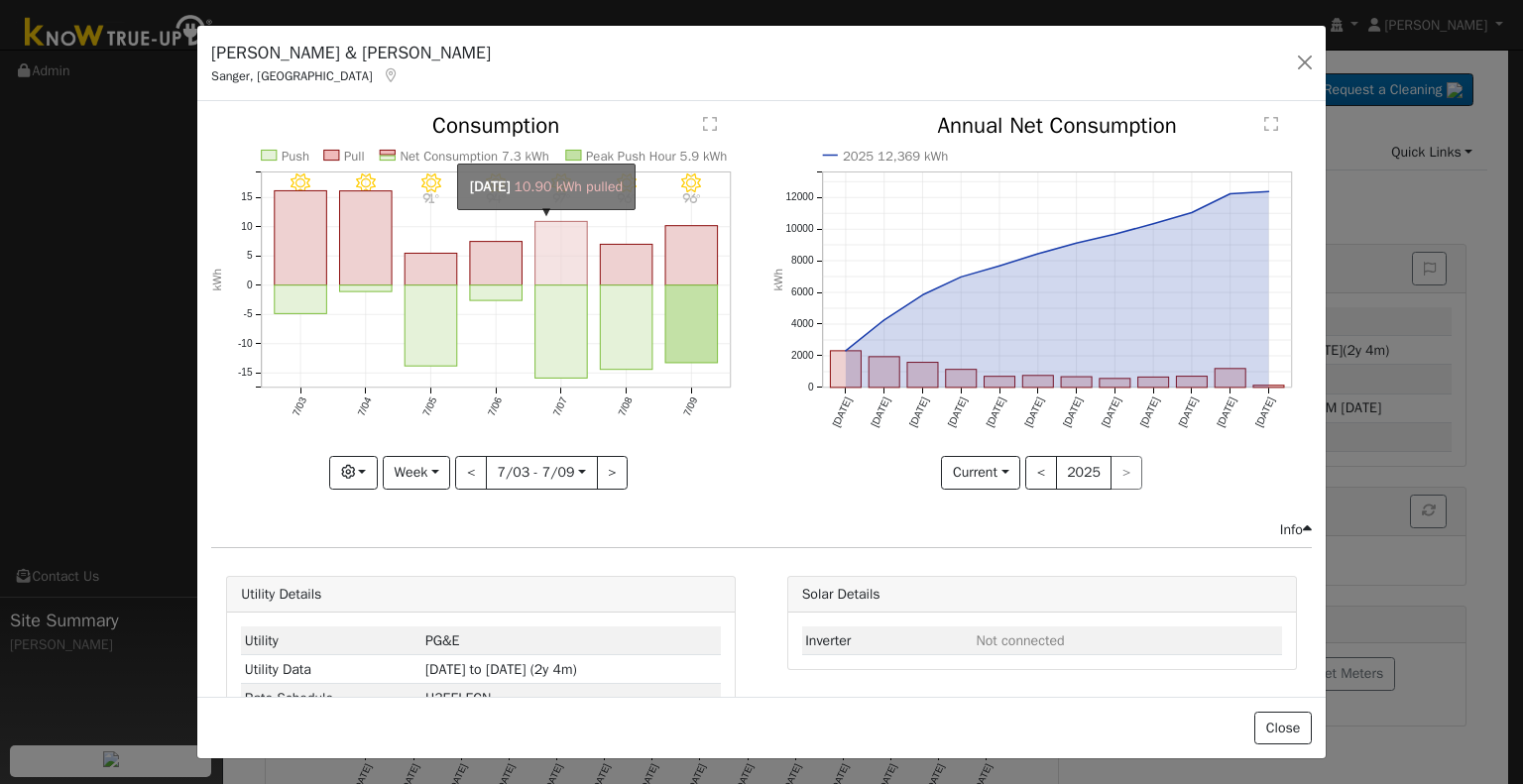 click on "onclick=""" 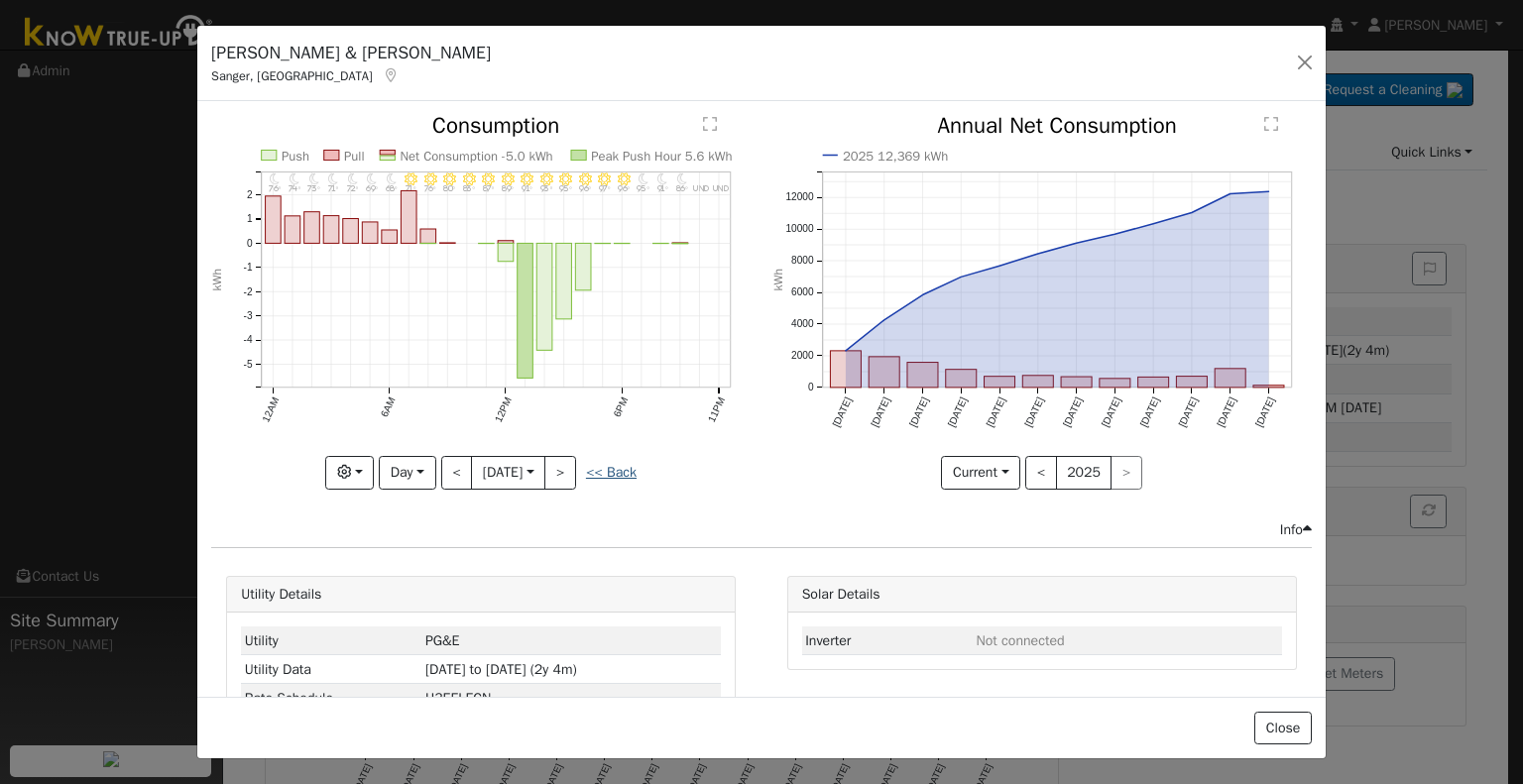 click on "<< Back" at bounding box center (611, 472) 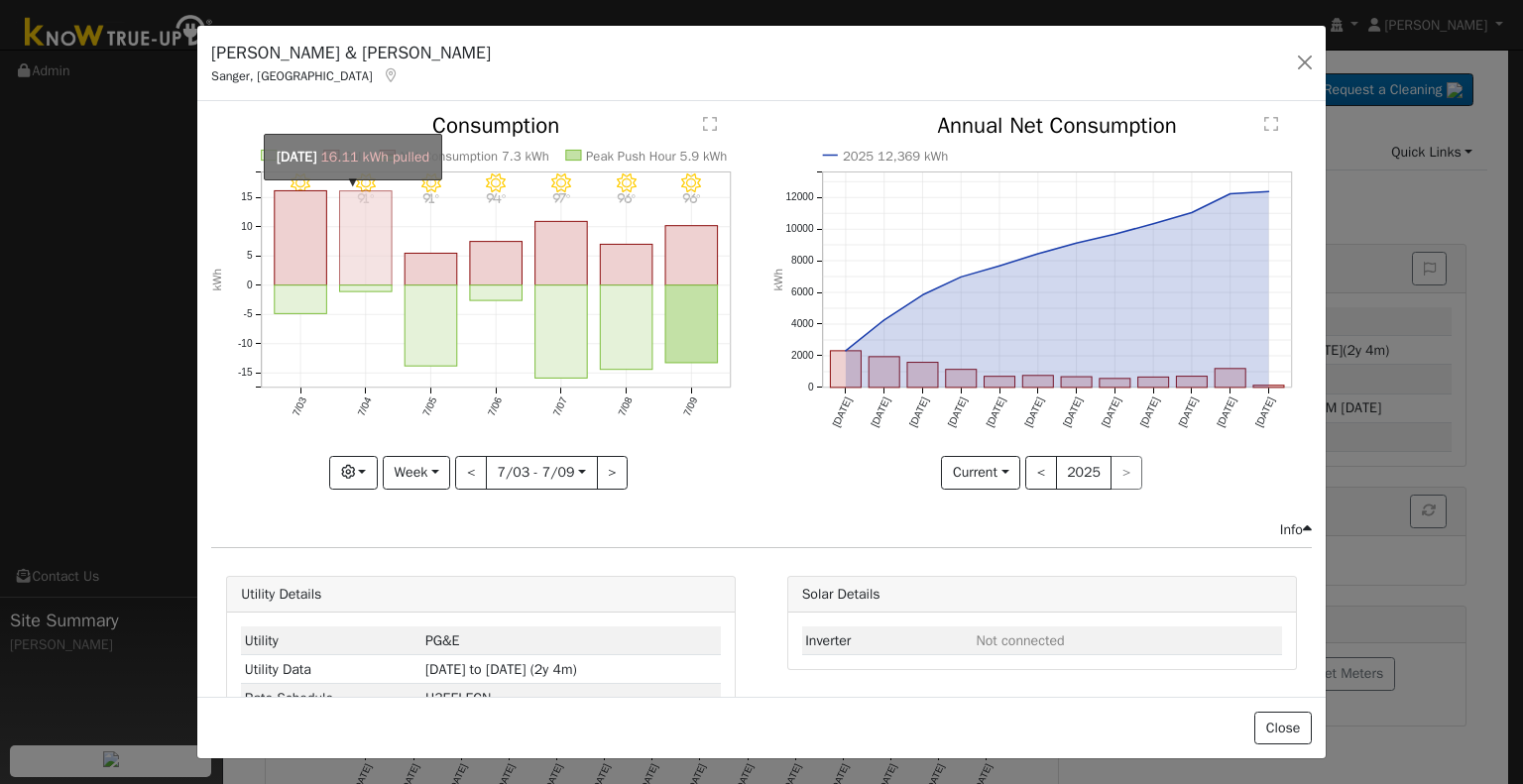 click on "onclick=""" 